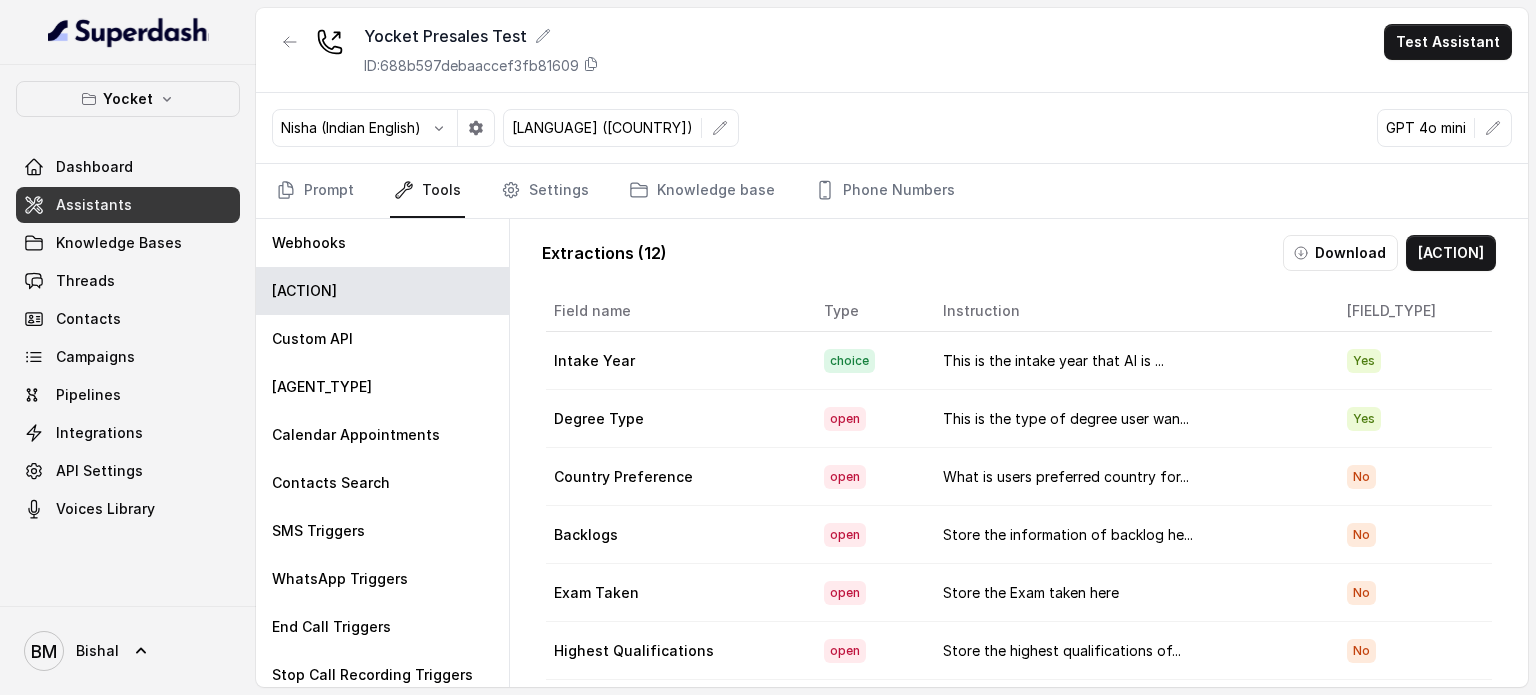 scroll, scrollTop: 0, scrollLeft: 0, axis: both 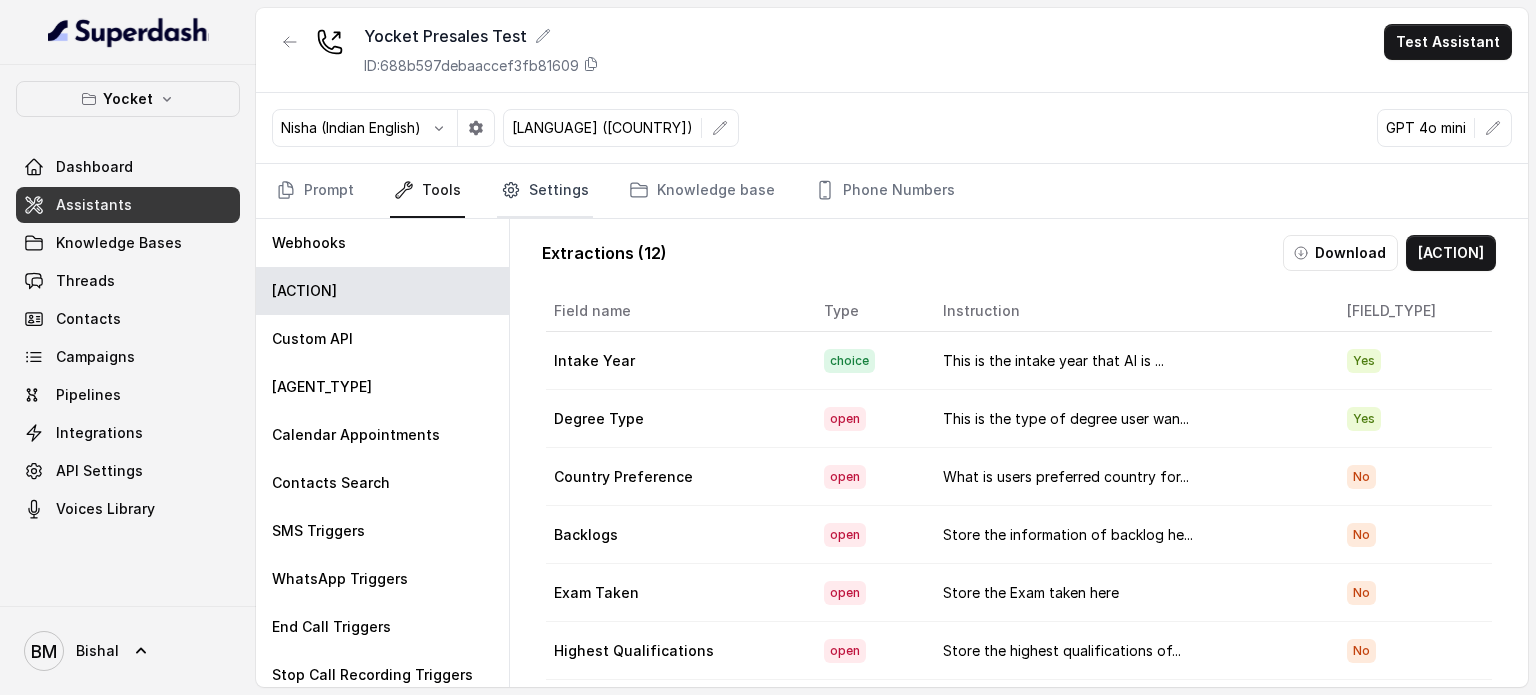 click on "Settings" at bounding box center [545, 191] 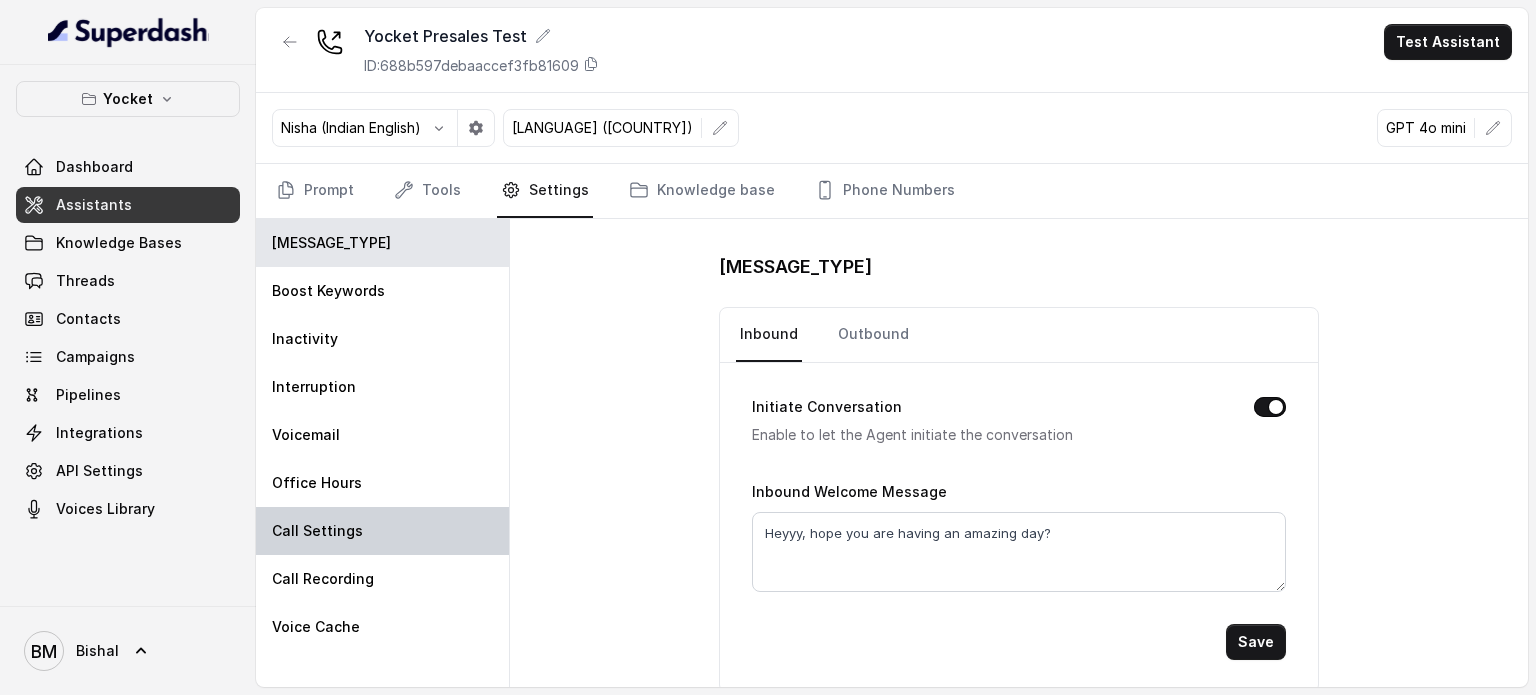 click on "Call Settings" at bounding box center (382, 531) 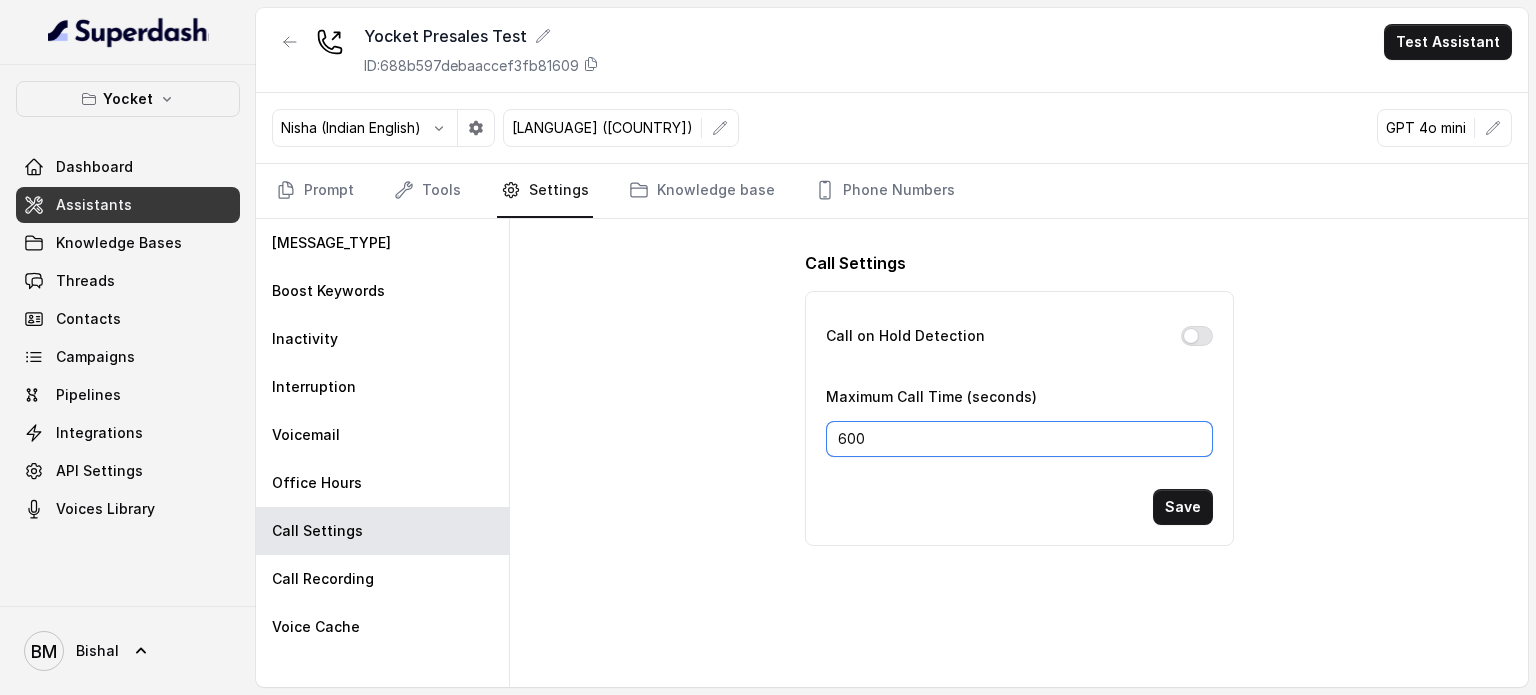 click on "600" at bounding box center (1019, 439) 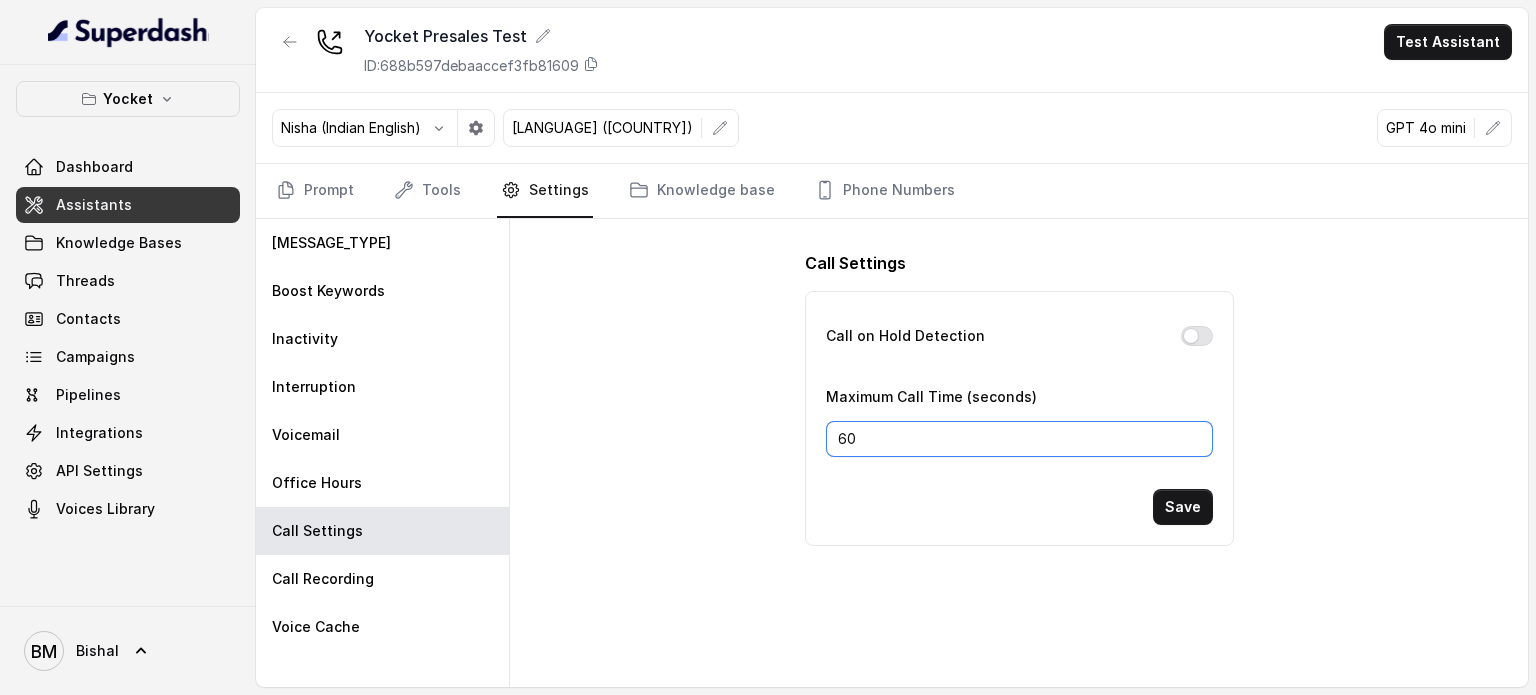 type on "6" 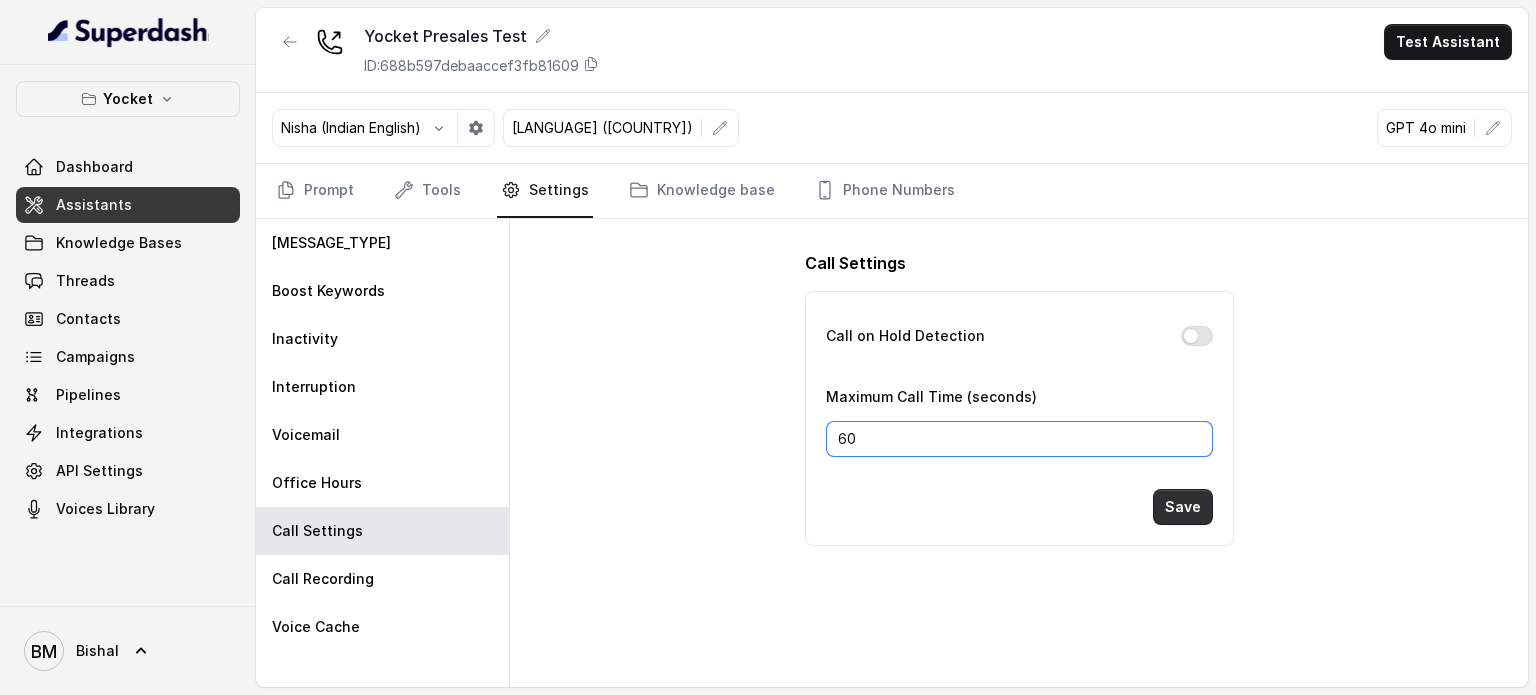 type on "[NUMBER]" 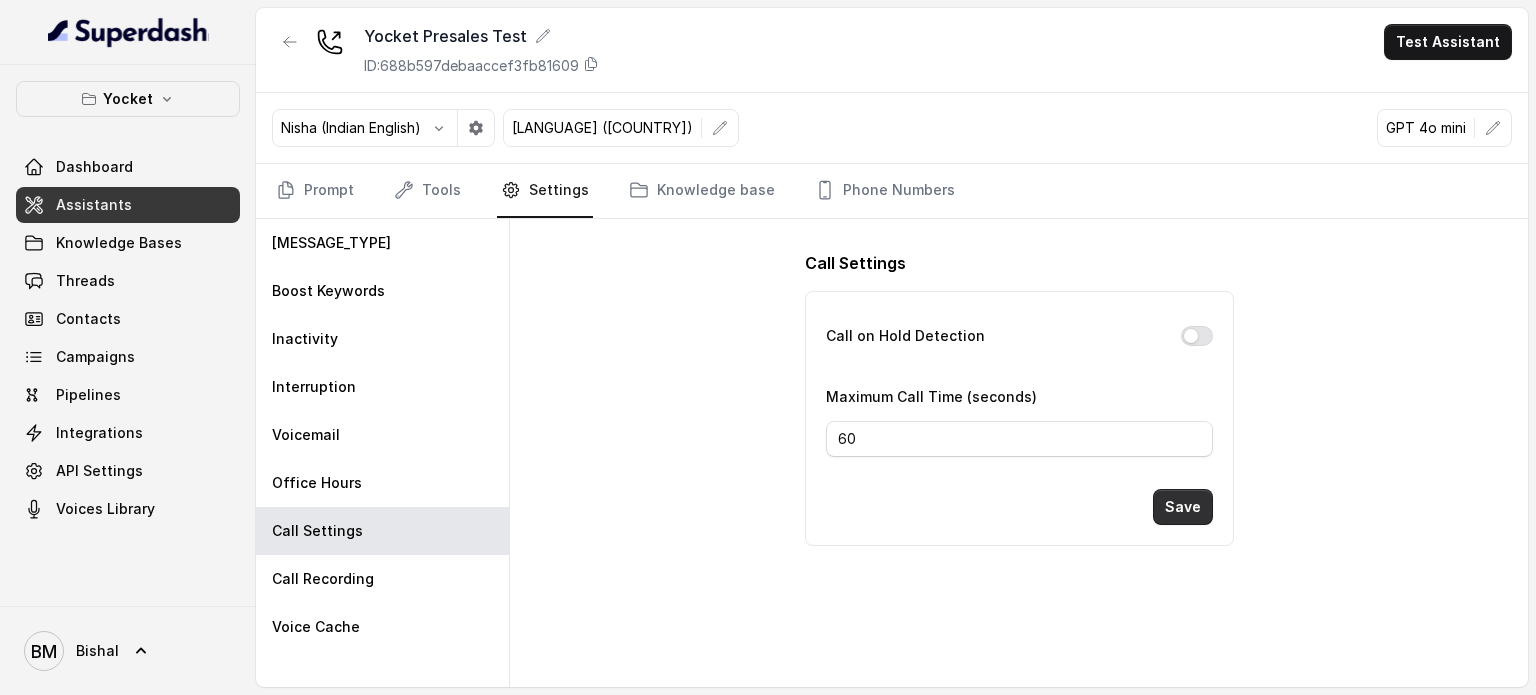 click on "Save" at bounding box center [1183, 507] 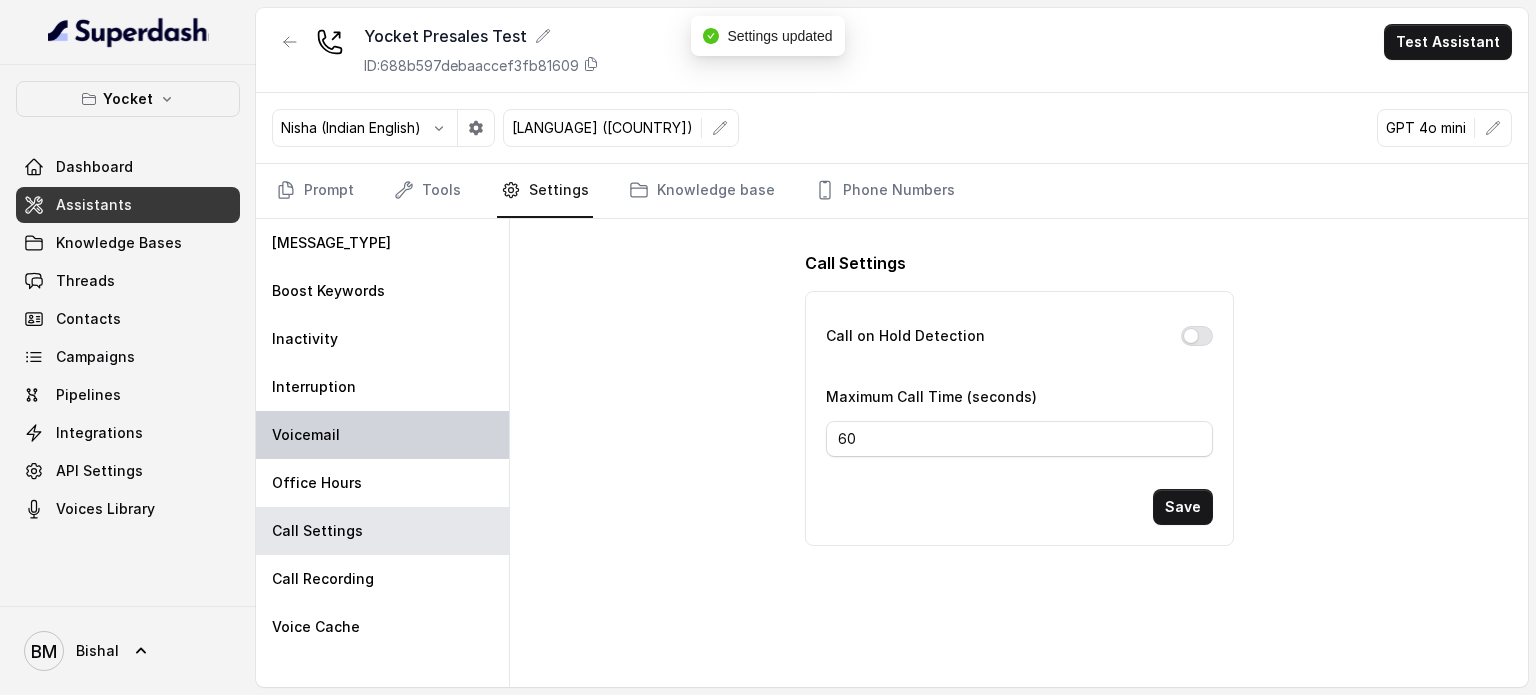 click on "Voicemail" at bounding box center (306, 435) 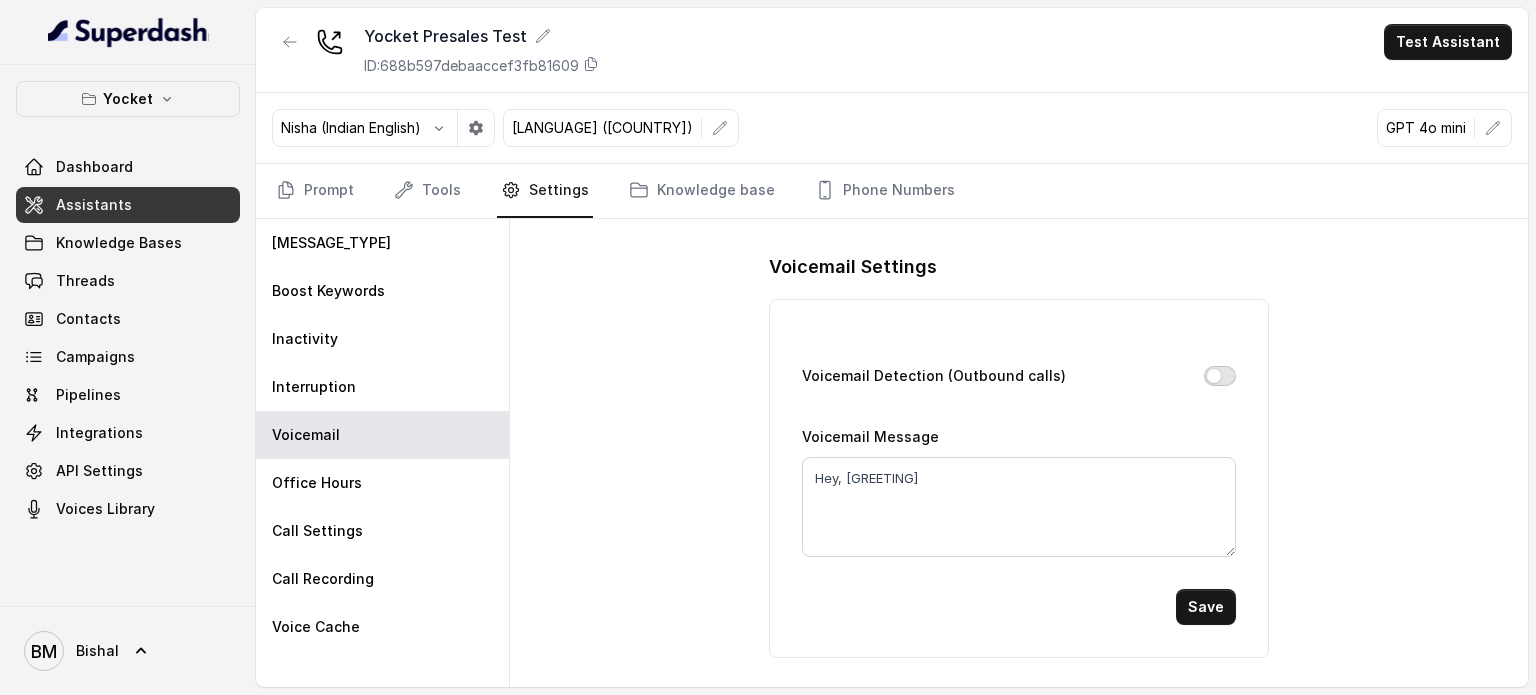 click on "Voicemail Detection (Outbound calls)" at bounding box center (1220, 376) 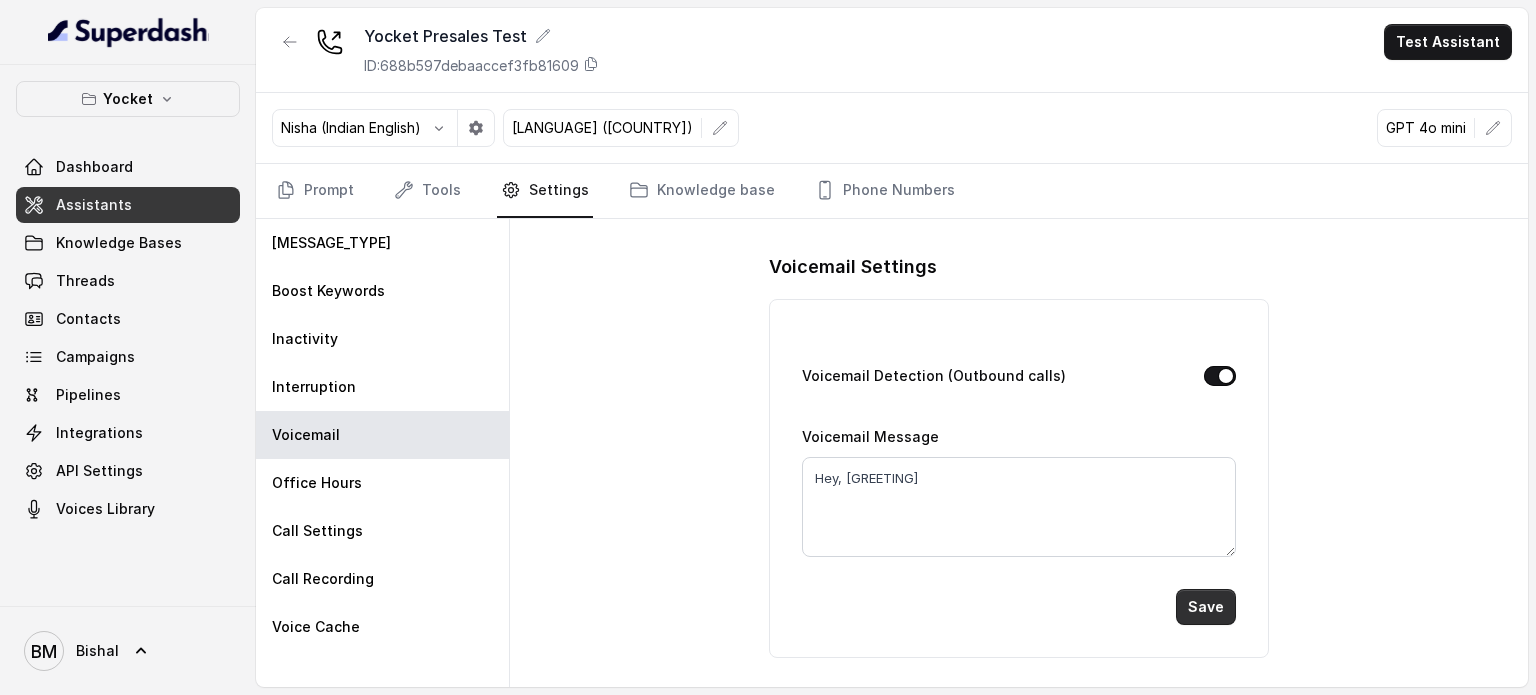 click on "Save" at bounding box center [1206, 607] 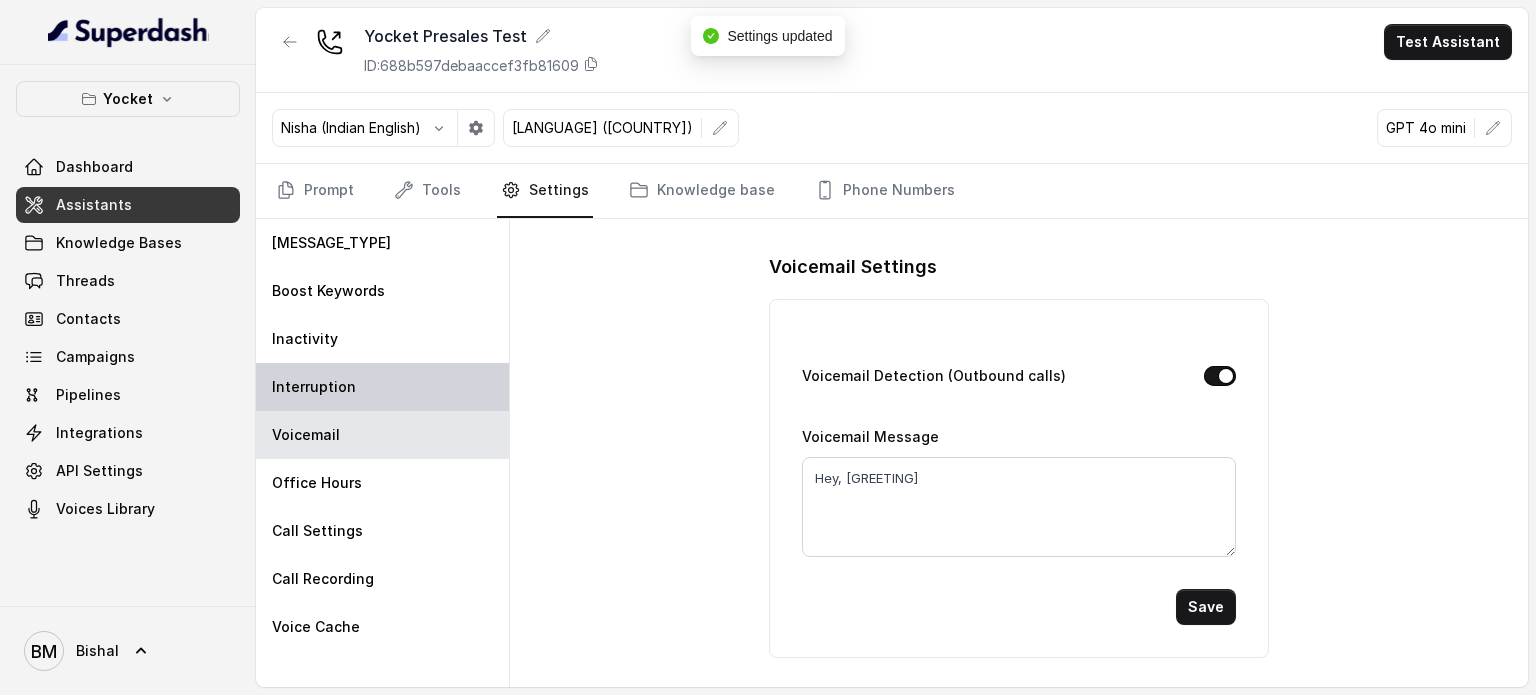 click on "Interruption" at bounding box center [382, 387] 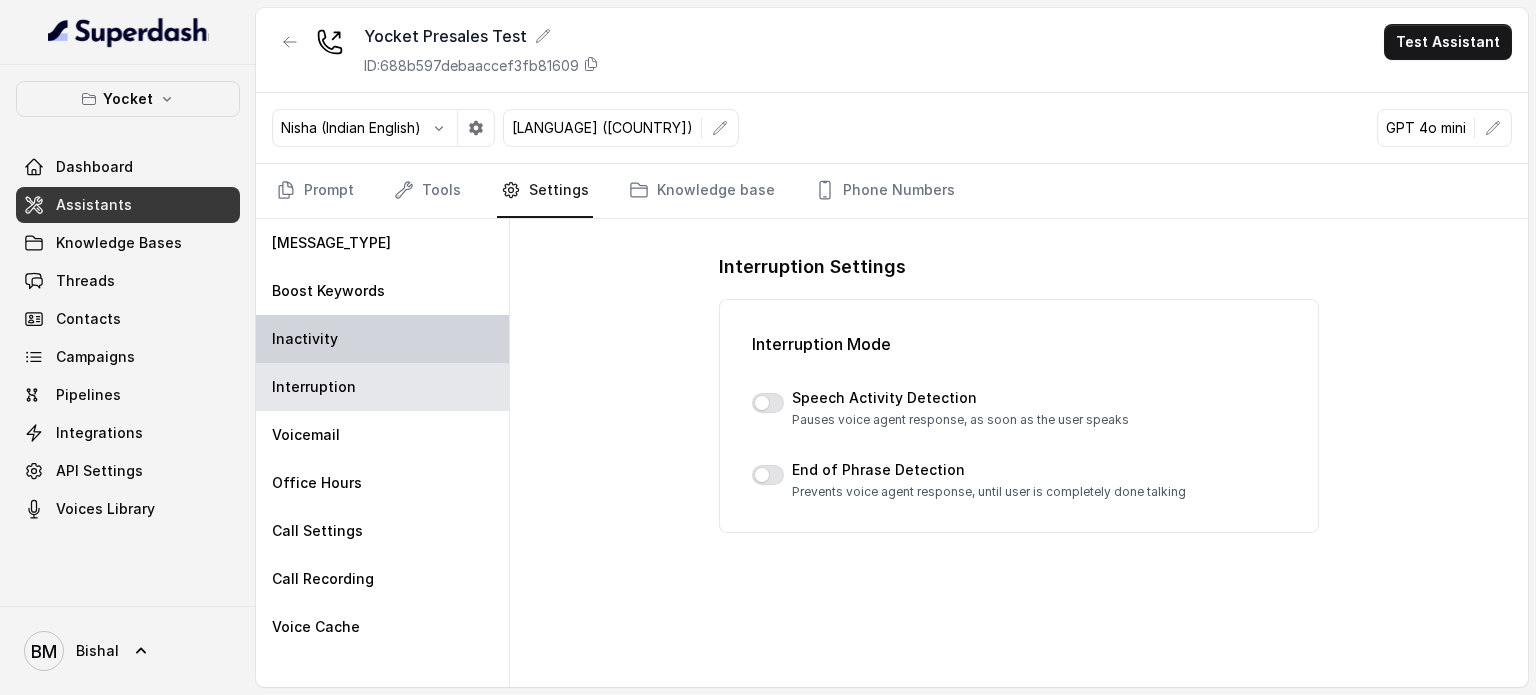 click on "Inactivity" at bounding box center [382, 339] 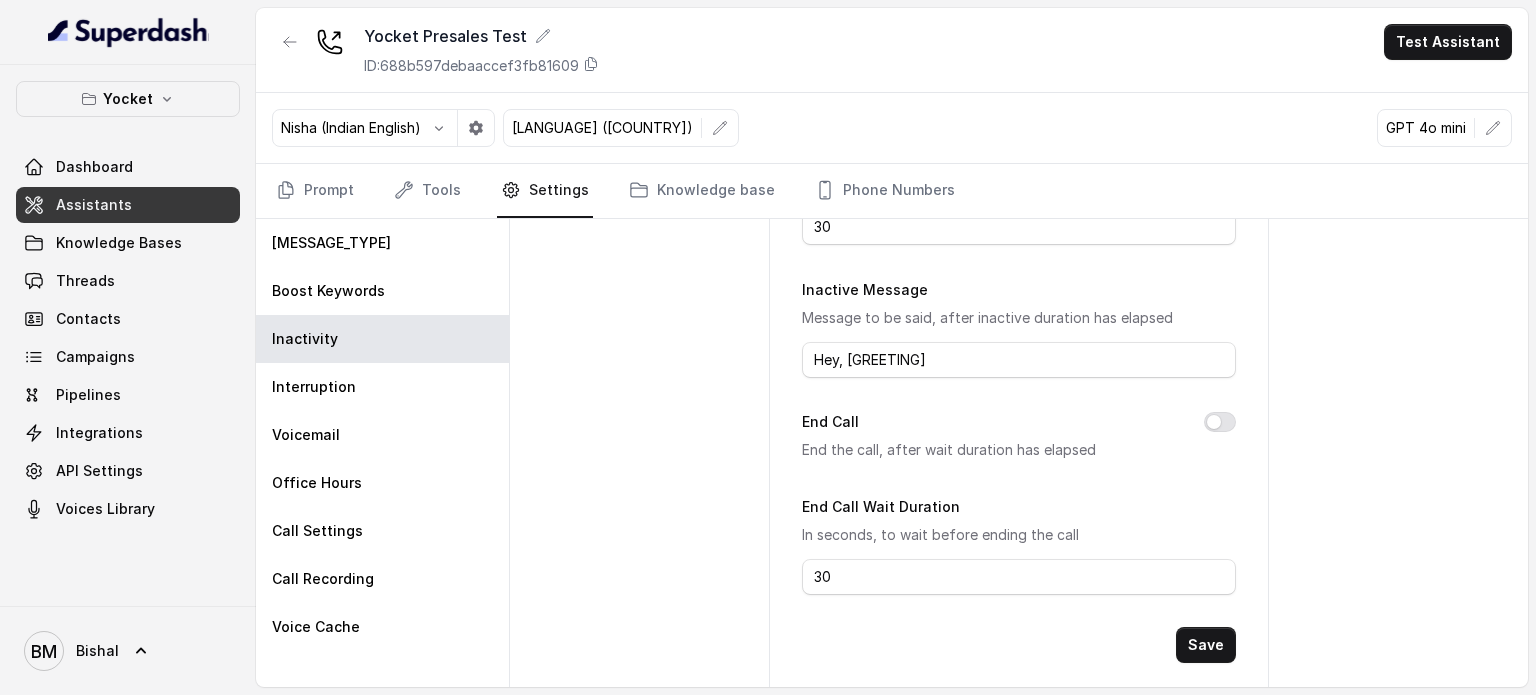 scroll, scrollTop: 306, scrollLeft: 0, axis: vertical 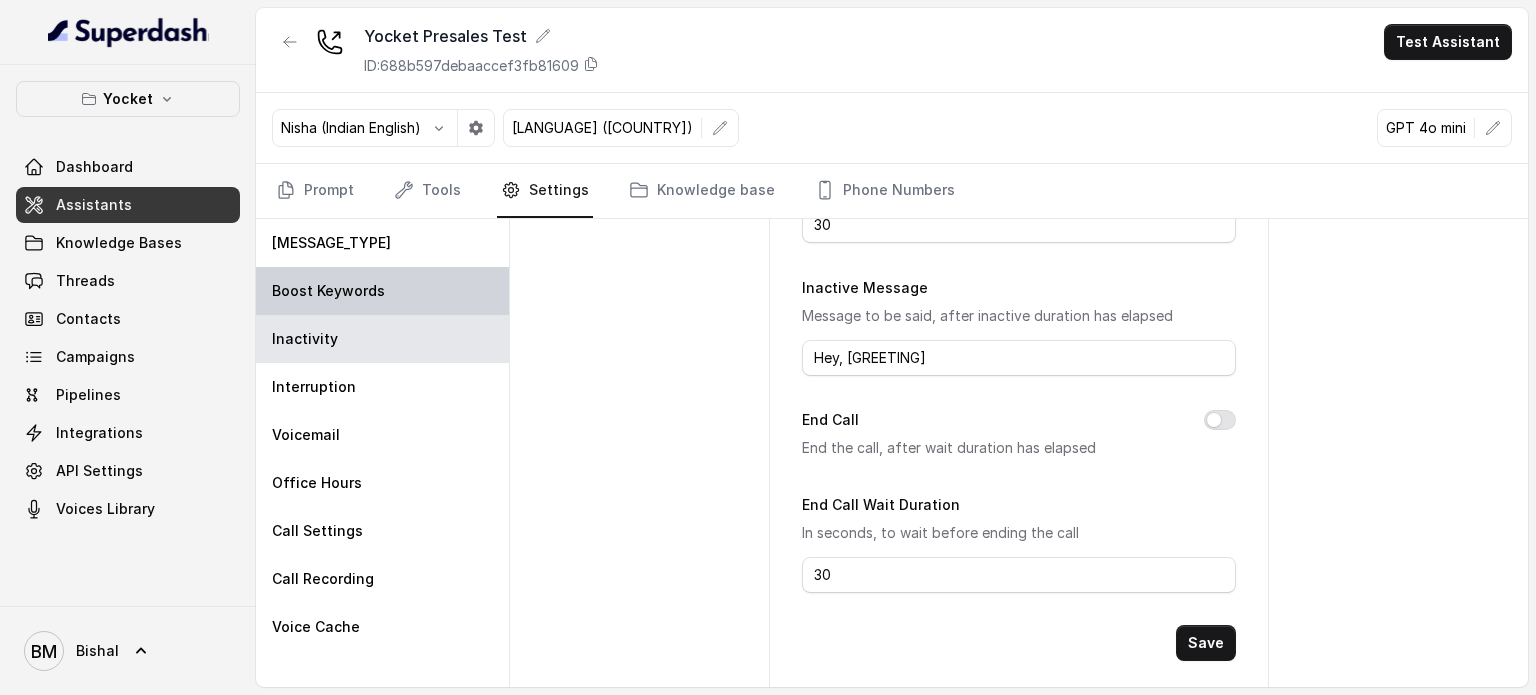 click on "Boost Keywords" at bounding box center (328, 291) 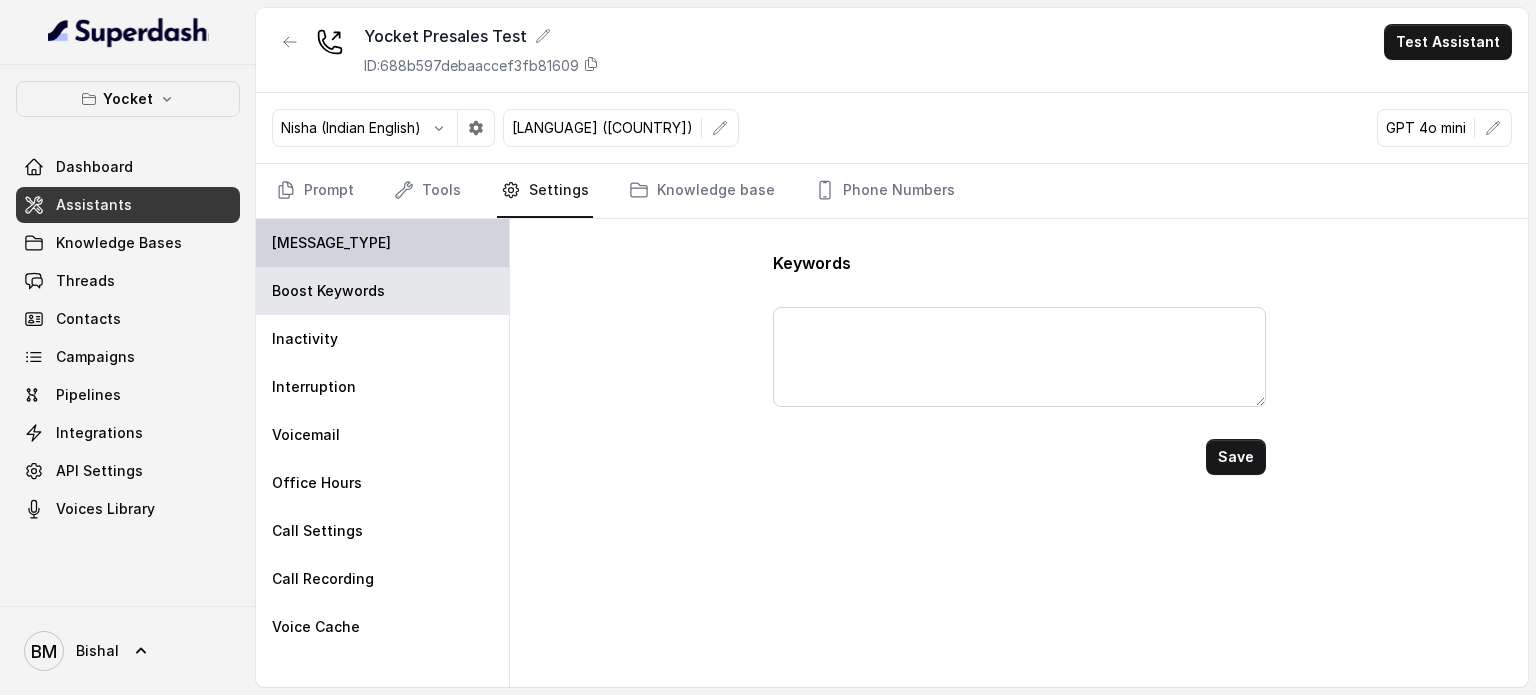 click on "[MESSAGE_TYPE]" at bounding box center [331, 243] 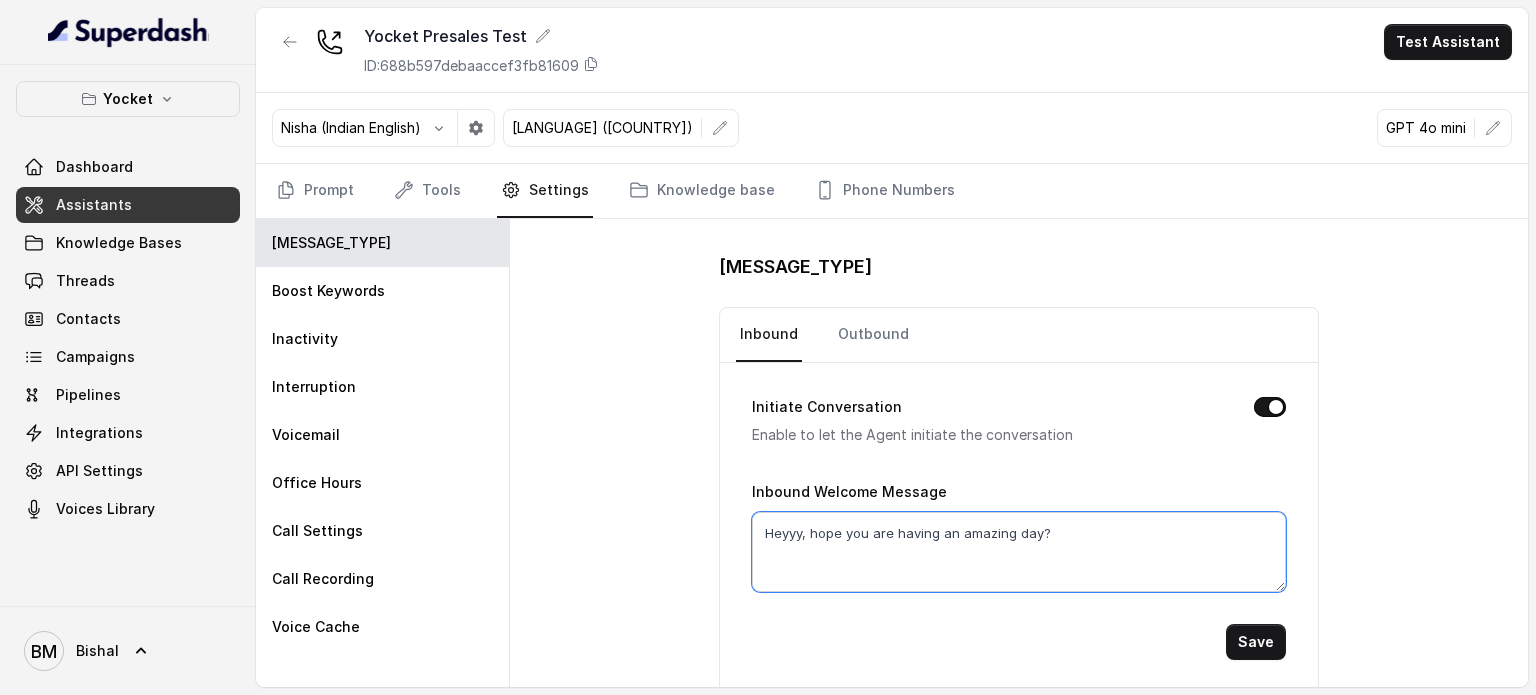 click on "Heyyy, hope you are having an amazing day?" at bounding box center (1019, 552) 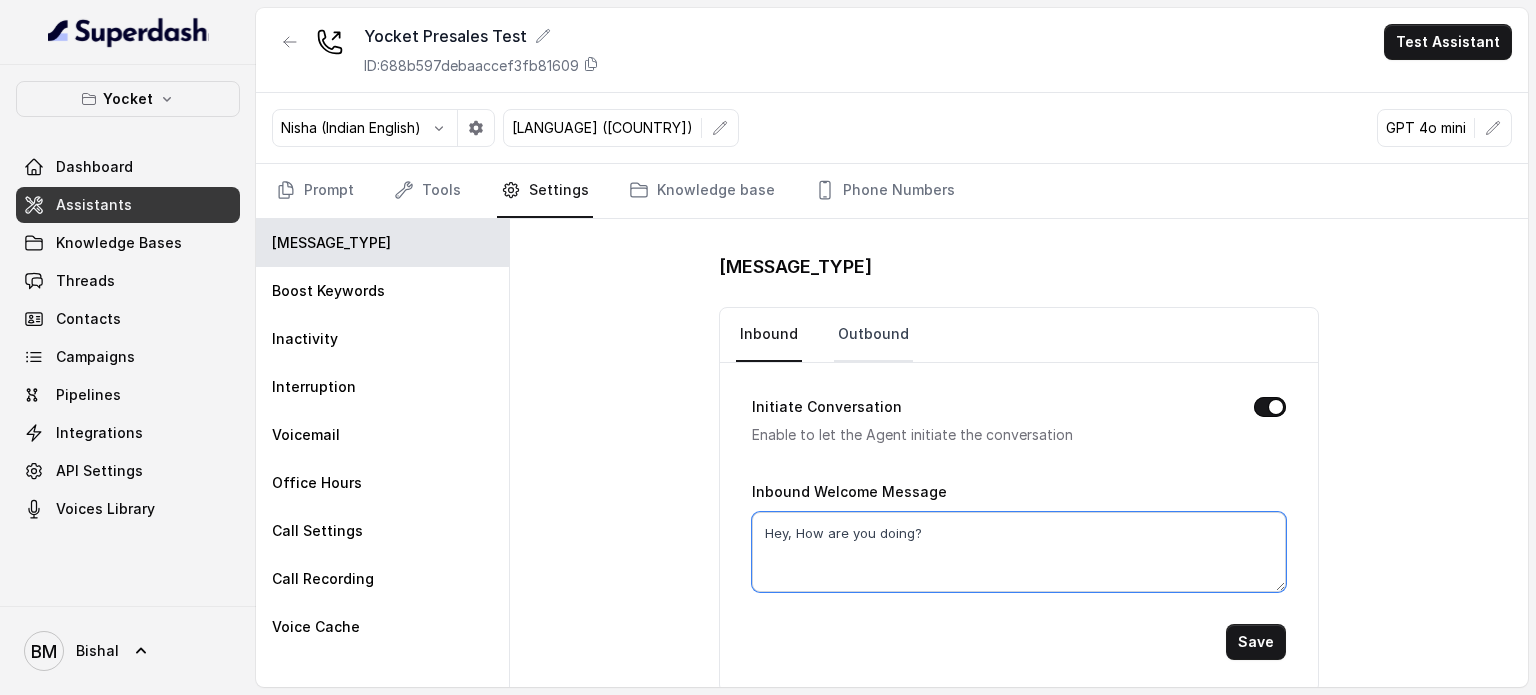type on "Hey, How are you doing?" 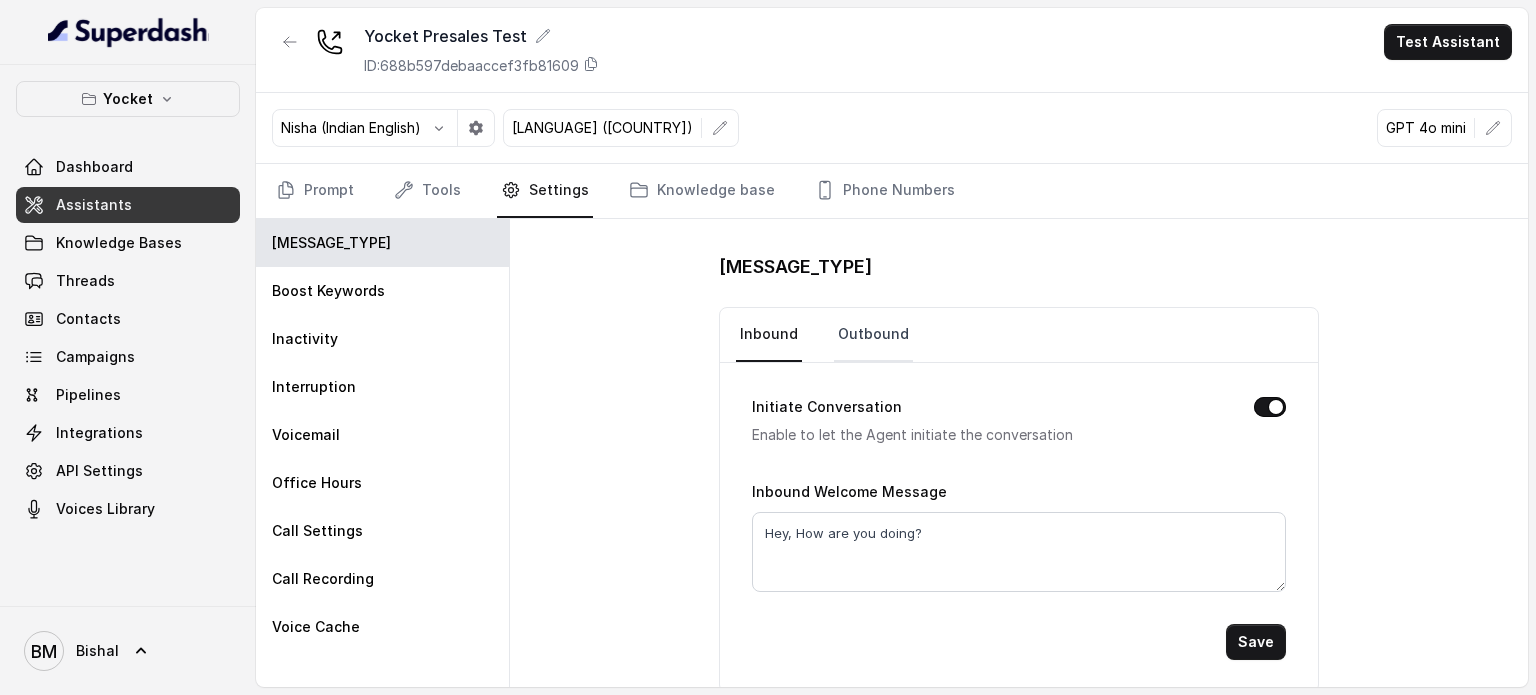 click on "Outbound" at bounding box center (873, 335) 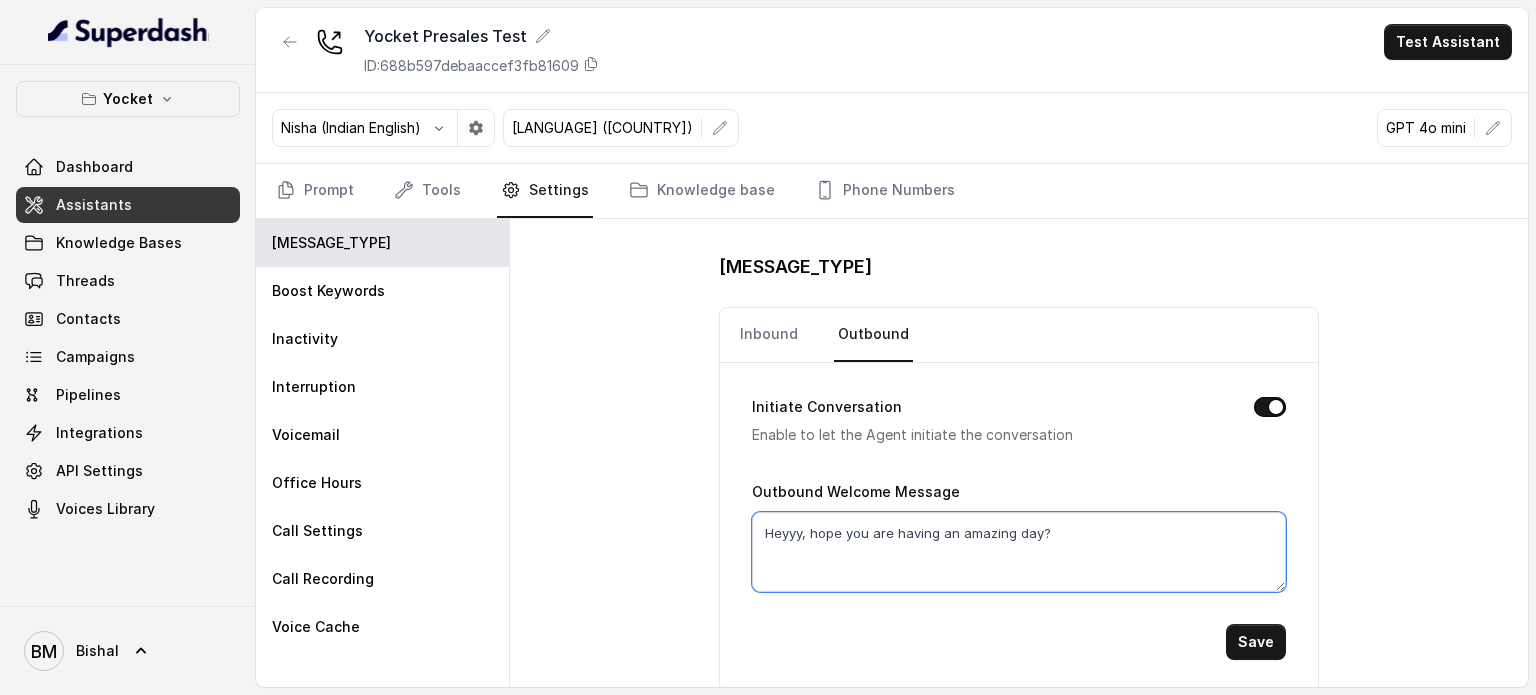 click on "Heyyy, hope you are having an amazing day?" at bounding box center [1019, 552] 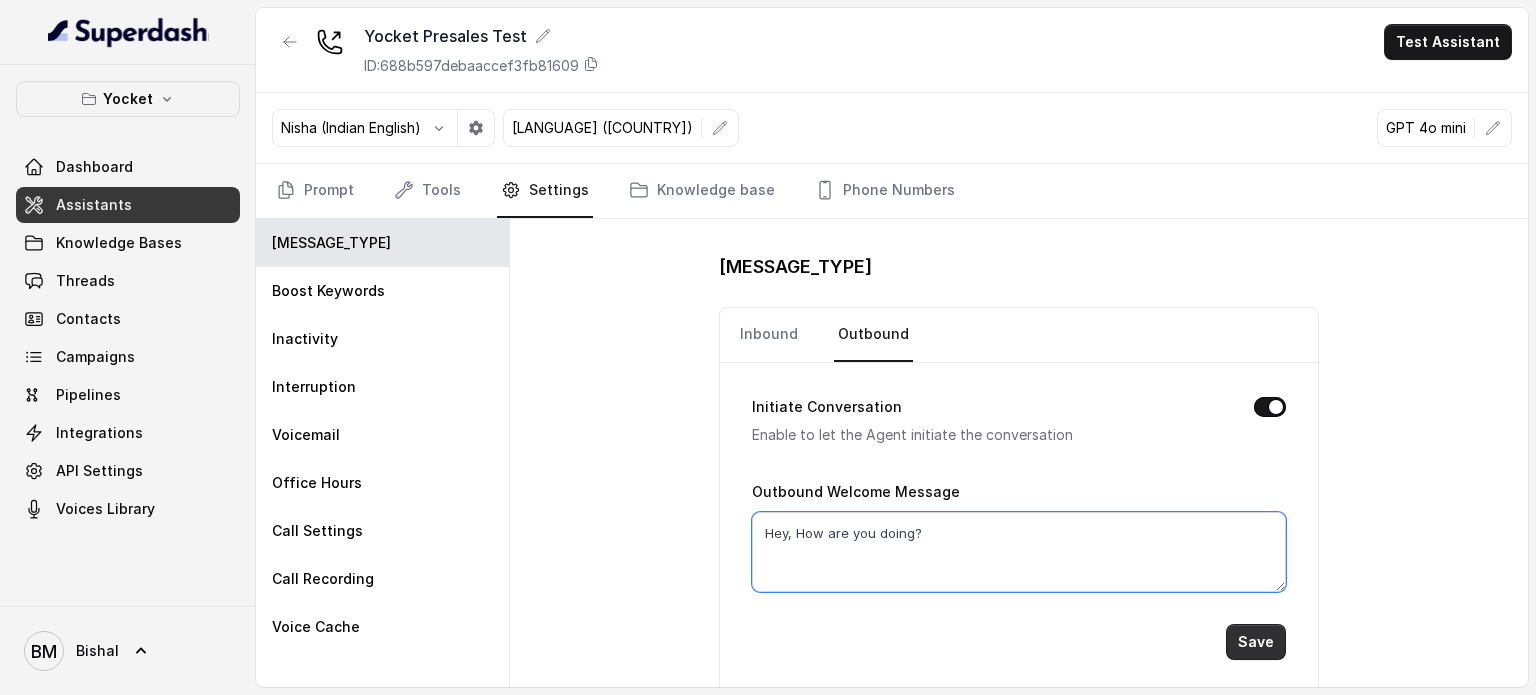 type on "Hey, How are you doing?" 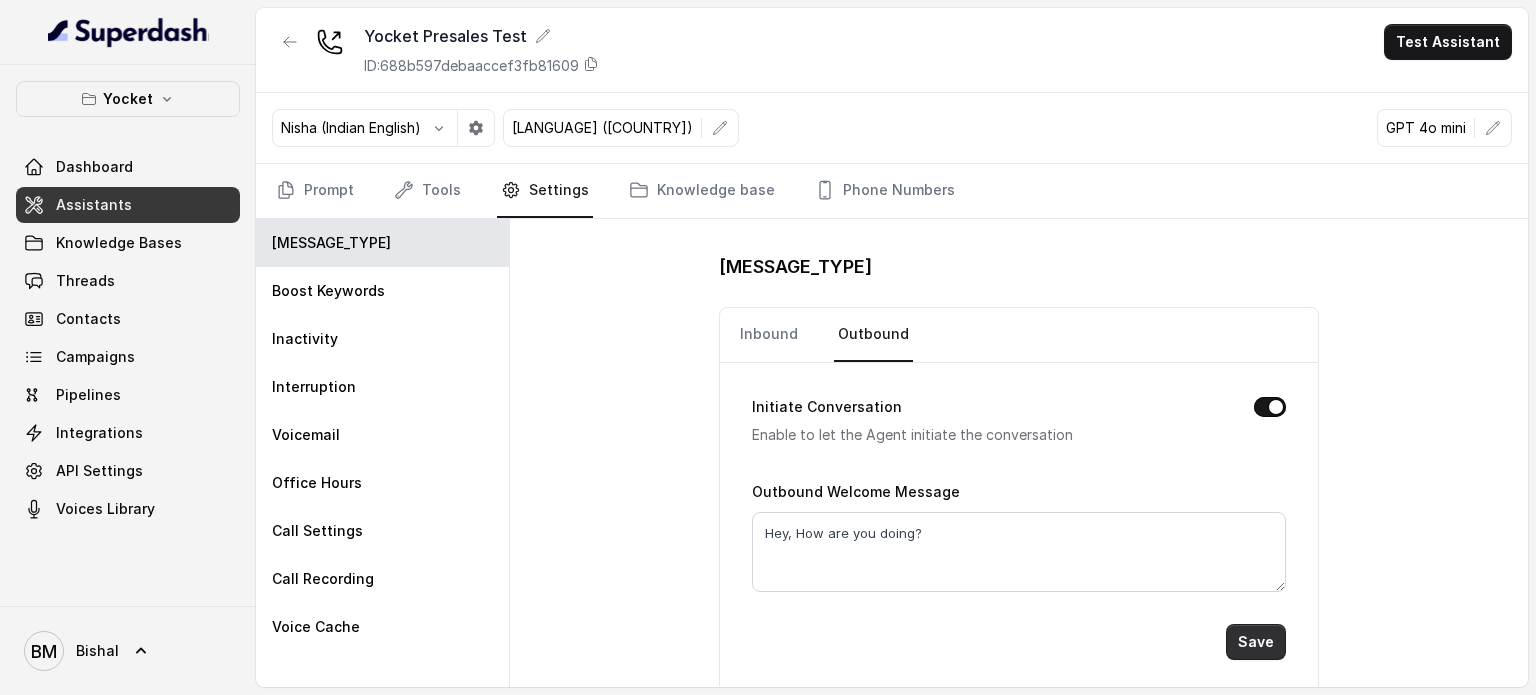 click on "Save" at bounding box center [1256, 642] 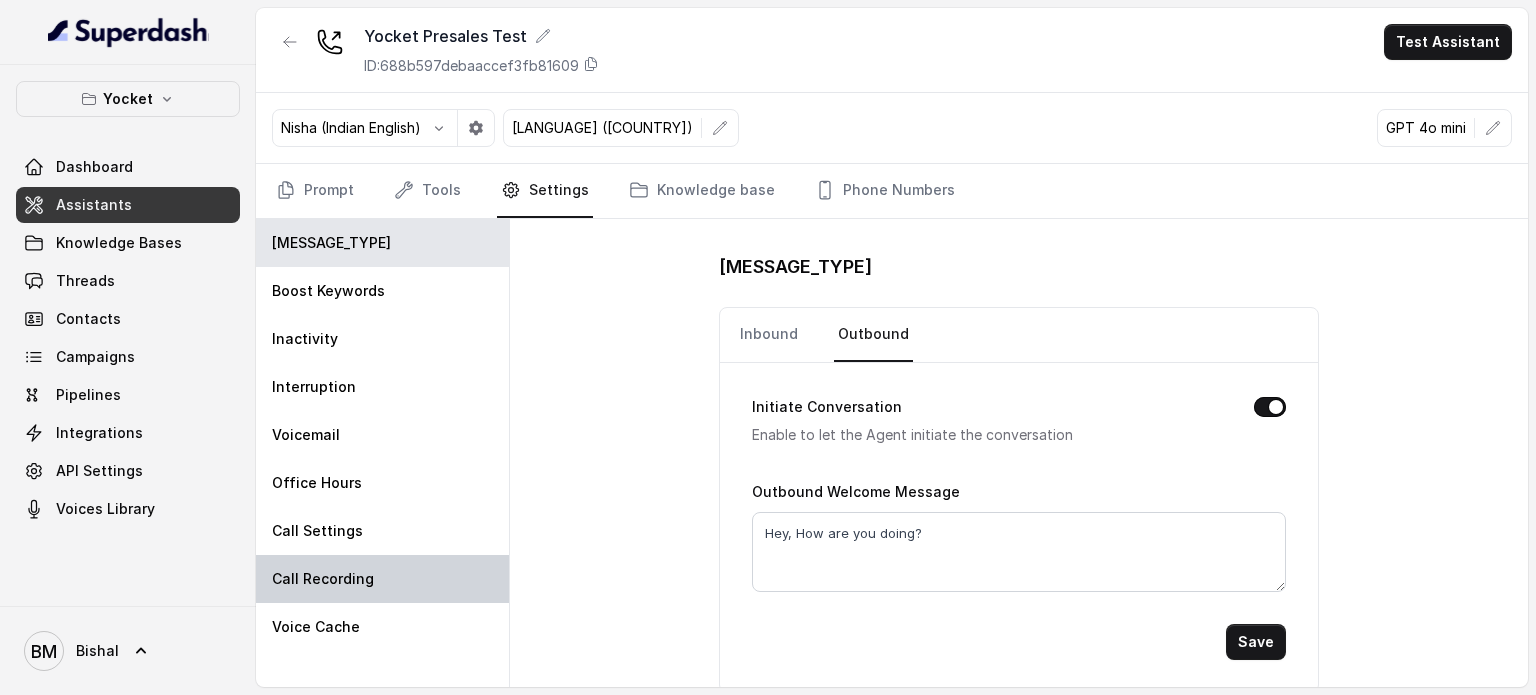 click on "Call Recording" at bounding box center [382, 579] 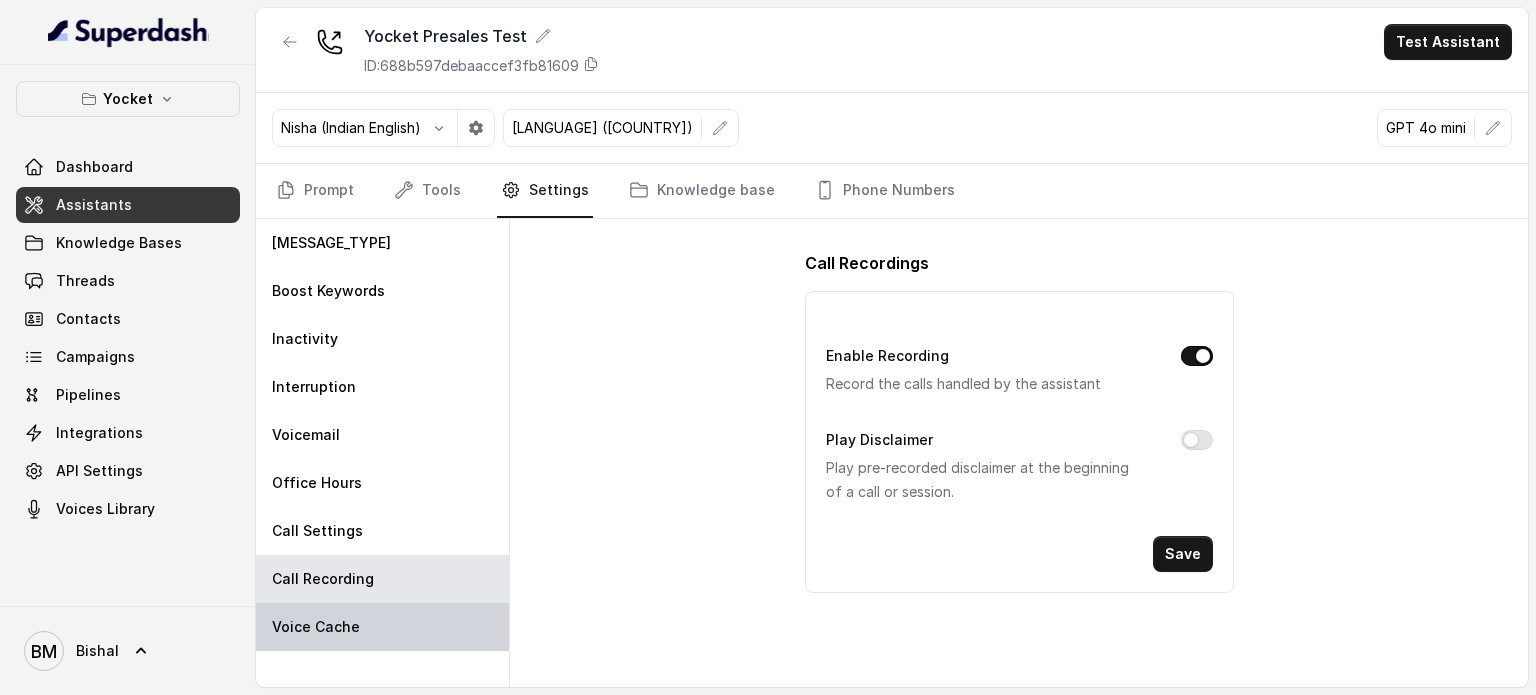 click on "Voice Cache" at bounding box center (382, 627) 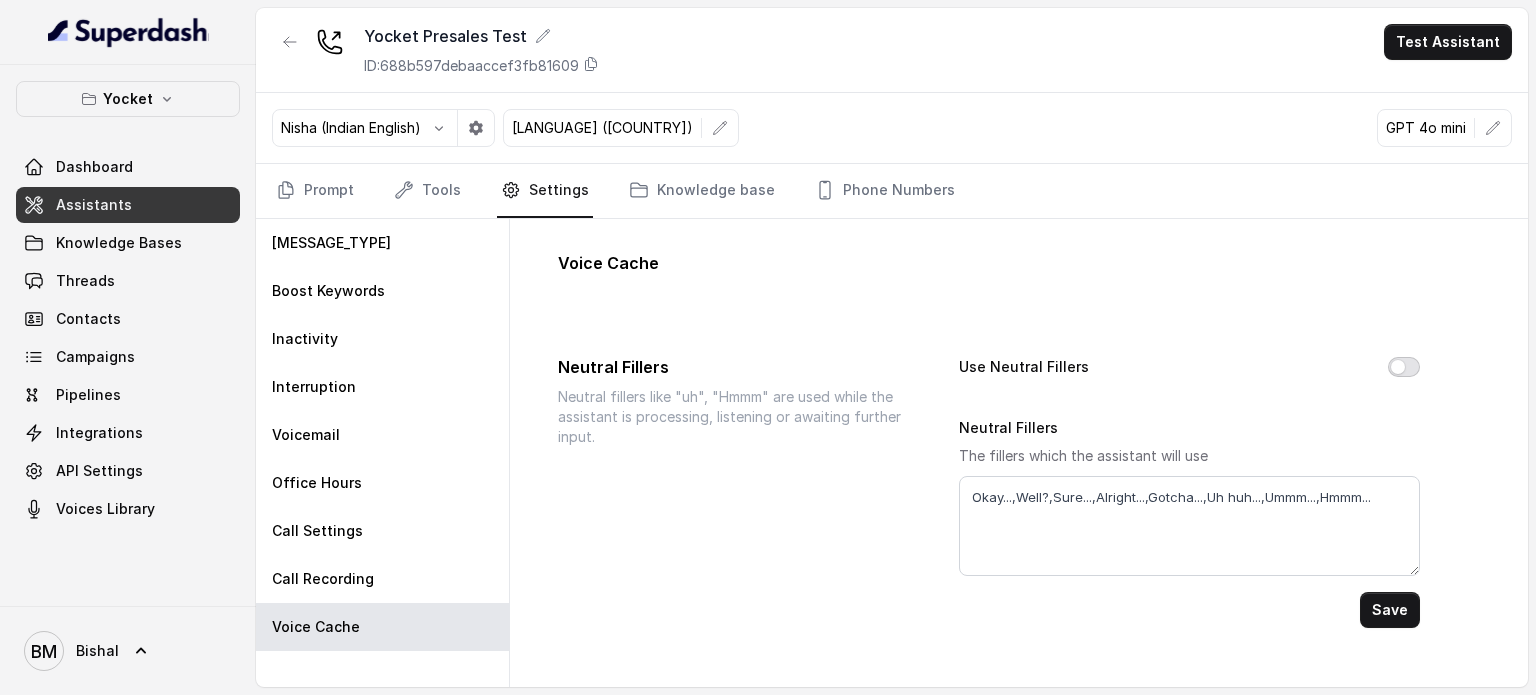 click on "Use Neutral Fillers" at bounding box center (1404, 367) 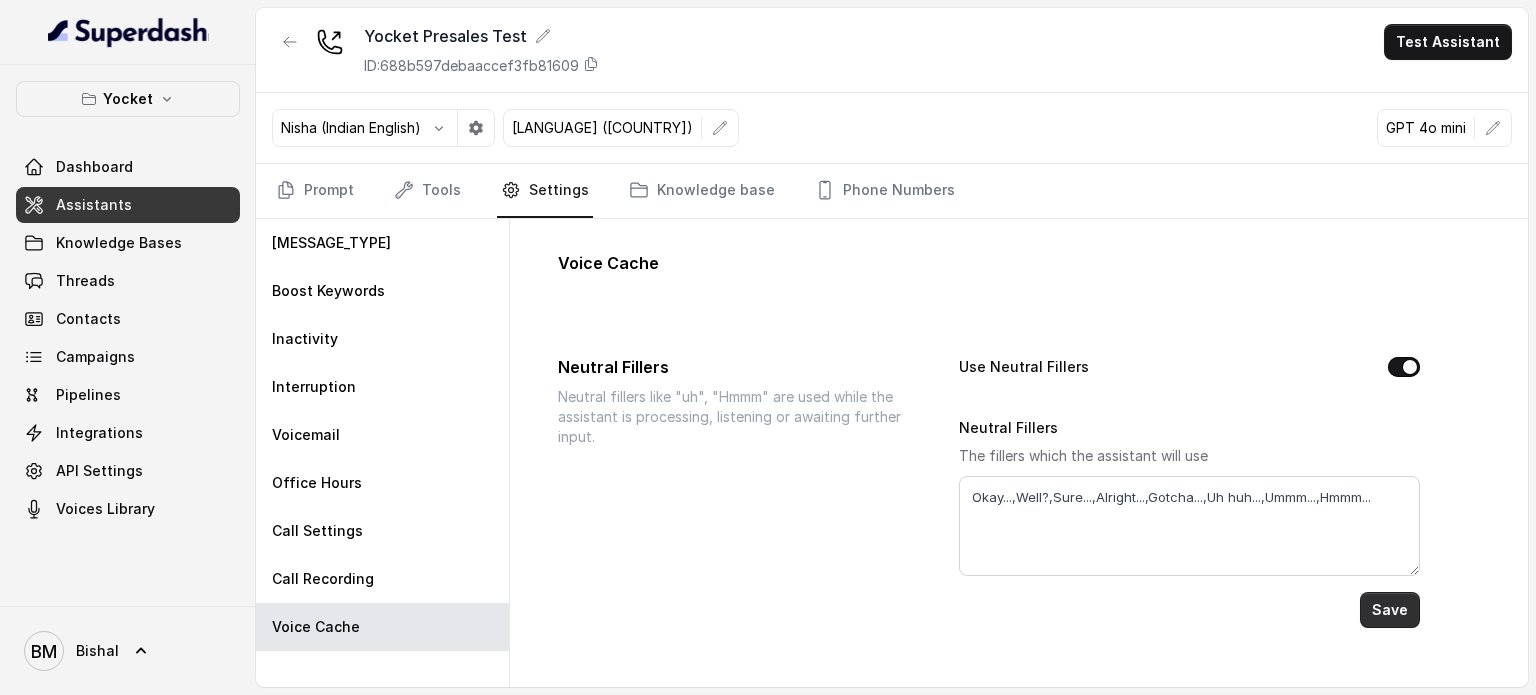 click on "Save" at bounding box center (1390, 610) 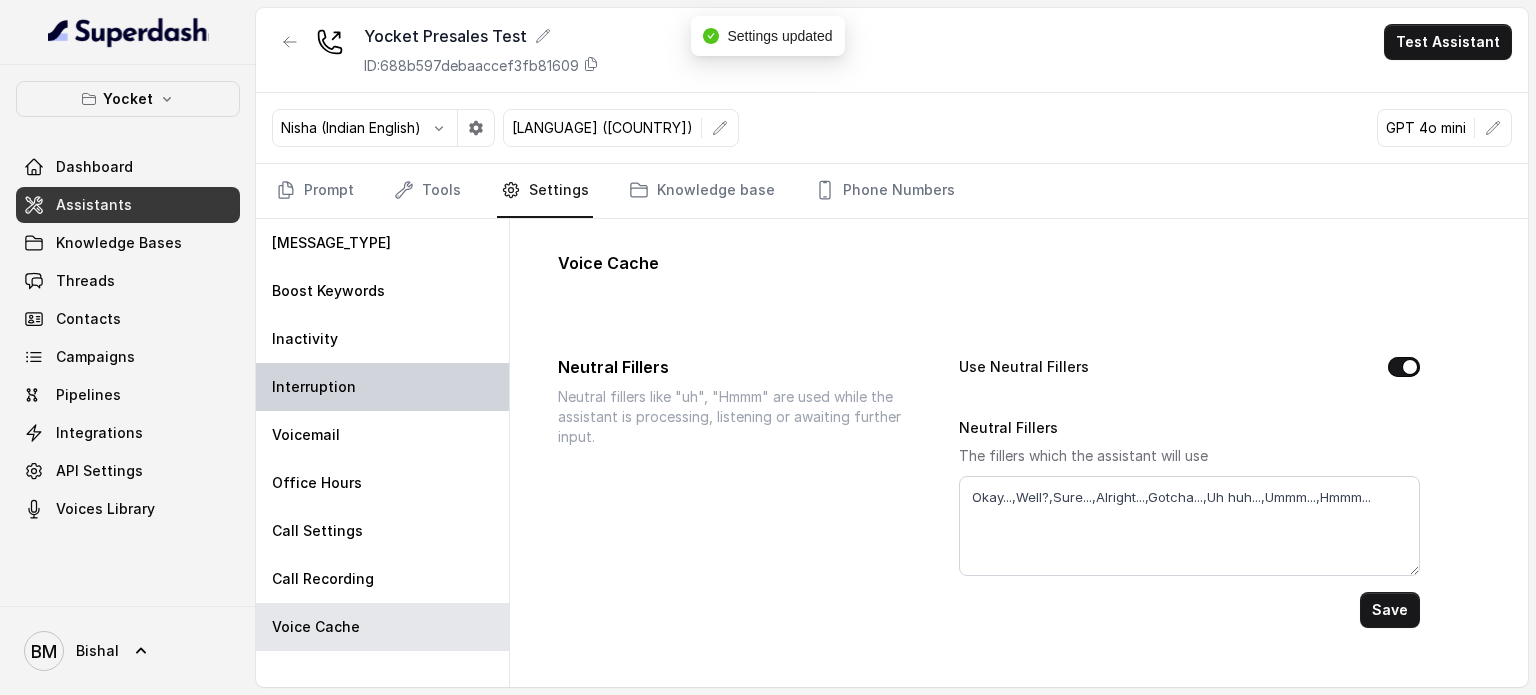 click on "Interruption" at bounding box center (382, 387) 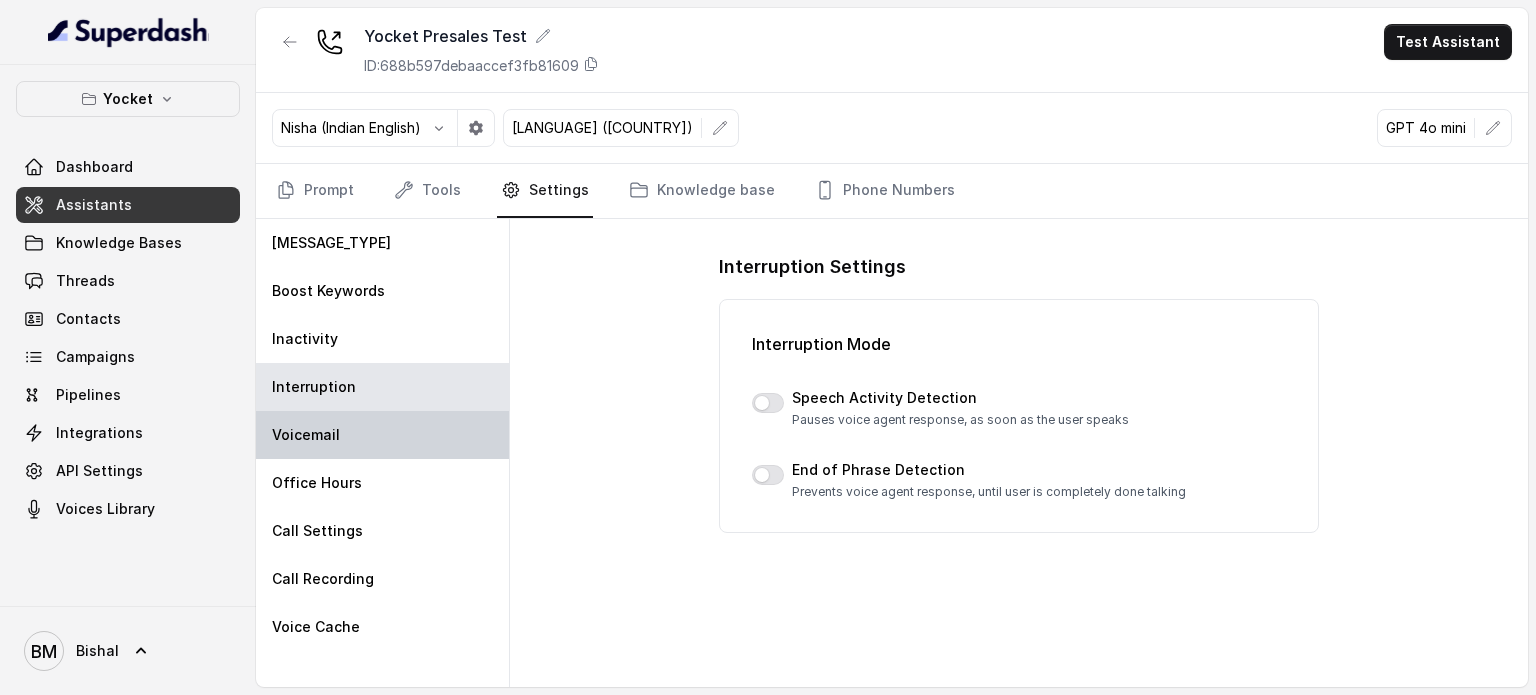 click on "Voicemail" at bounding box center (382, 435) 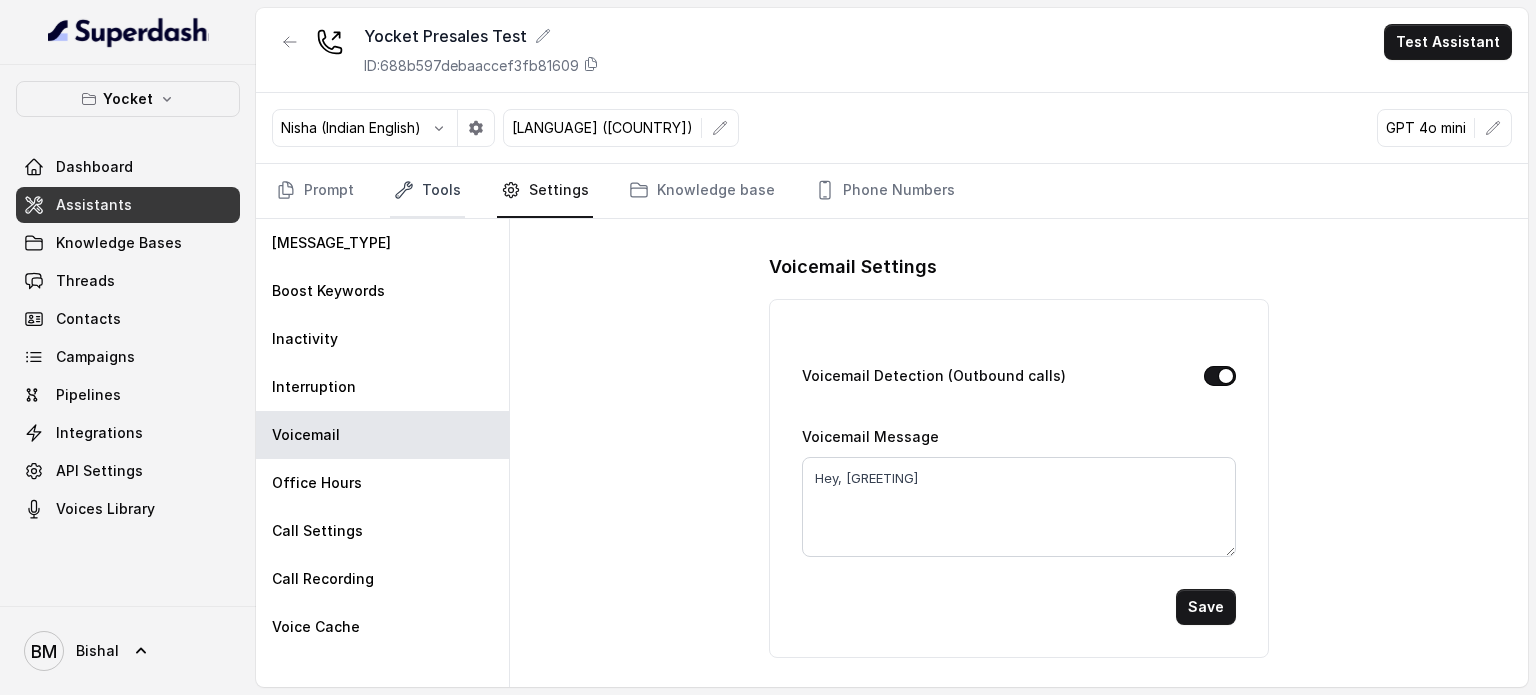 click on "Tools" at bounding box center (427, 191) 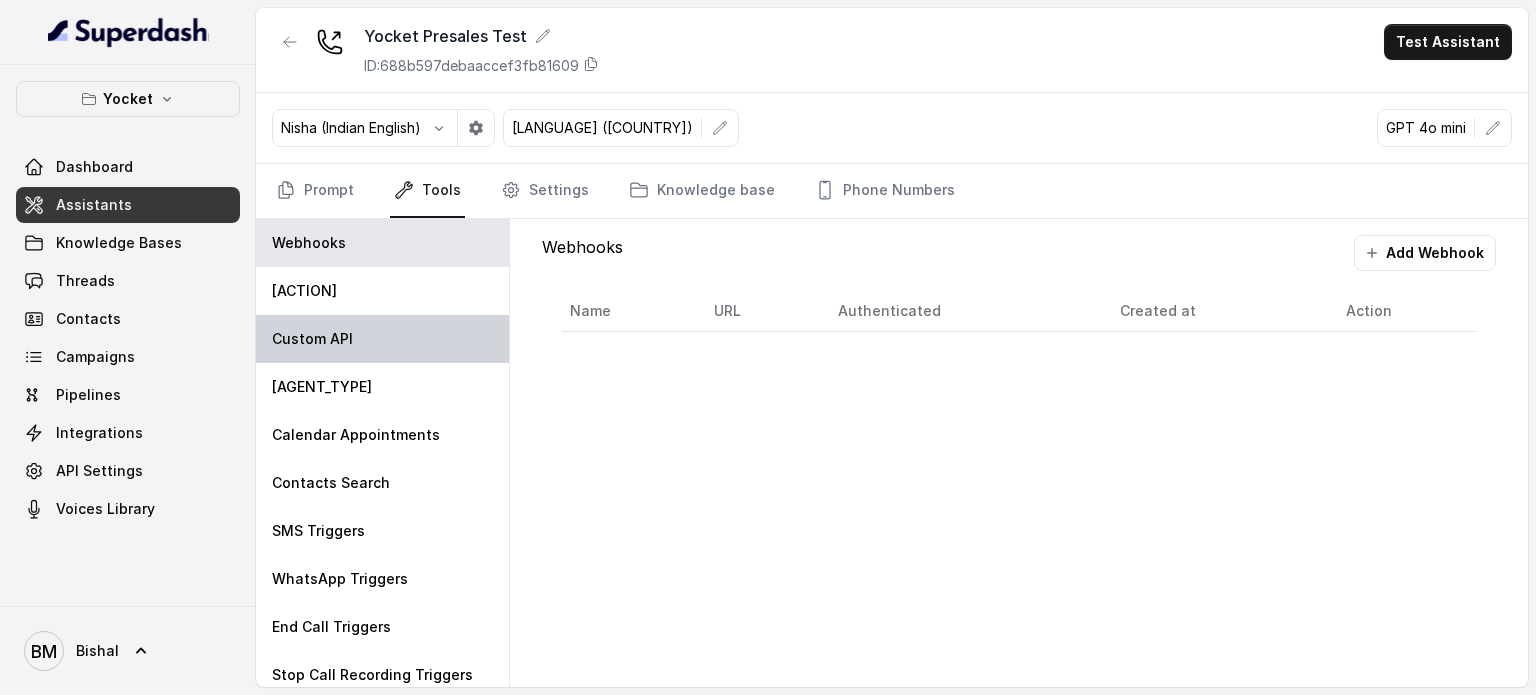 click on "Custom API" at bounding box center [382, 339] 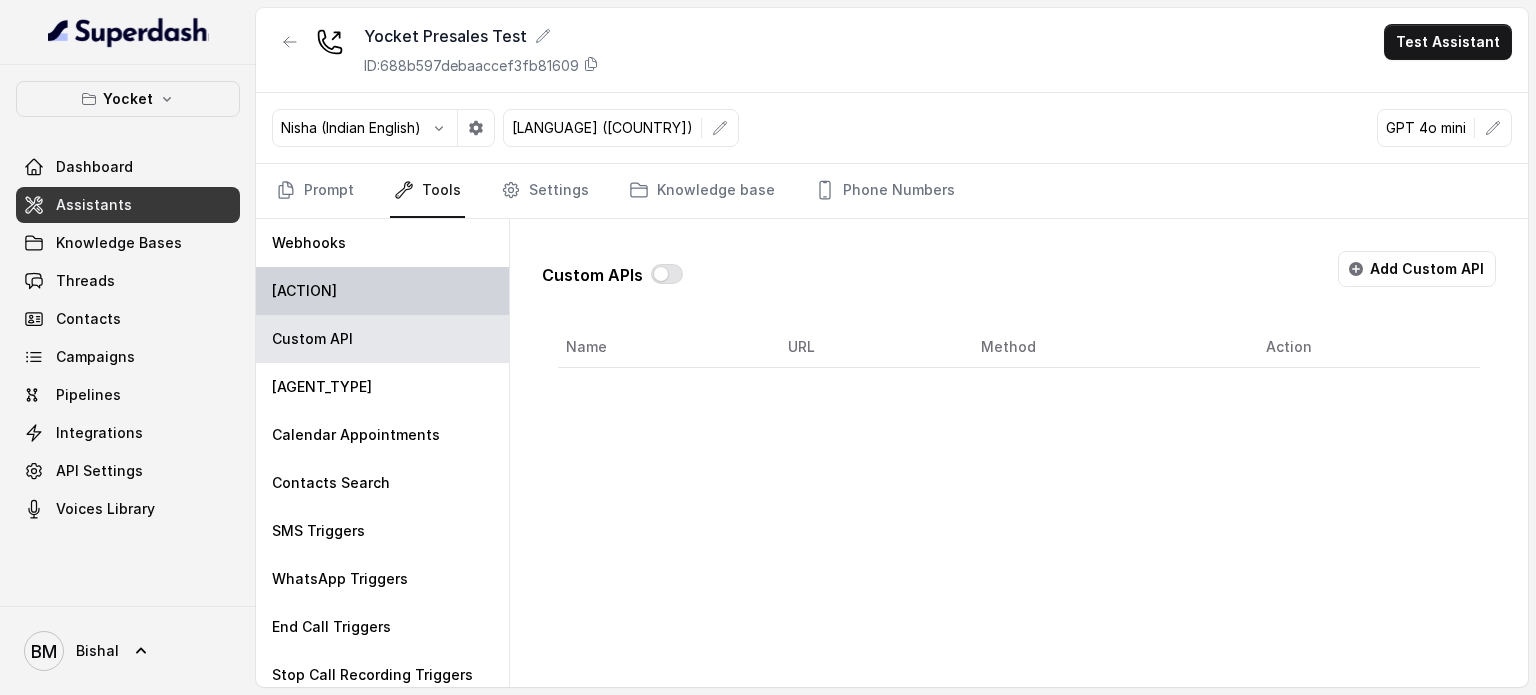 click on "[ACTION]" at bounding box center [382, 291] 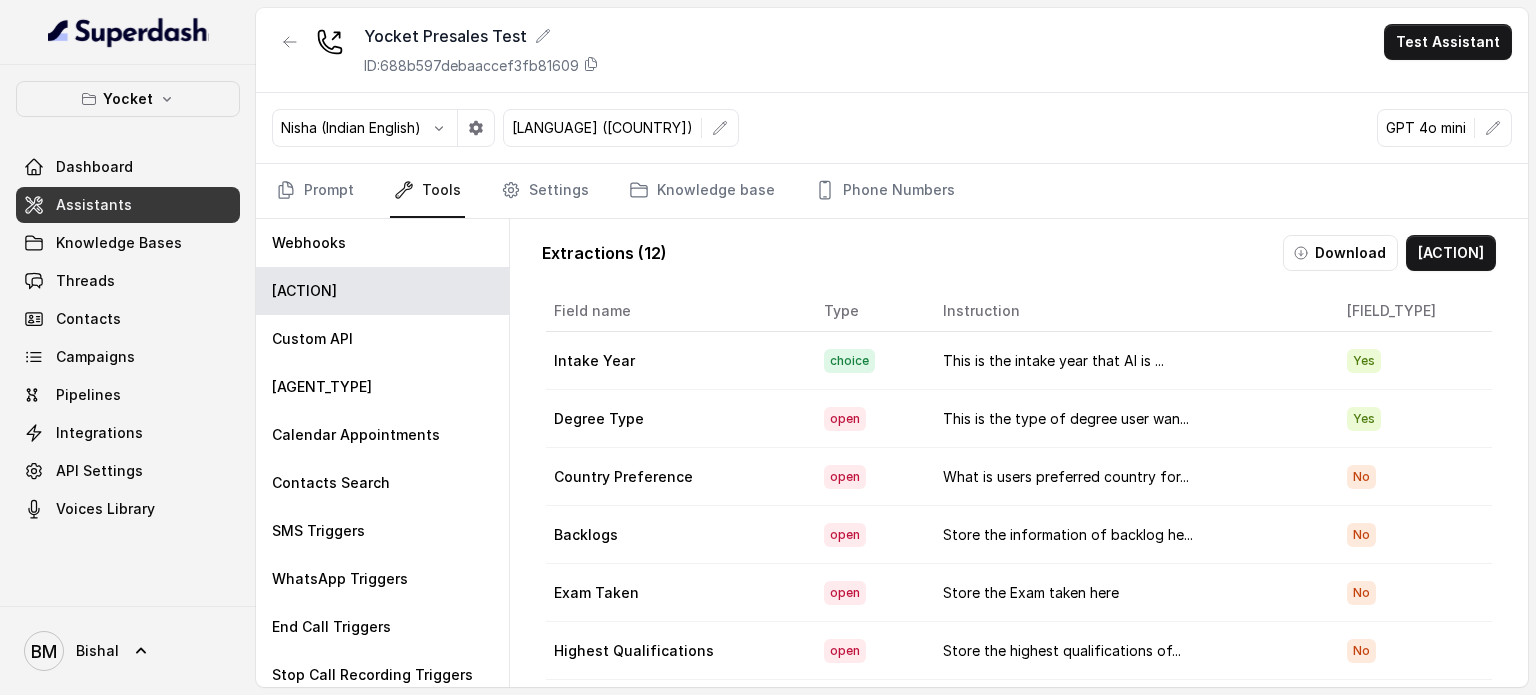 scroll, scrollTop: 249, scrollLeft: 0, axis: vertical 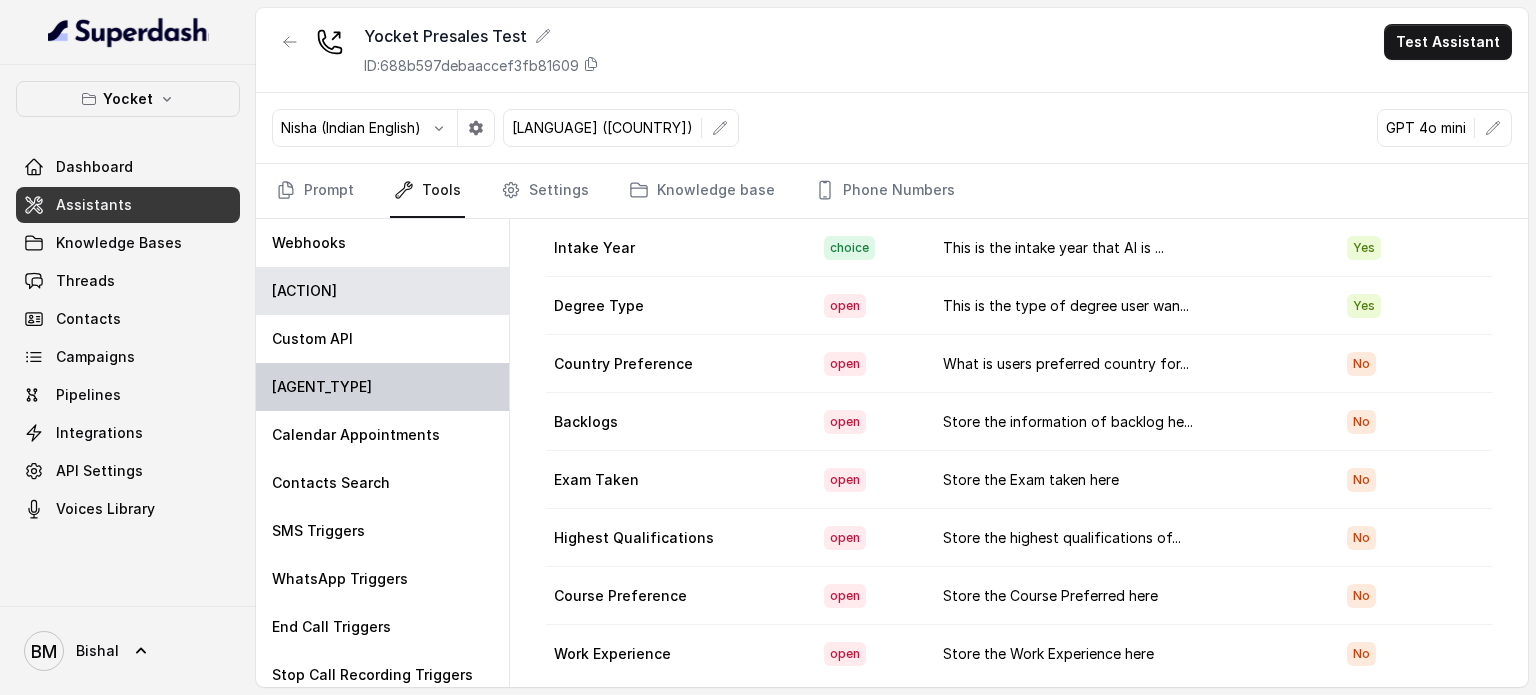 click on "[AGENT_TYPE]" at bounding box center (382, 387) 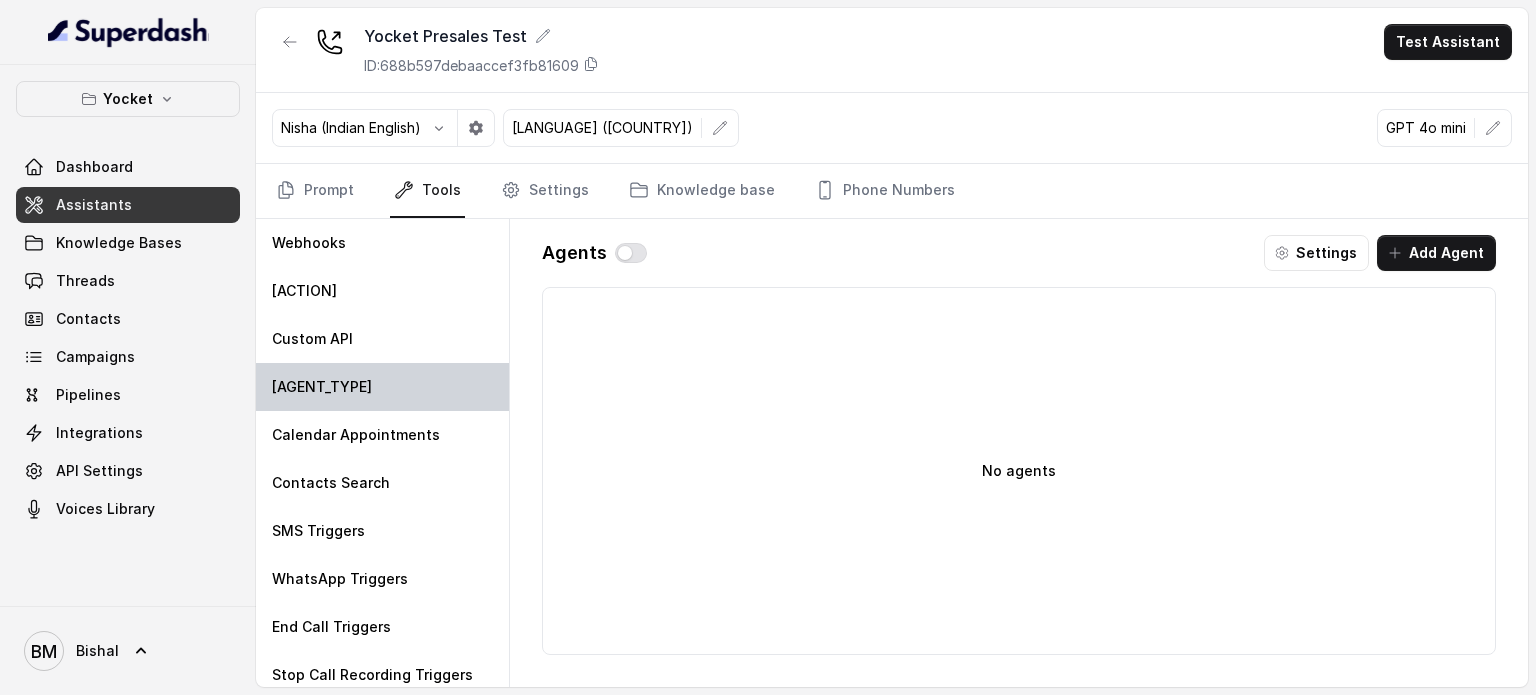 scroll, scrollTop: 0, scrollLeft: 0, axis: both 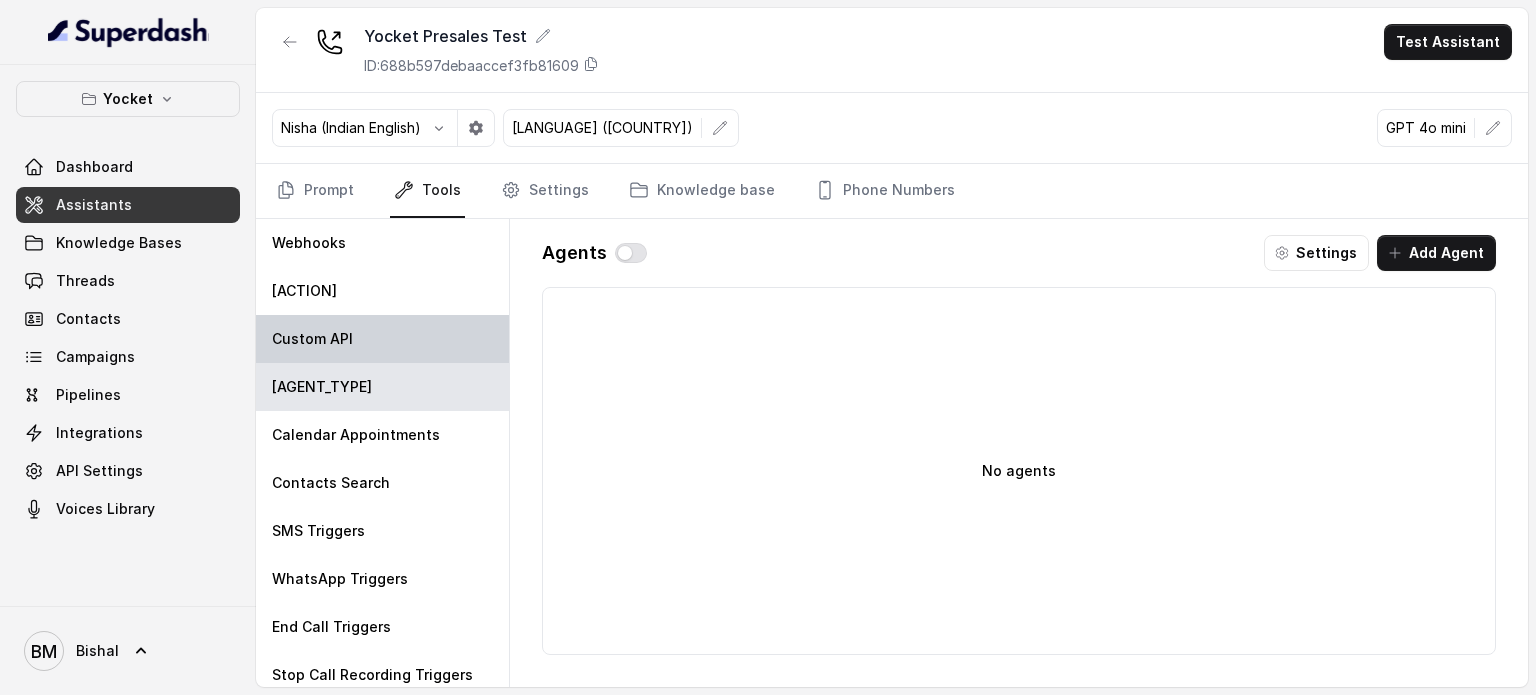 click on "Custom API" at bounding box center (382, 339) 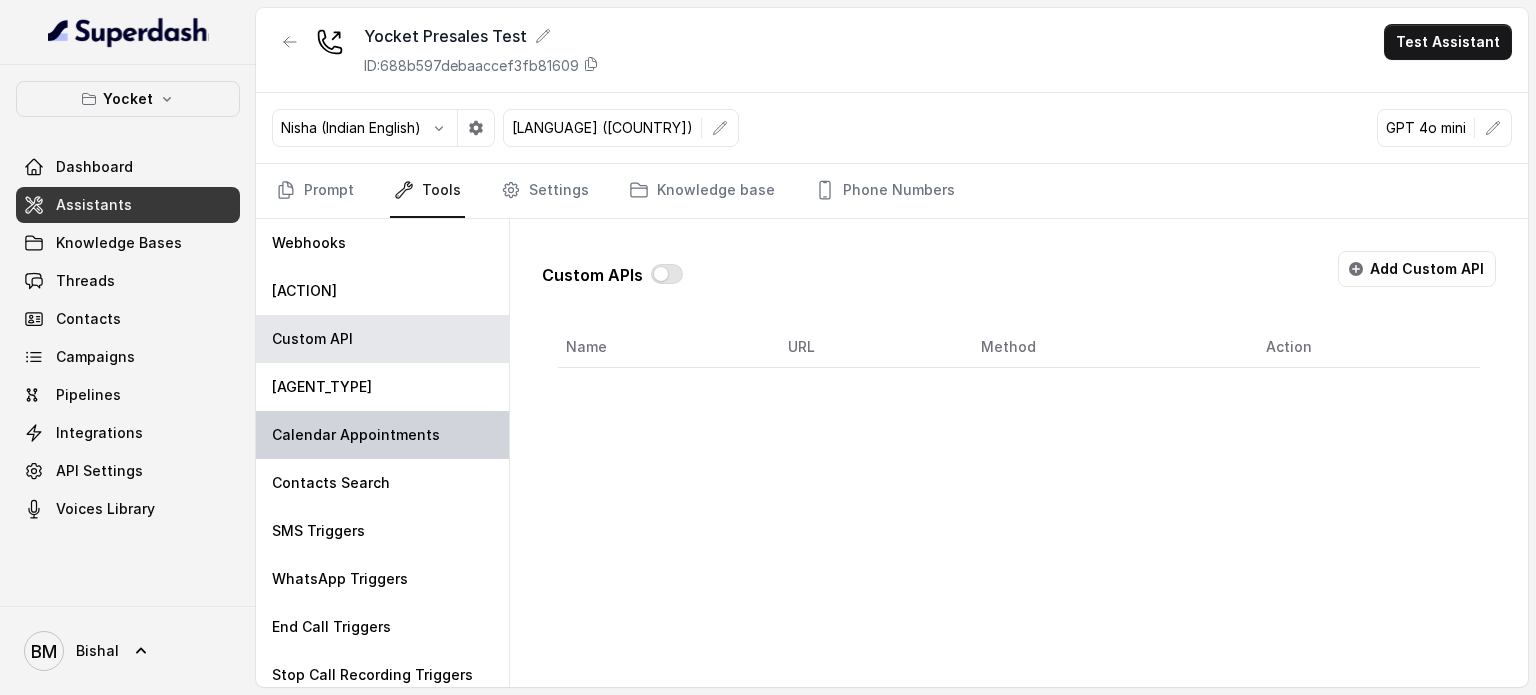 click on "Calendar Appointments" at bounding box center (356, 435) 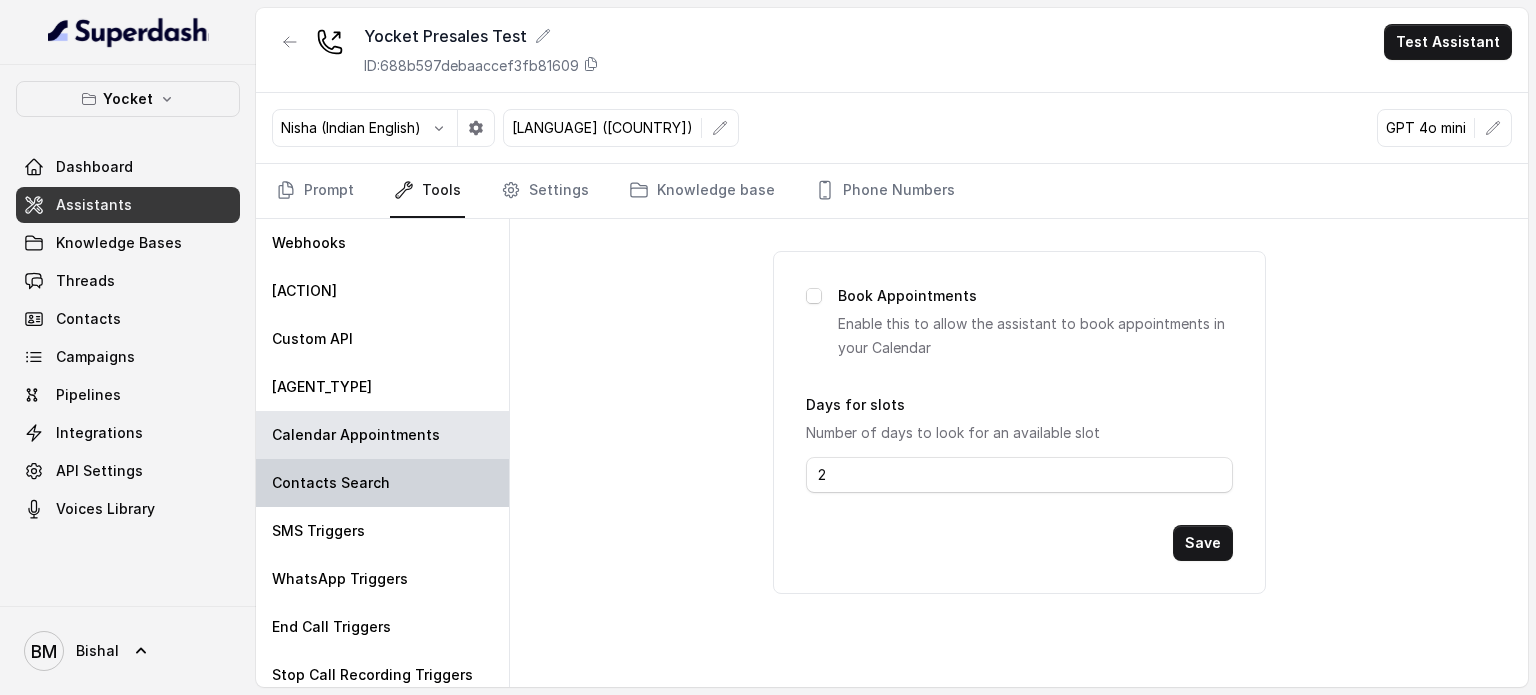 click on "Contacts Search" at bounding box center (331, 483) 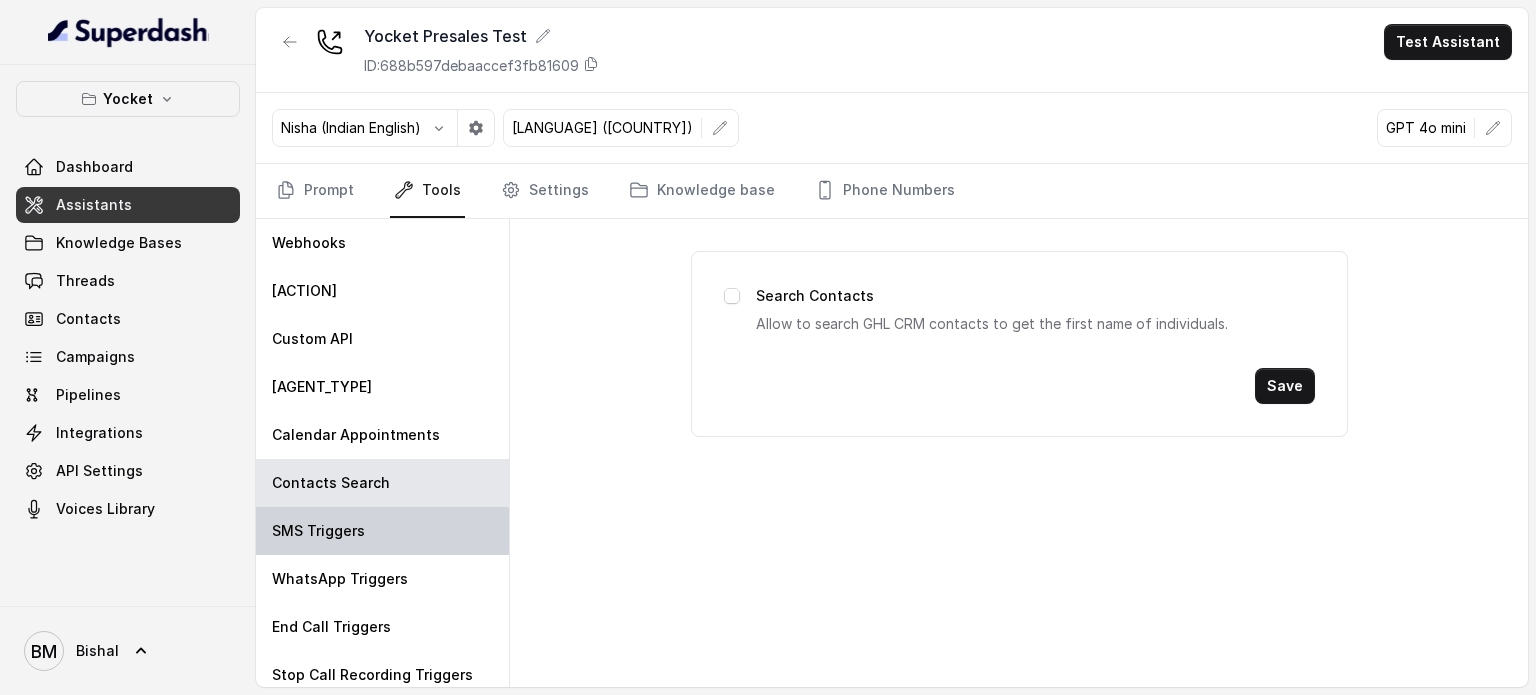 click on "SMS Triggers" at bounding box center [382, 531] 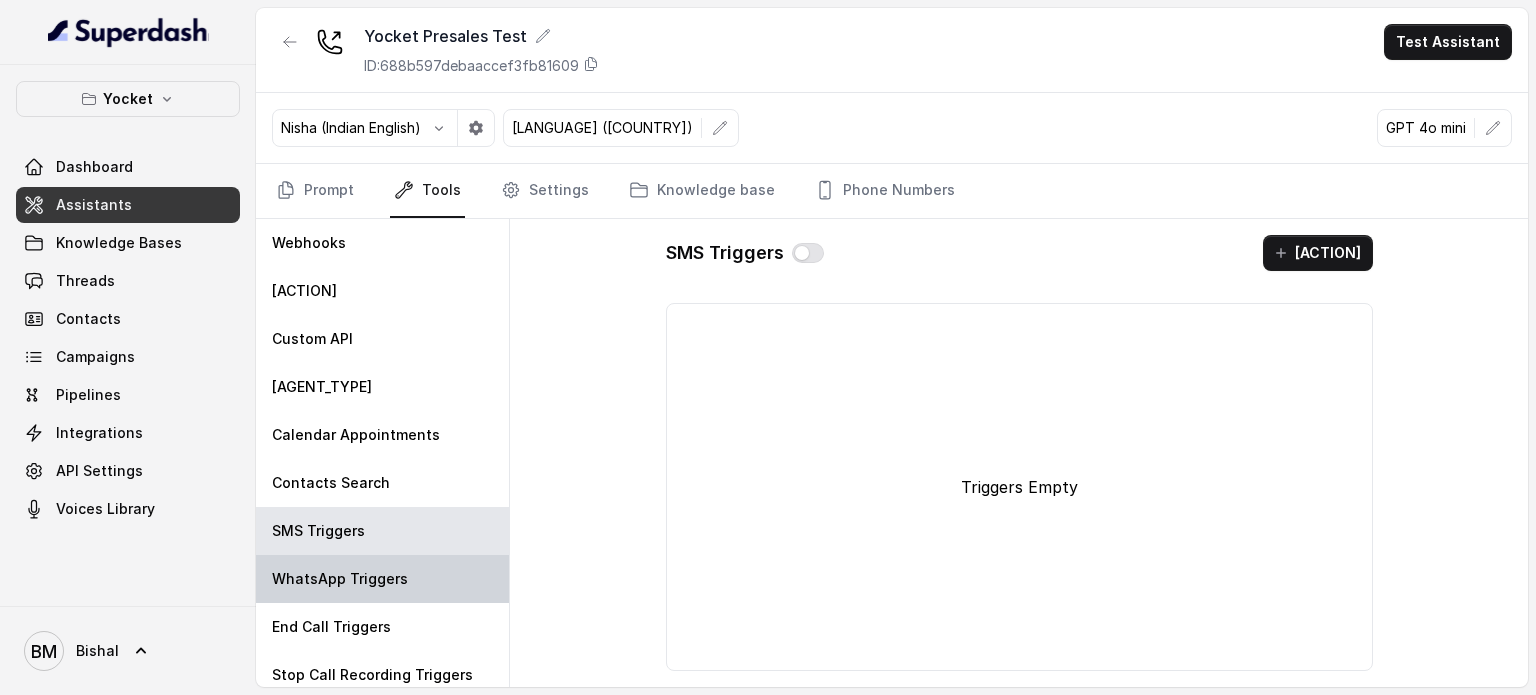 click on "WhatsApp Triggers" at bounding box center [382, 579] 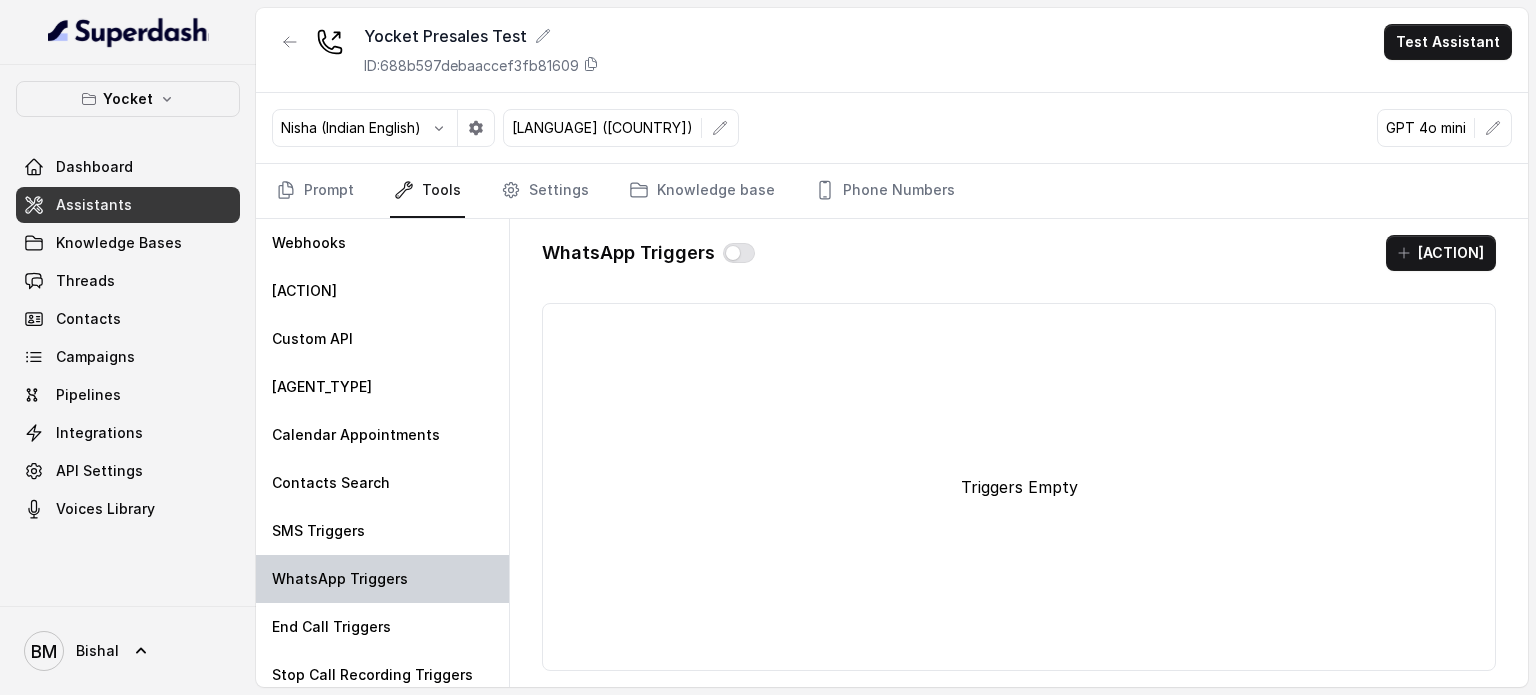 scroll, scrollTop: 9, scrollLeft: 0, axis: vertical 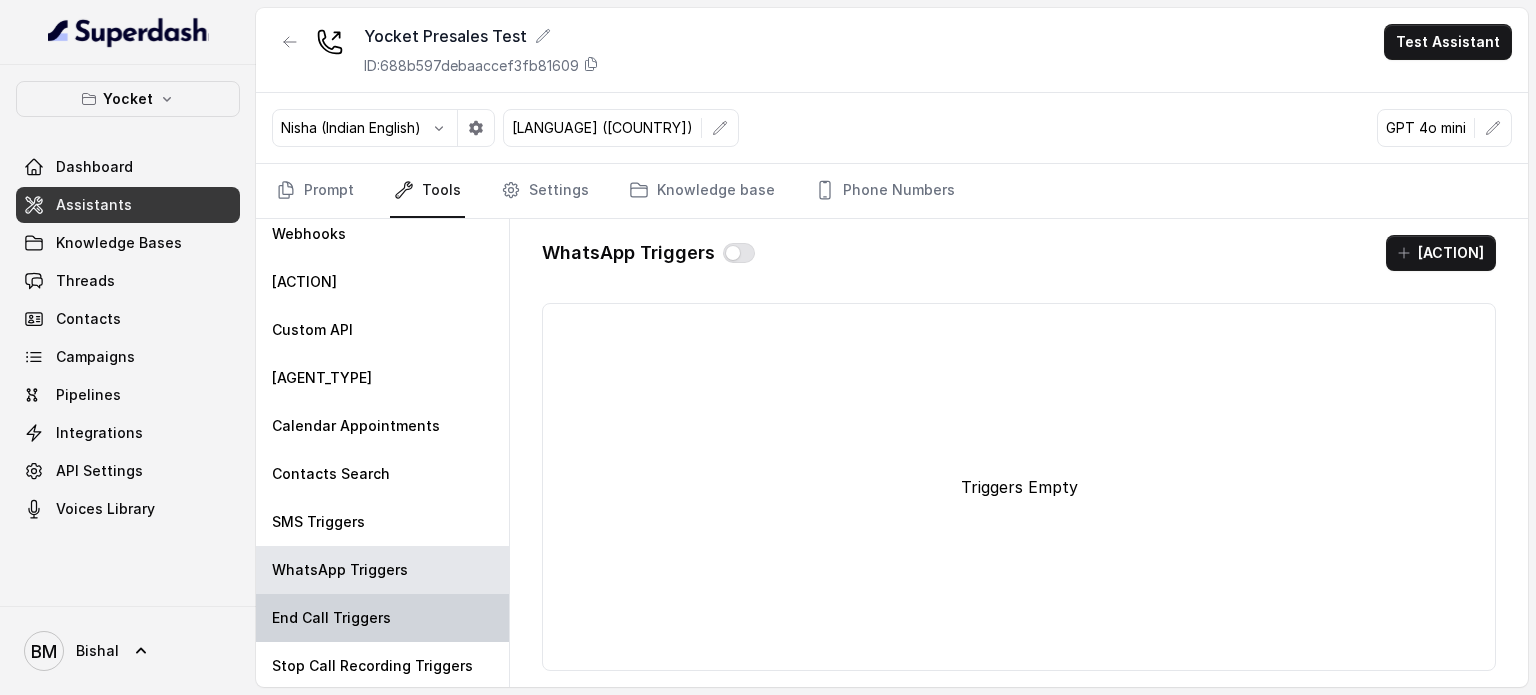 click on "End Call Triggers" at bounding box center (382, 618) 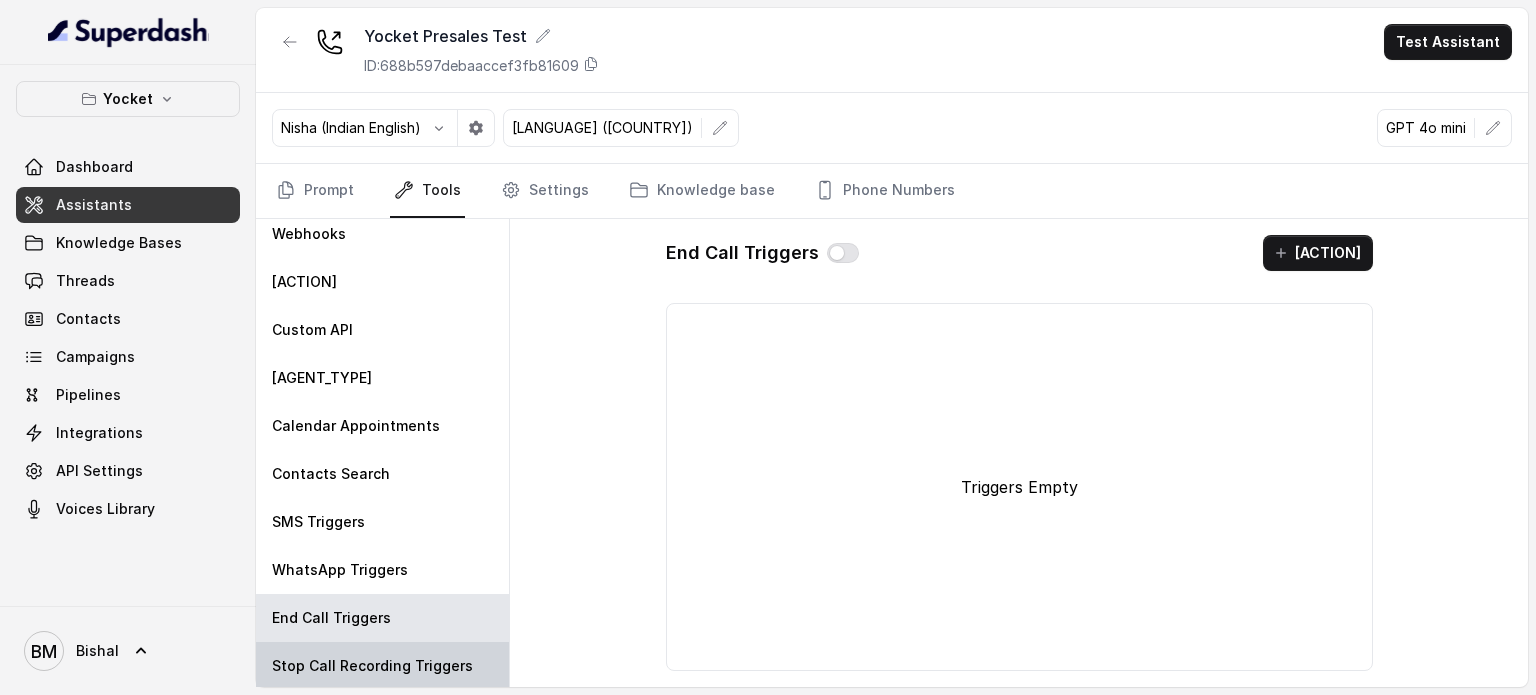 click on "Stop Call Recording Triggers" at bounding box center [372, 666] 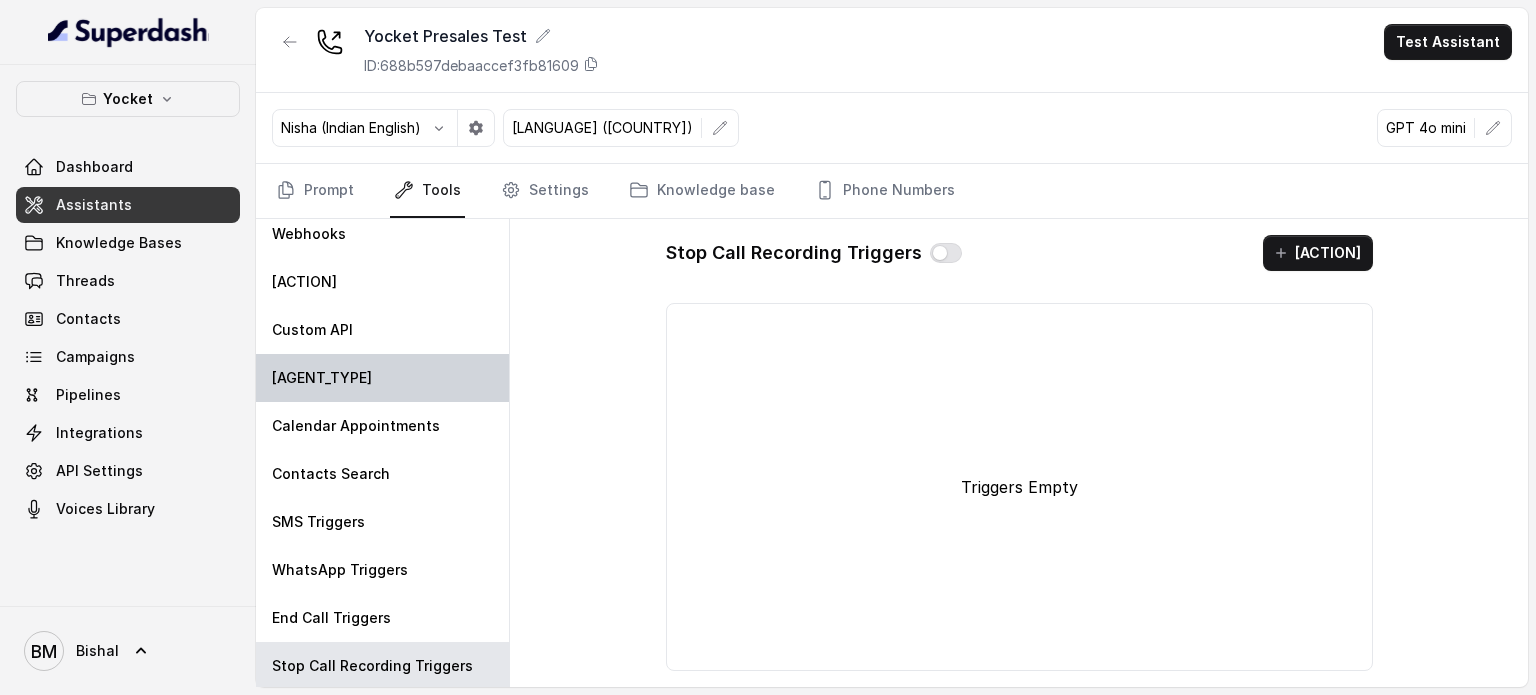 scroll, scrollTop: 0, scrollLeft: 0, axis: both 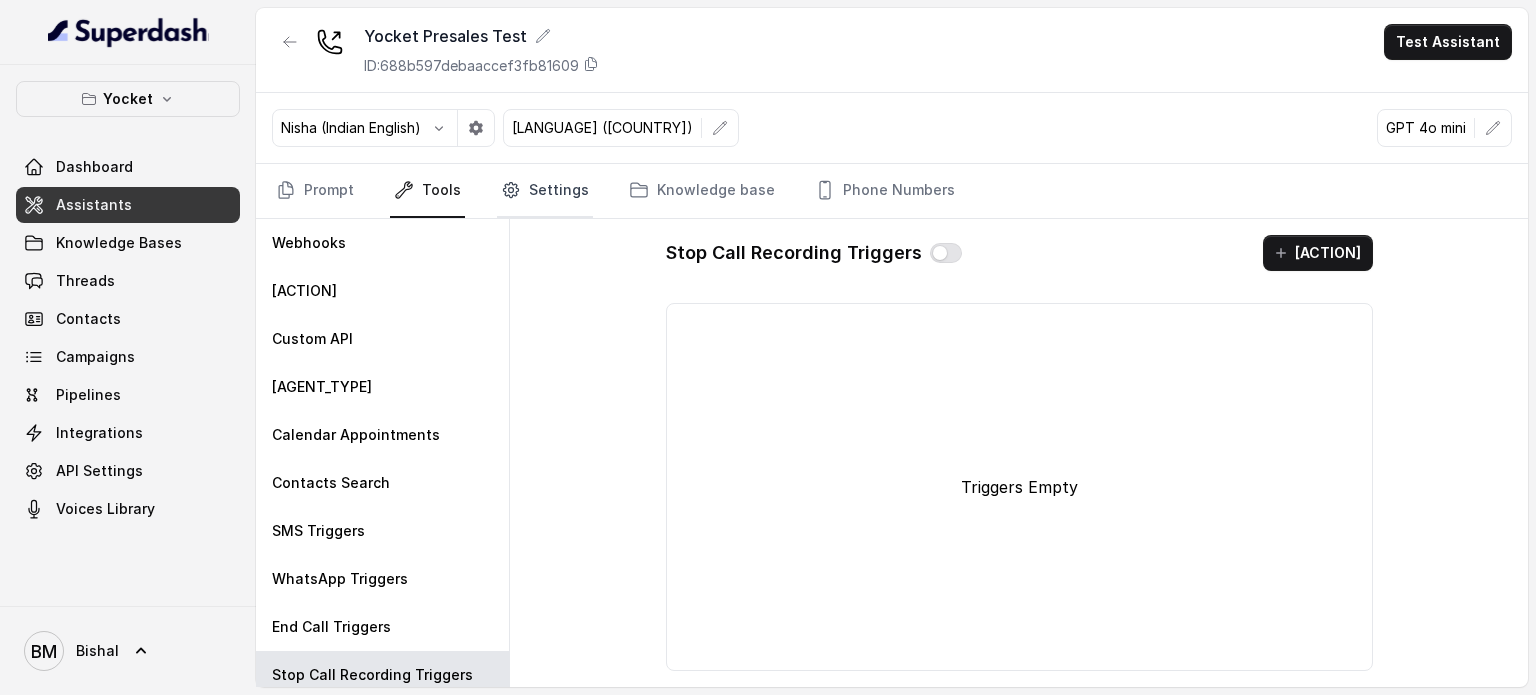 click on "Settings" at bounding box center [545, 191] 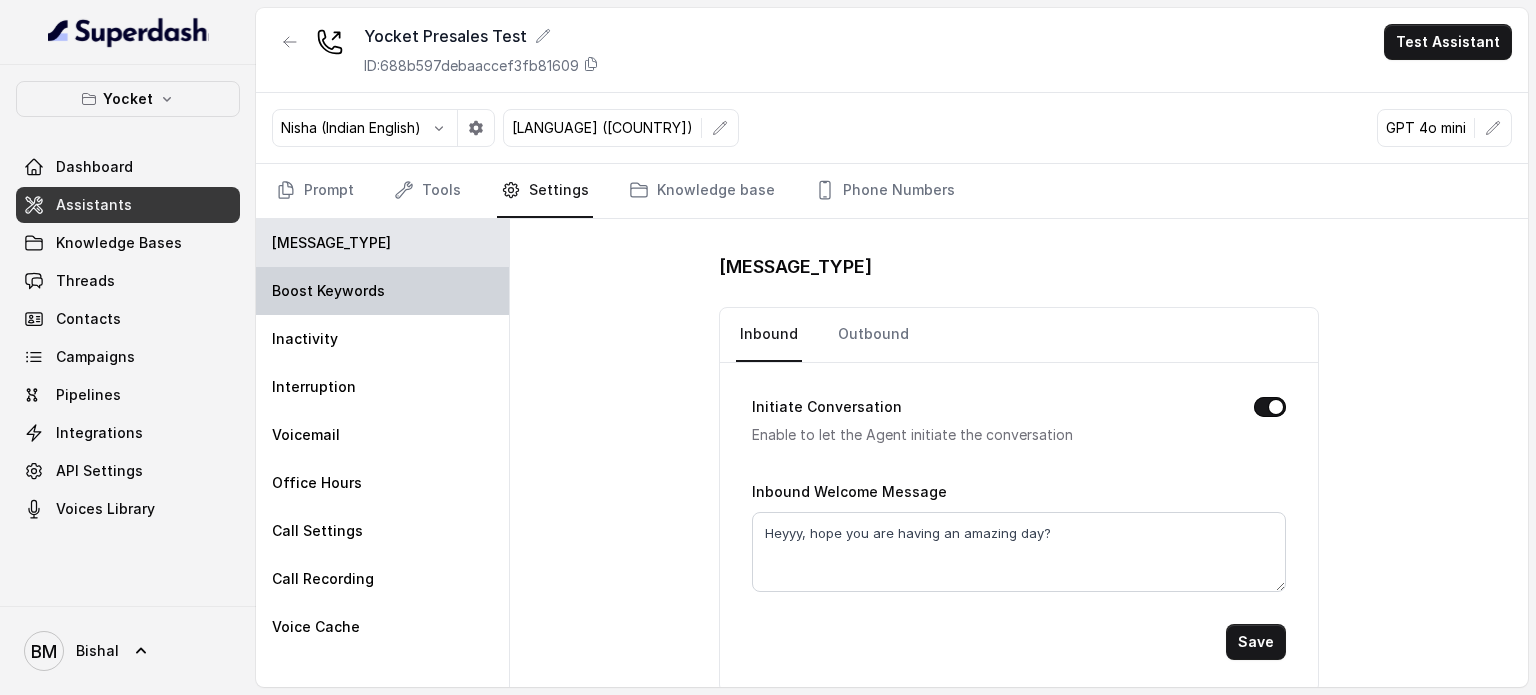 click on "Boost Keywords" at bounding box center [382, 291] 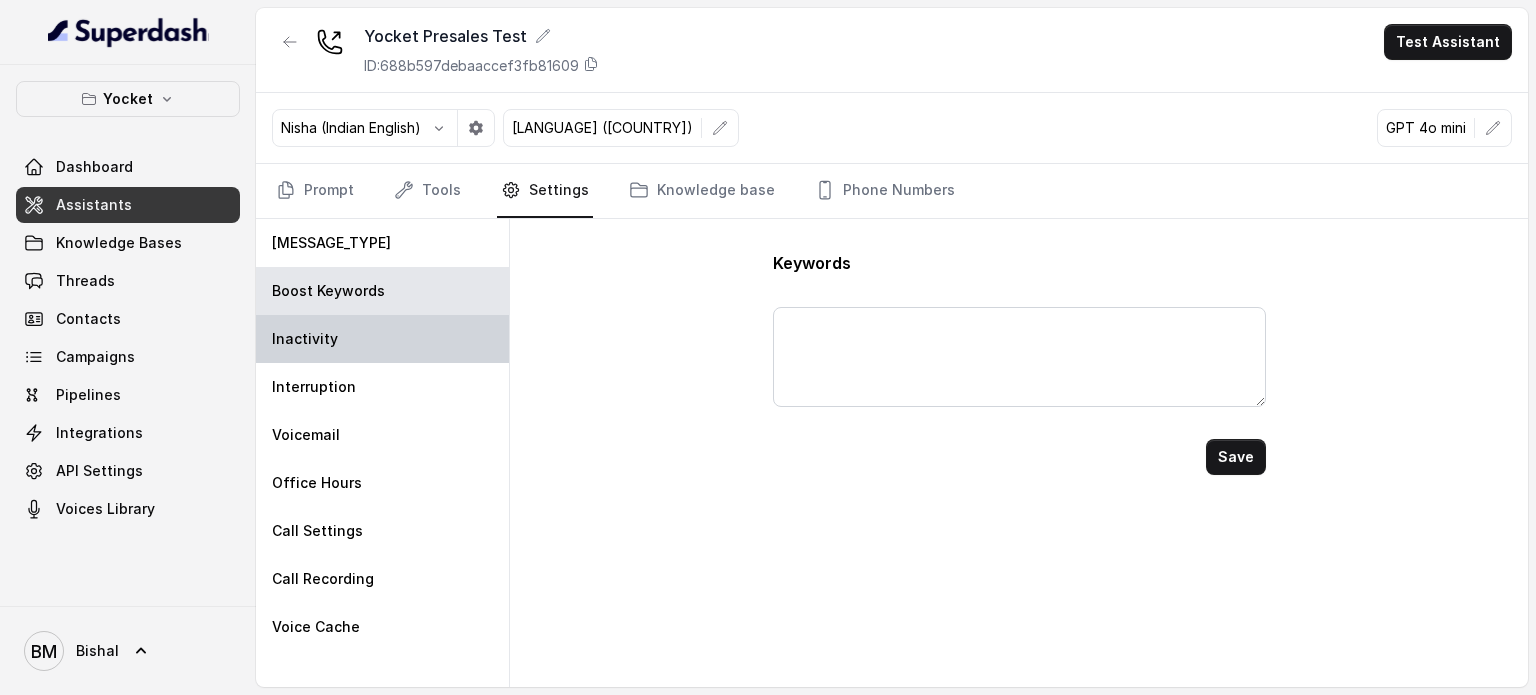 click on "Inactivity" at bounding box center (382, 339) 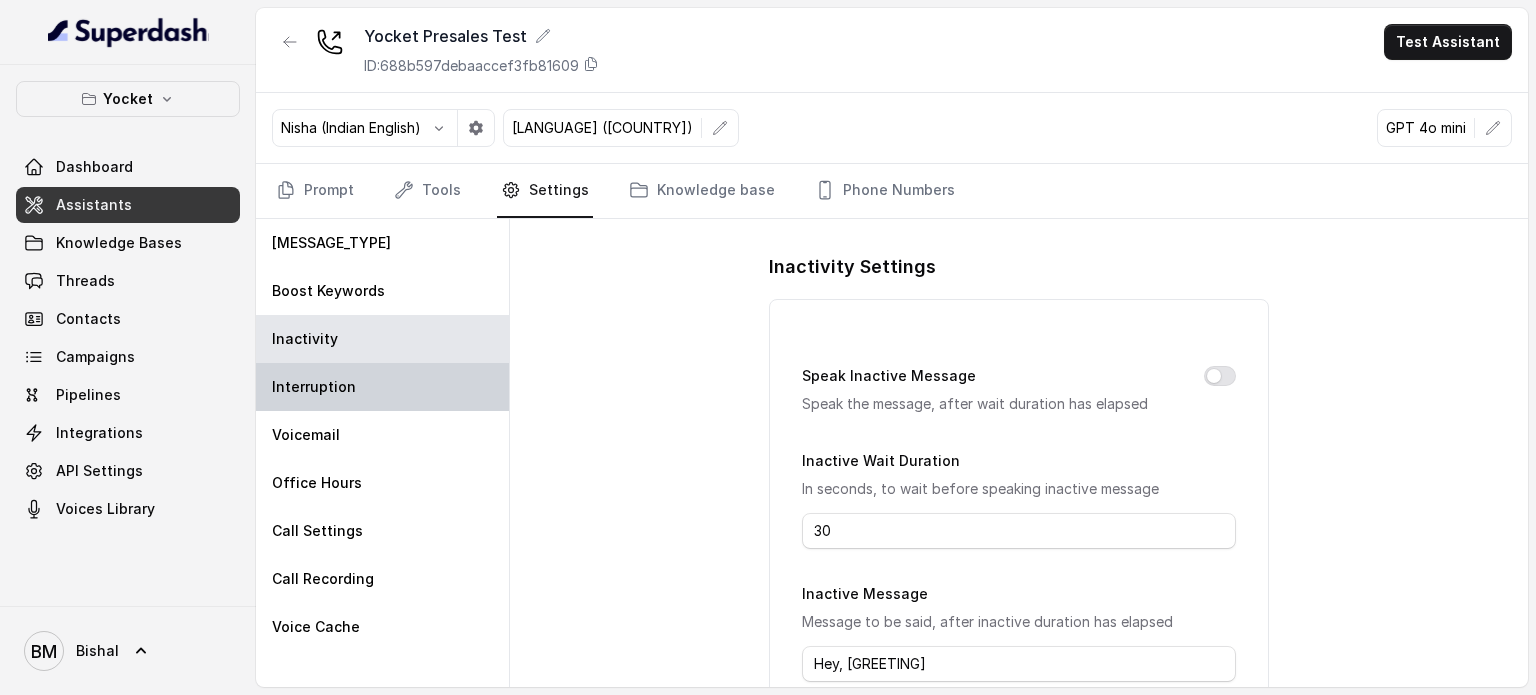 click on "Interruption" at bounding box center (382, 387) 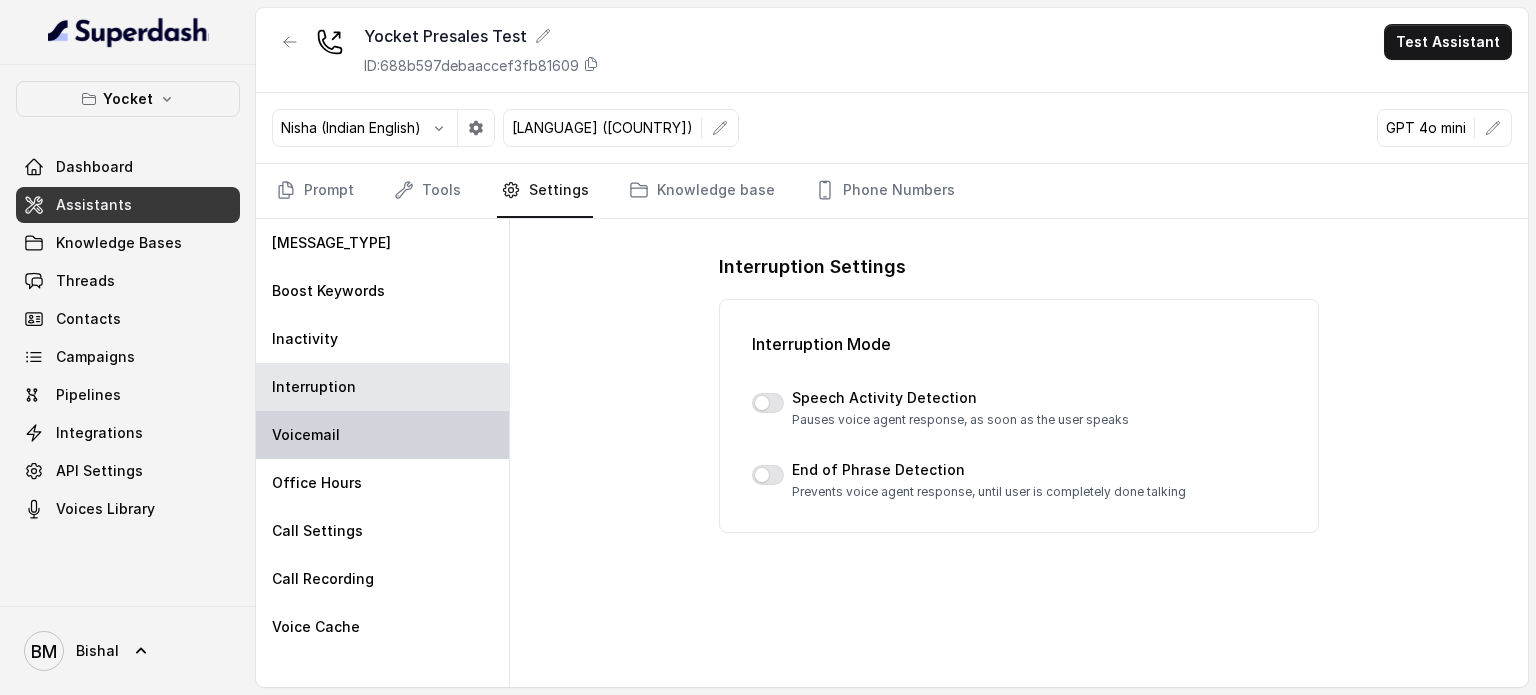 click on "Voicemail" at bounding box center [382, 435] 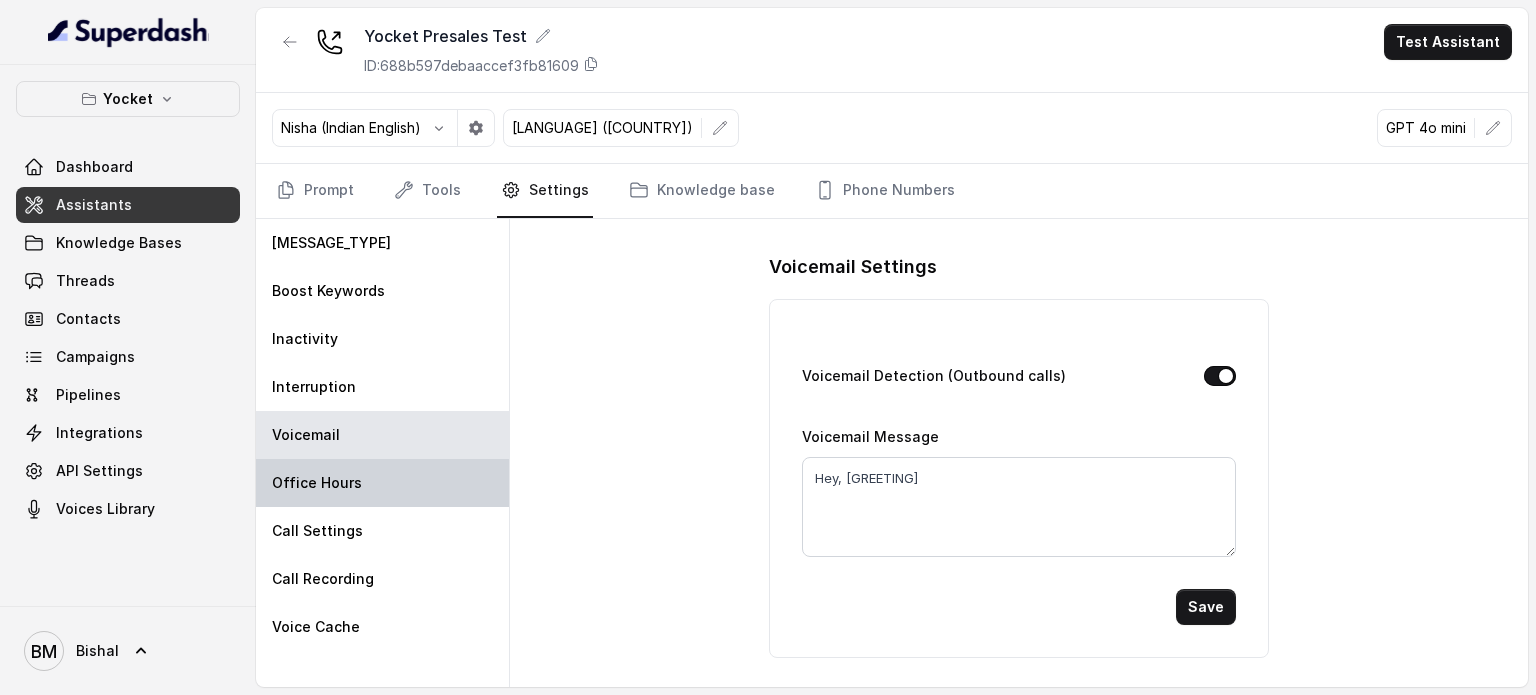 click on "Office Hours" at bounding box center [382, 483] 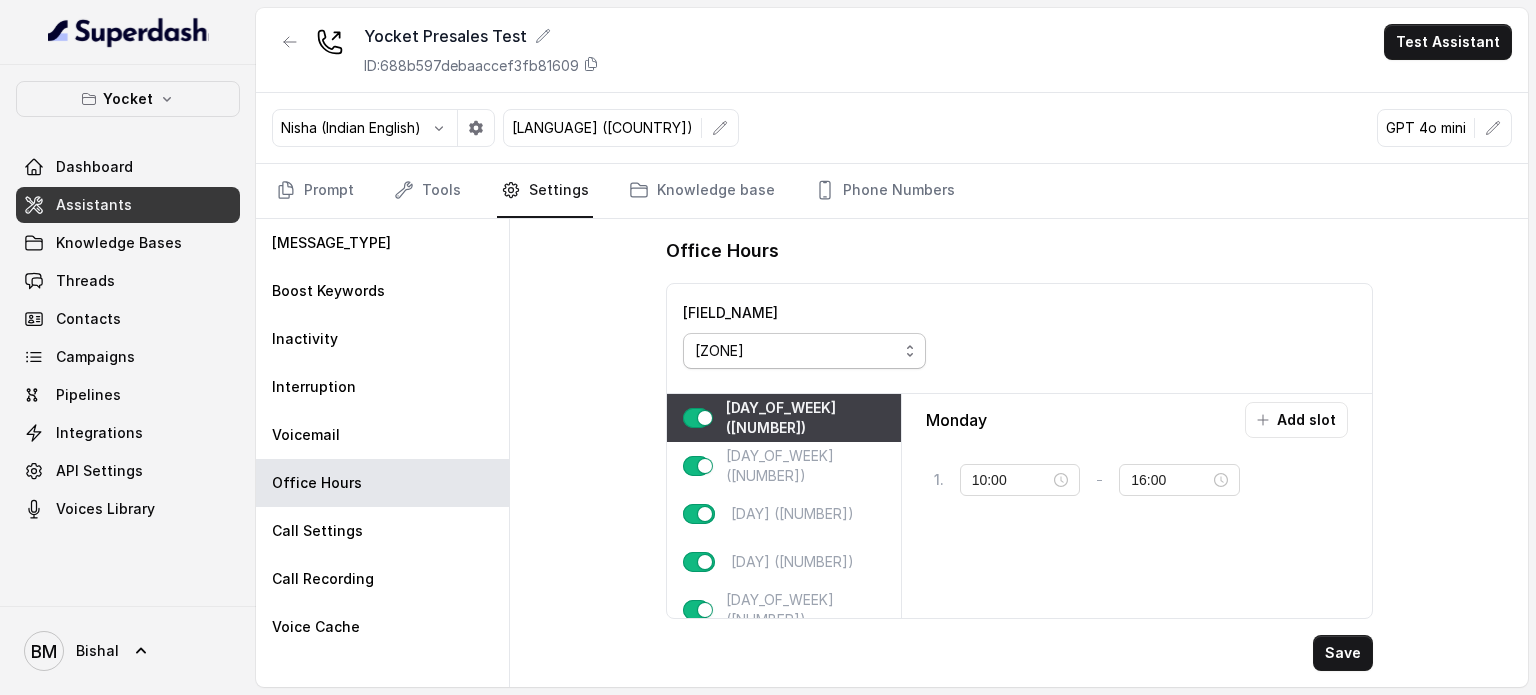 click on "[ZONE]" at bounding box center (796, 351) 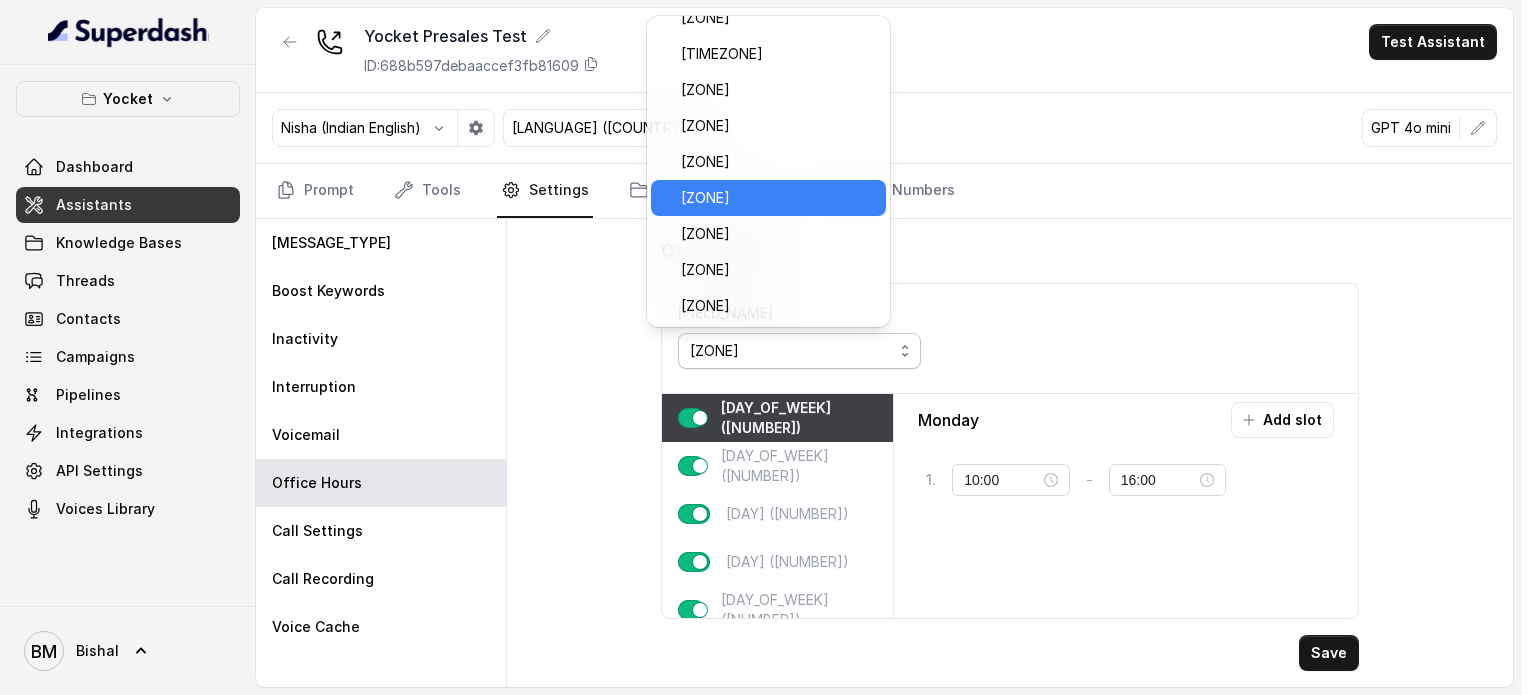 scroll, scrollTop: 8912, scrollLeft: 0, axis: vertical 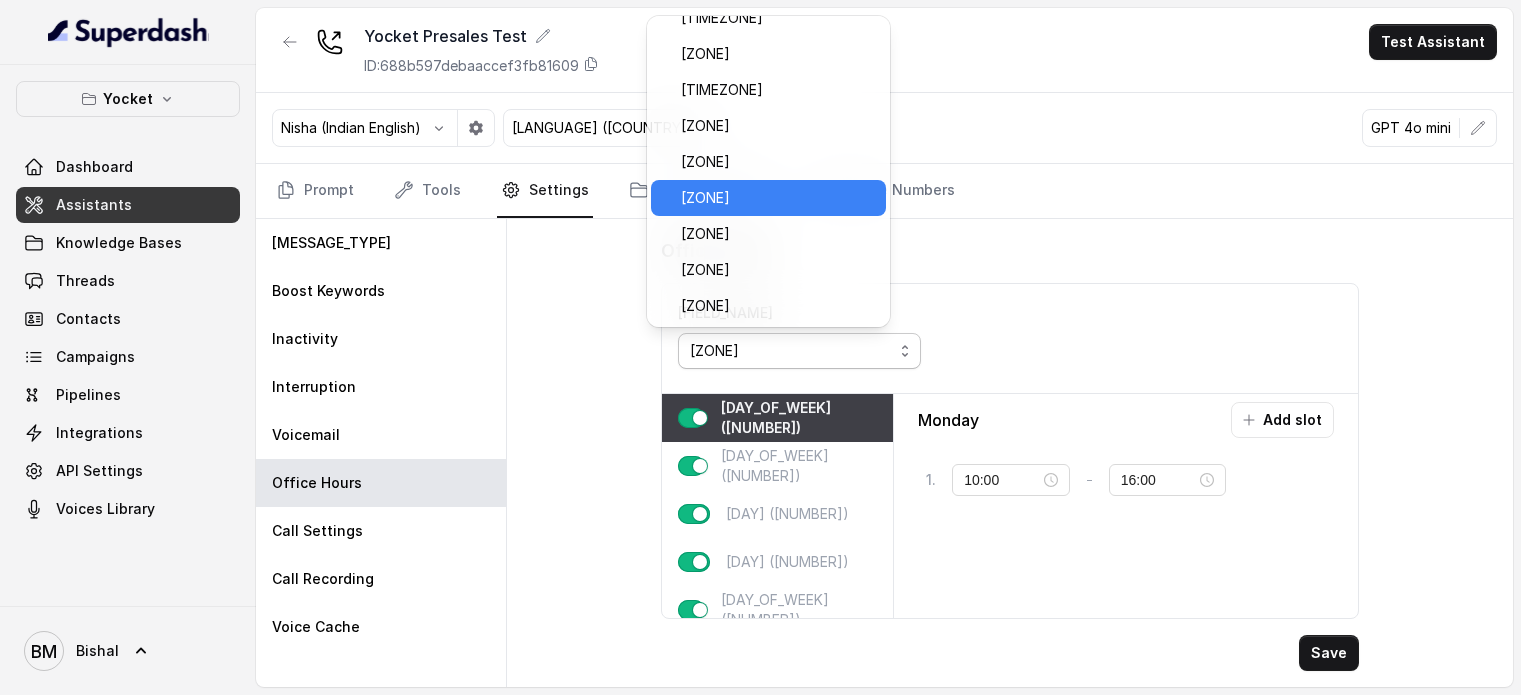 click on "[ZONE]" at bounding box center [768, 198] 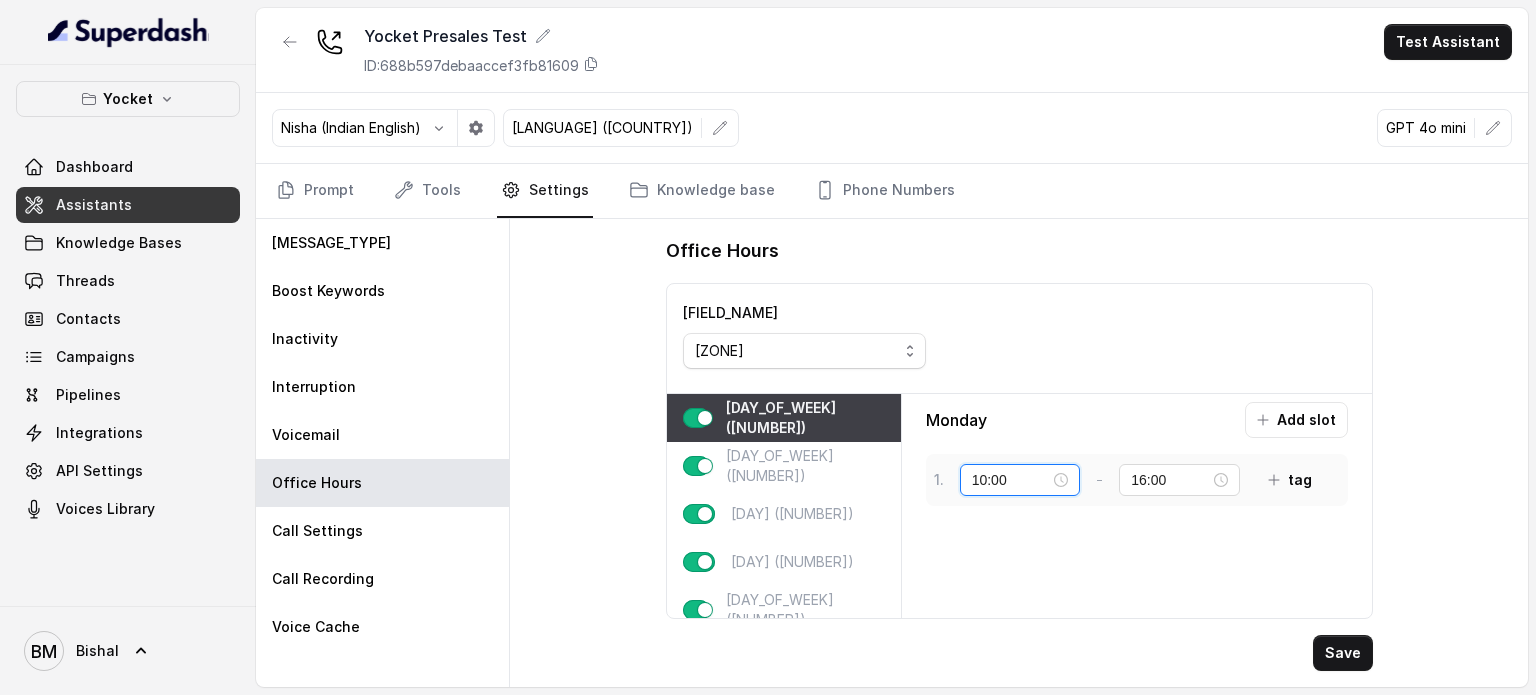 click on "10:00" at bounding box center (1011, 480) 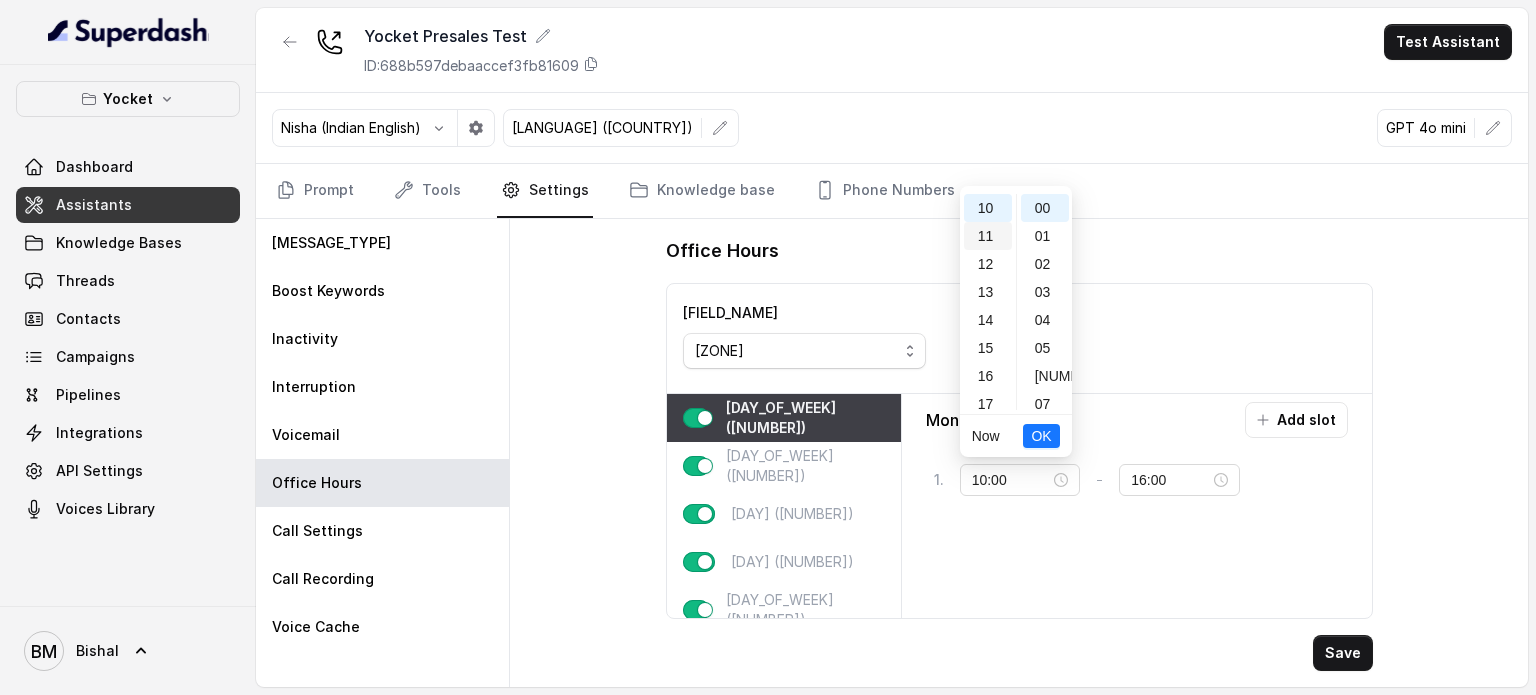click on "11" at bounding box center (988, 236) 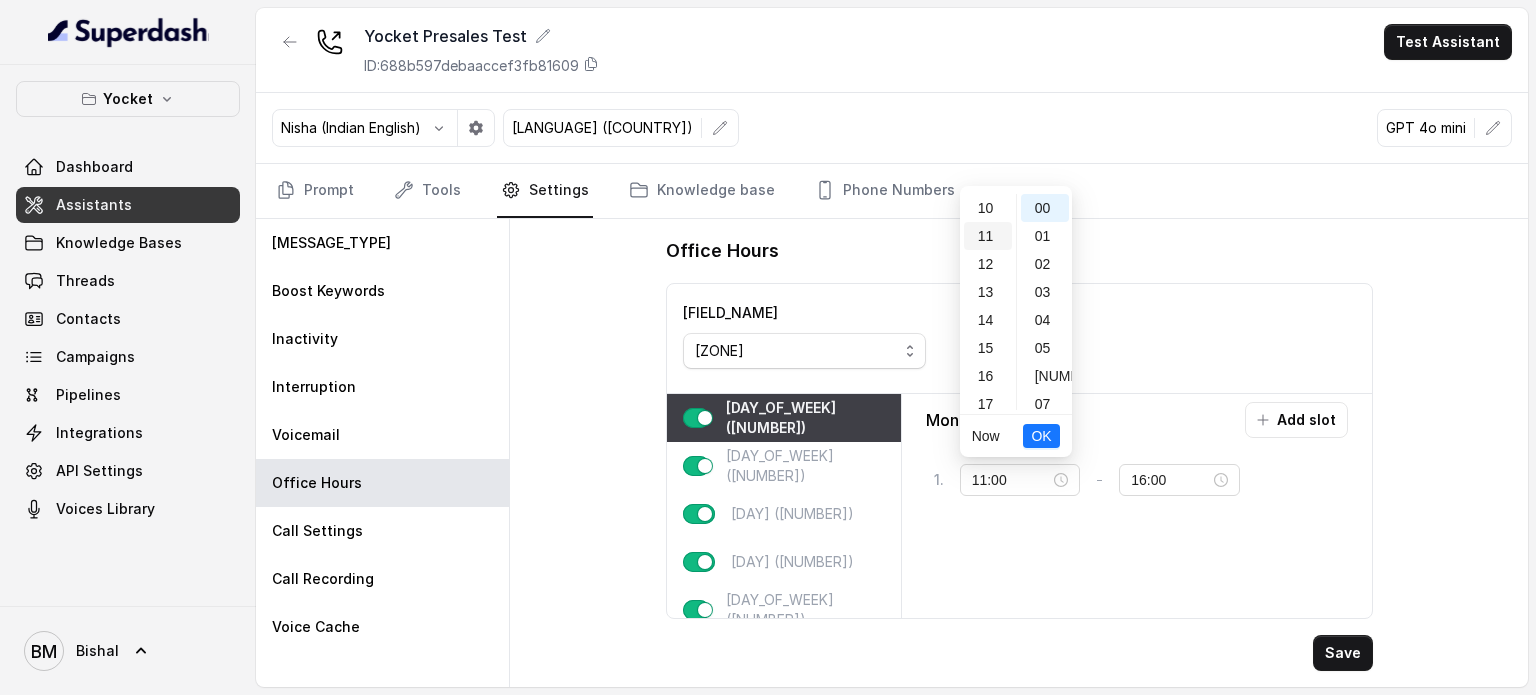 scroll, scrollTop: 308, scrollLeft: 0, axis: vertical 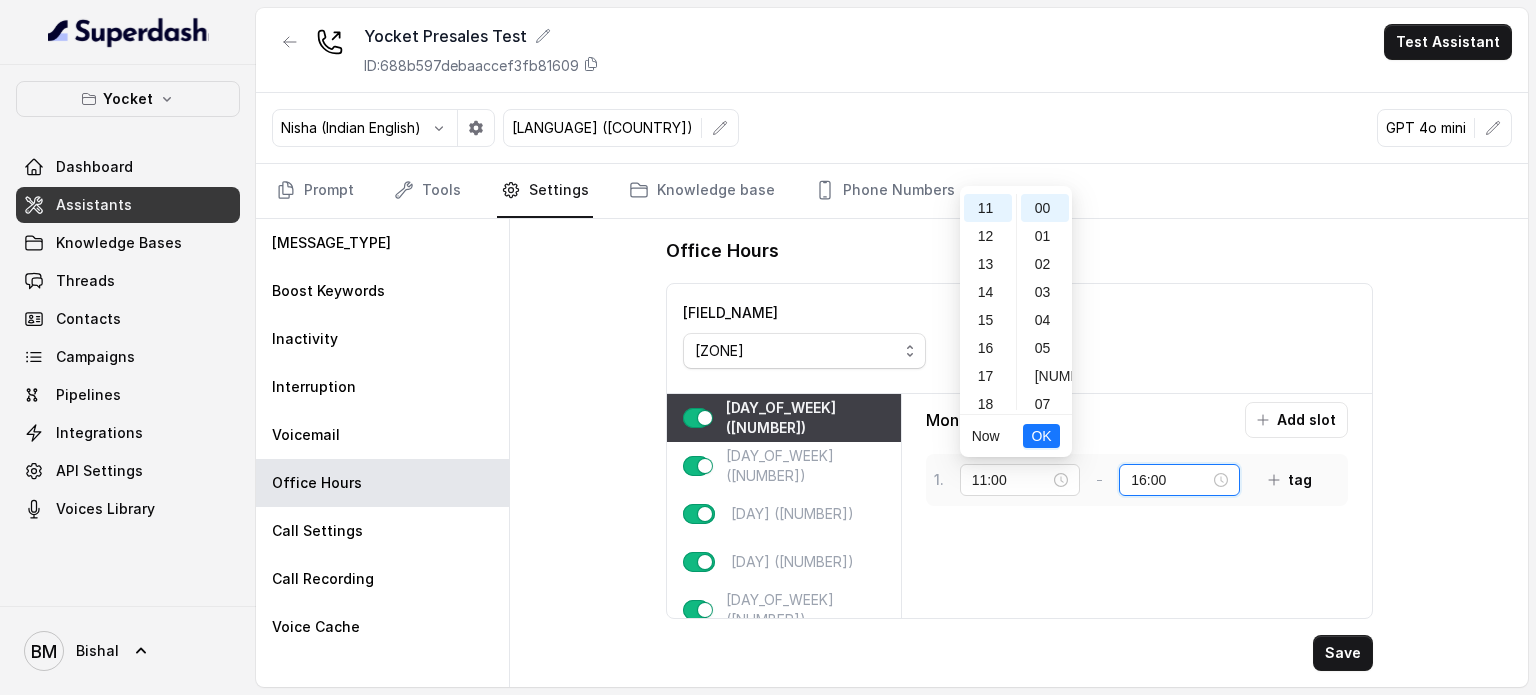 type on "10:00" 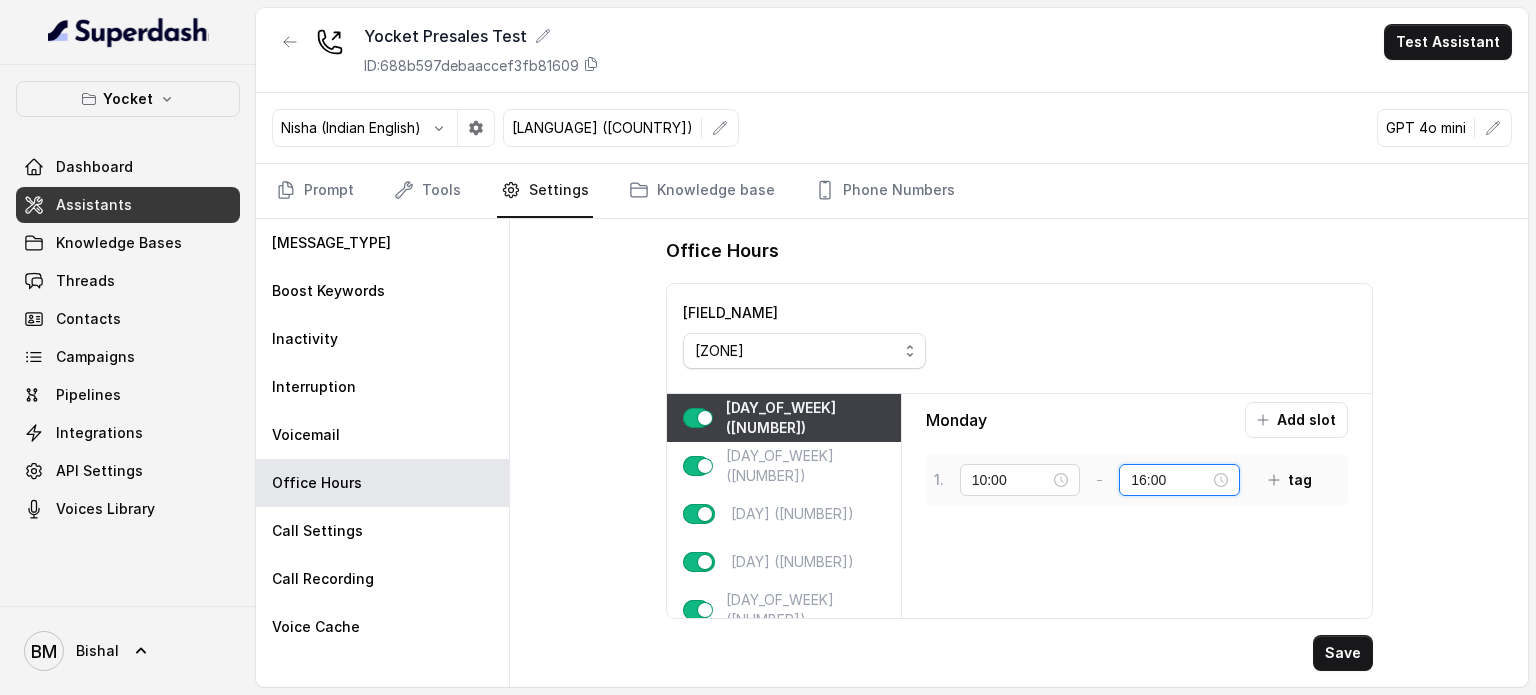click on "16:00" at bounding box center (1170, 480) 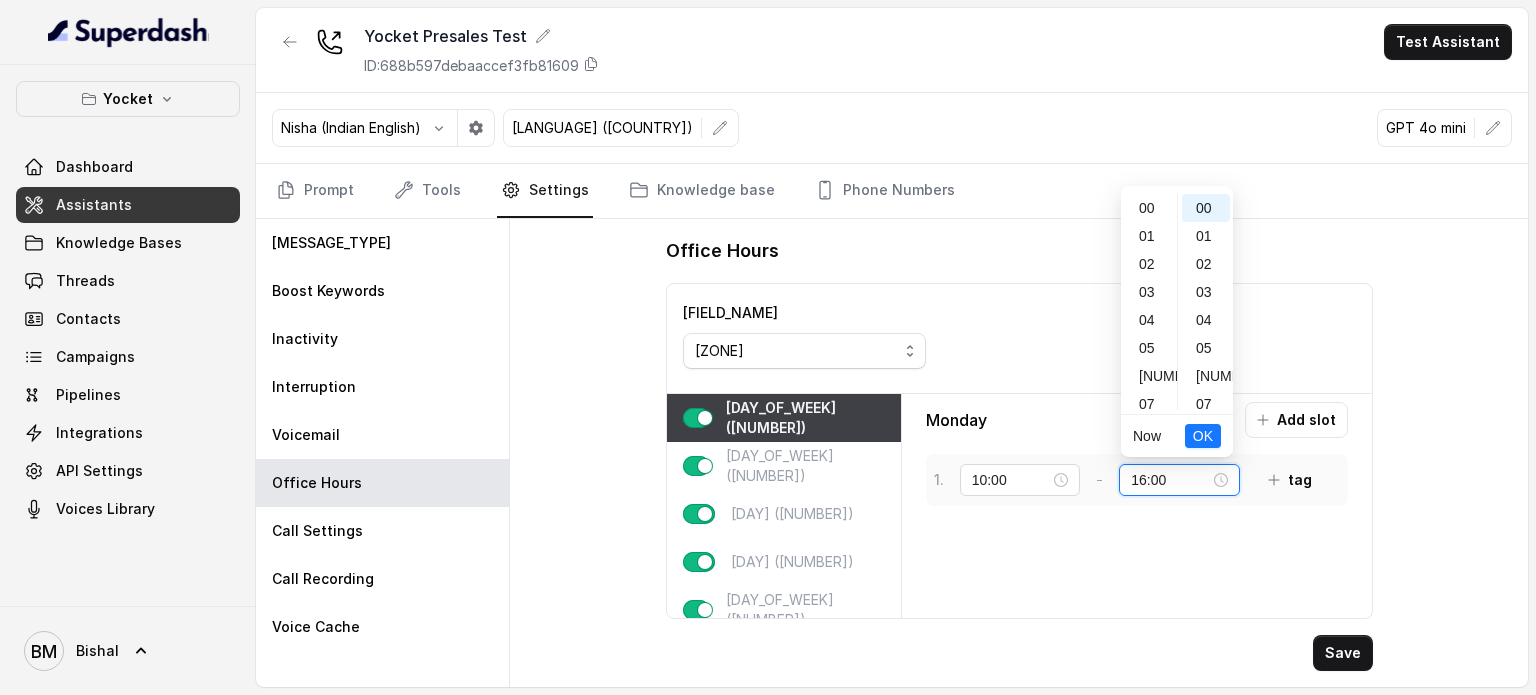 scroll, scrollTop: 448, scrollLeft: 0, axis: vertical 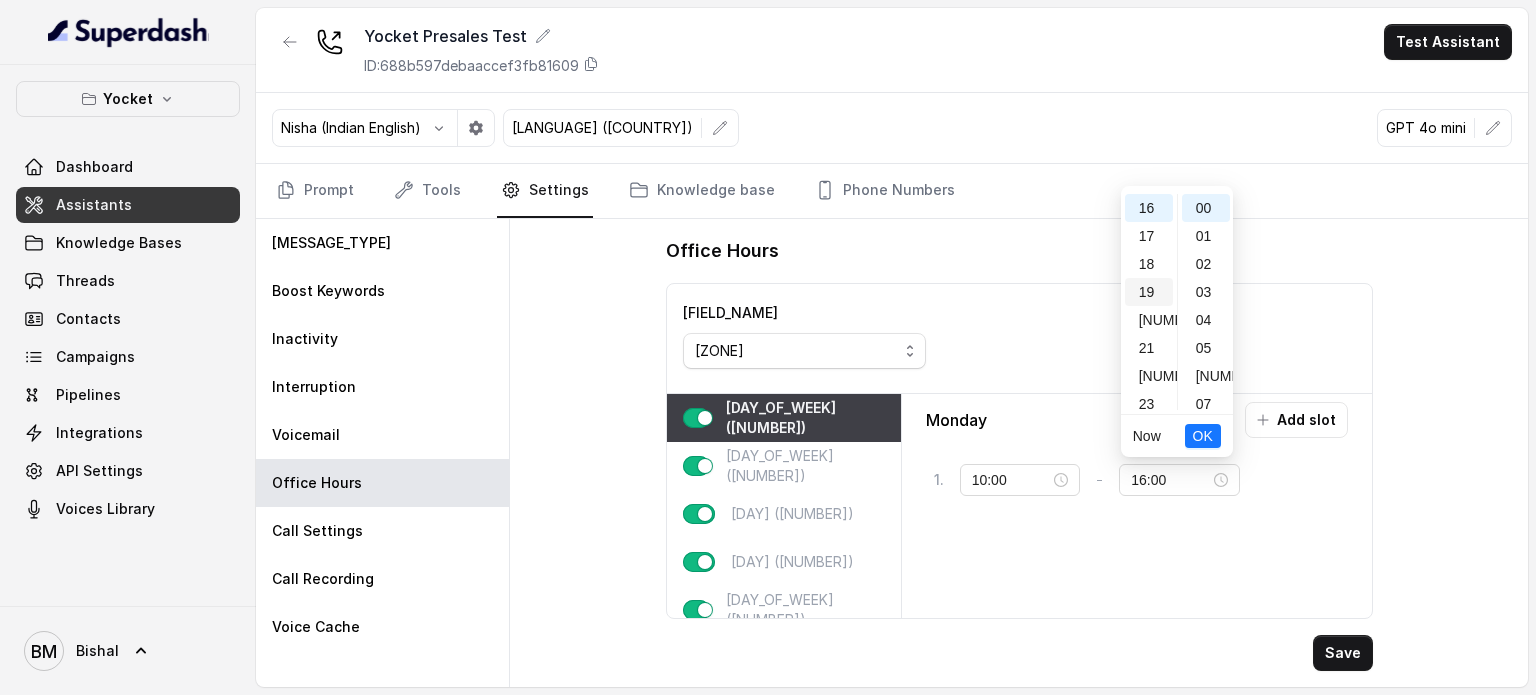 click on "19" at bounding box center [1149, 292] 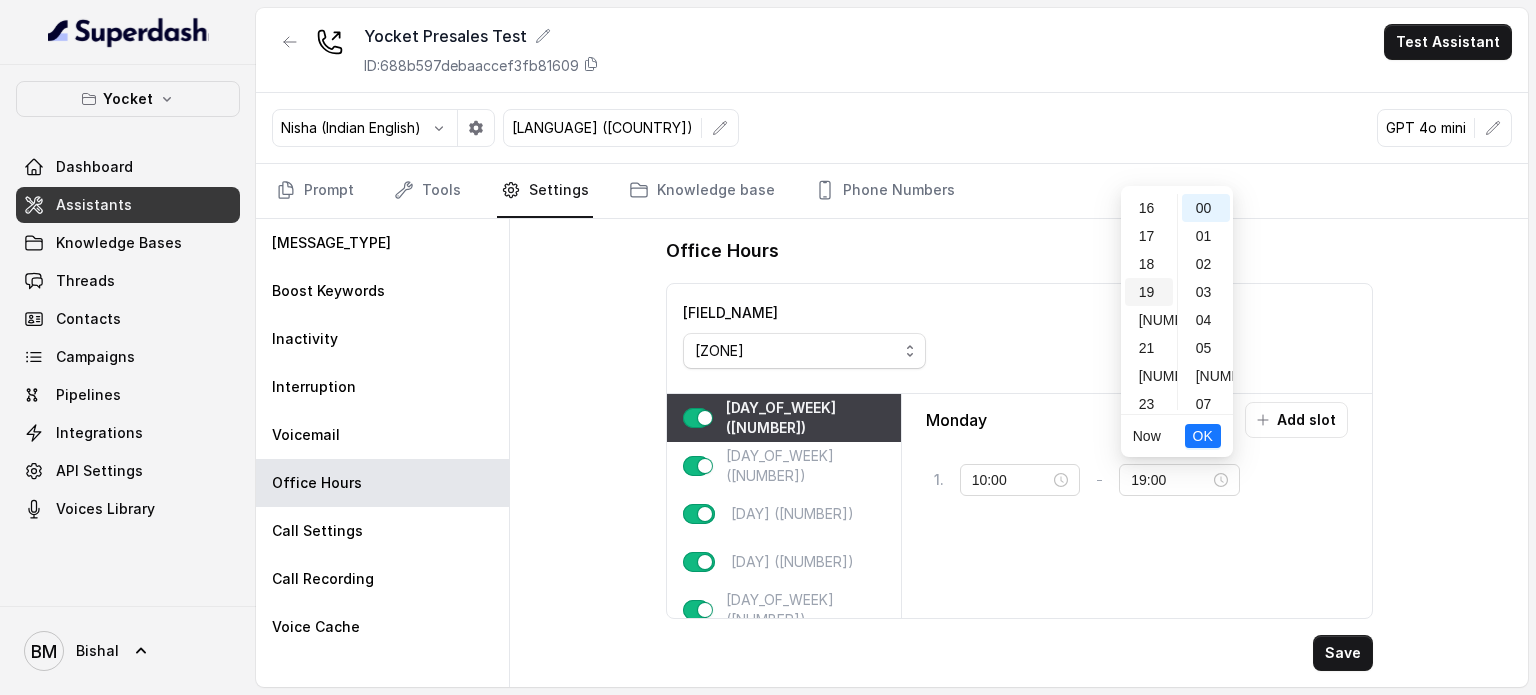 scroll, scrollTop: 456, scrollLeft: 0, axis: vertical 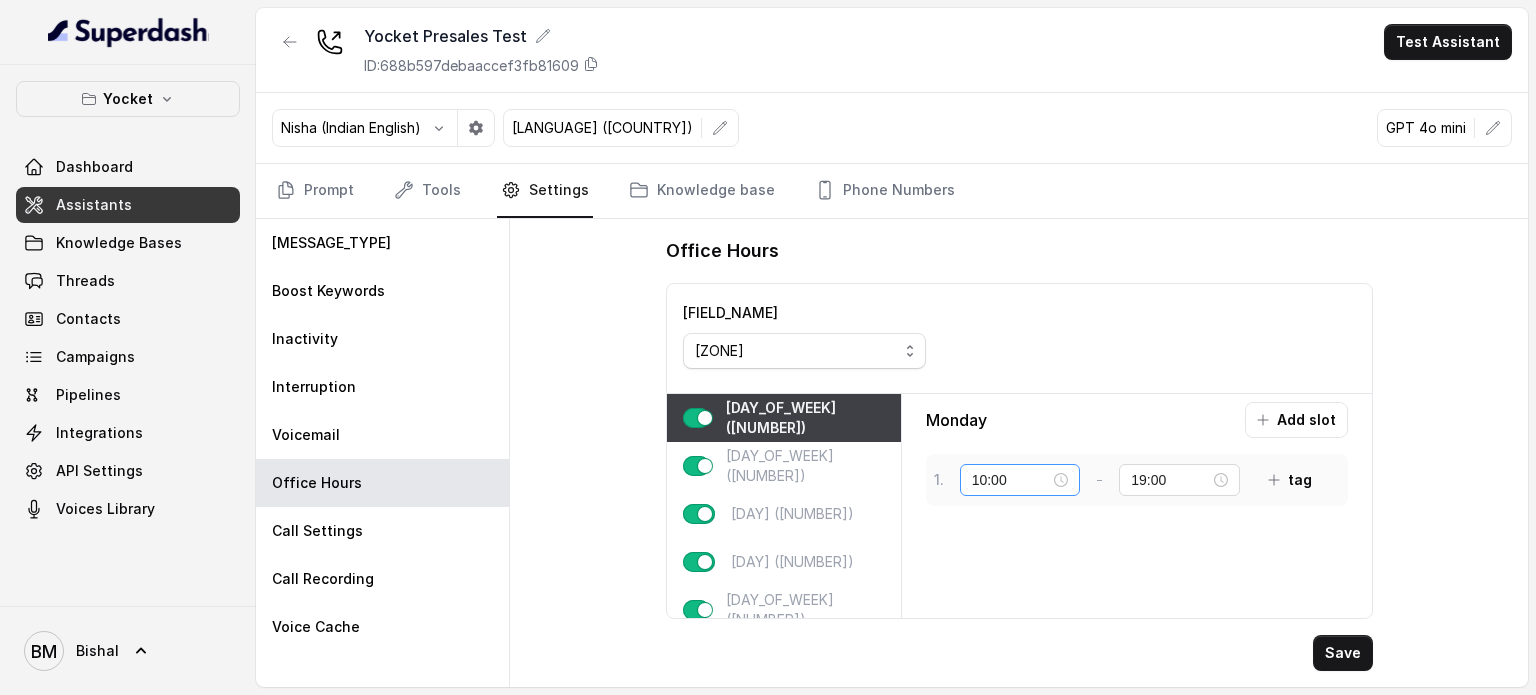 click on "10:00" at bounding box center (1020, 480) 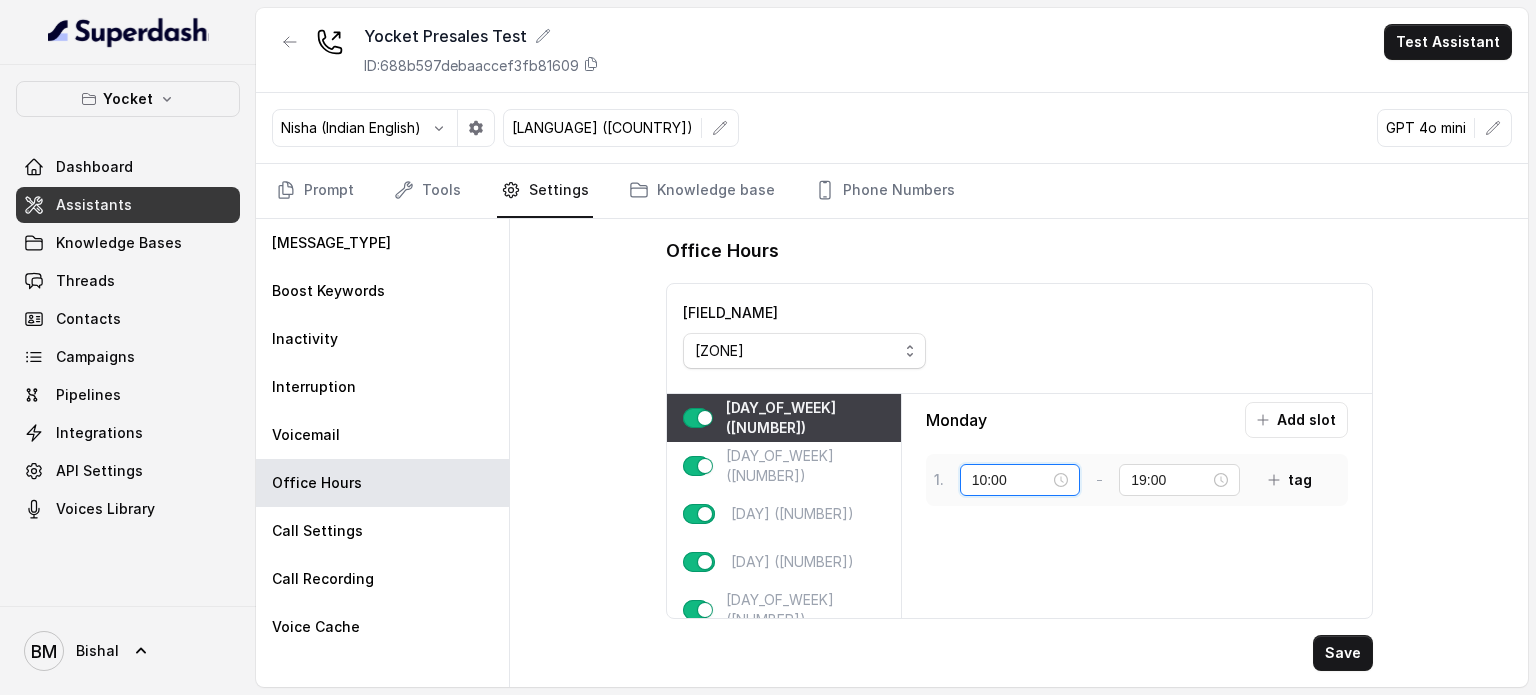 type on "16:00" 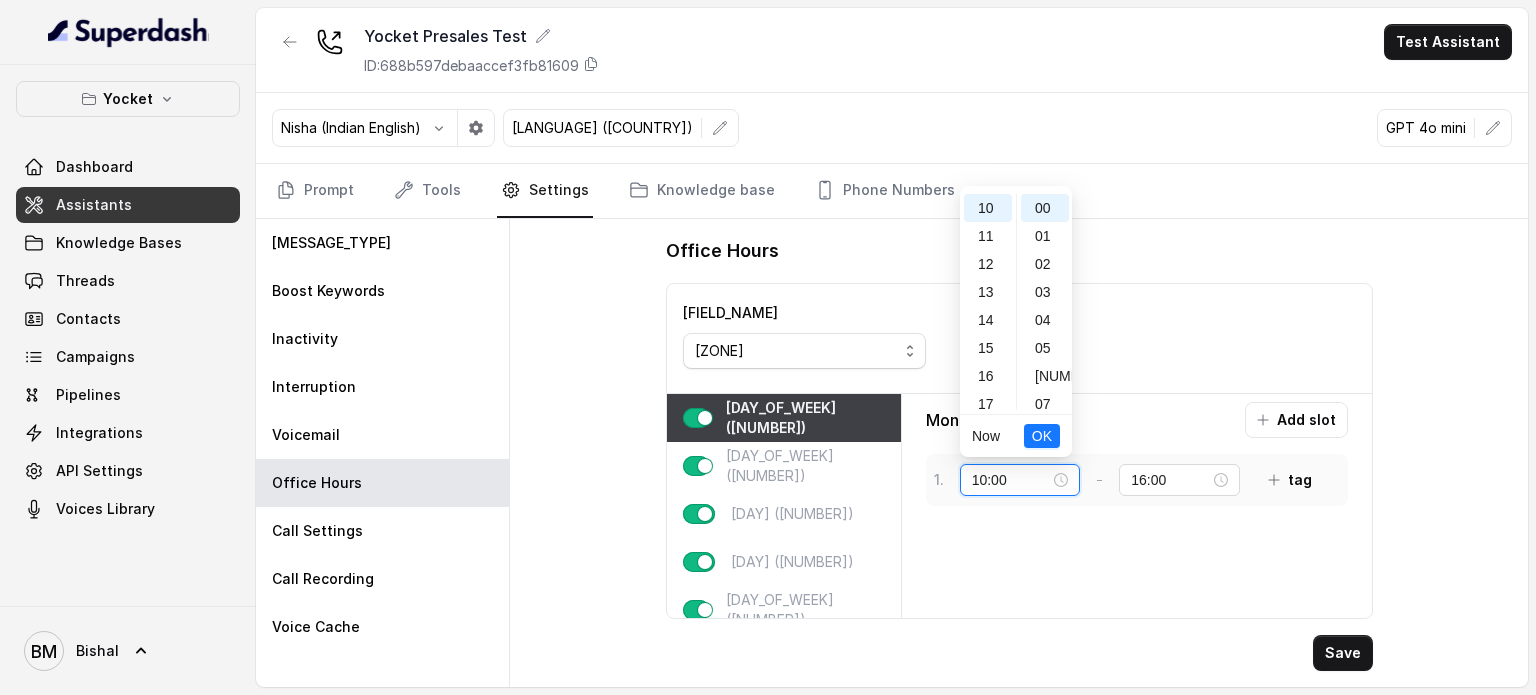 scroll, scrollTop: 280, scrollLeft: 0, axis: vertical 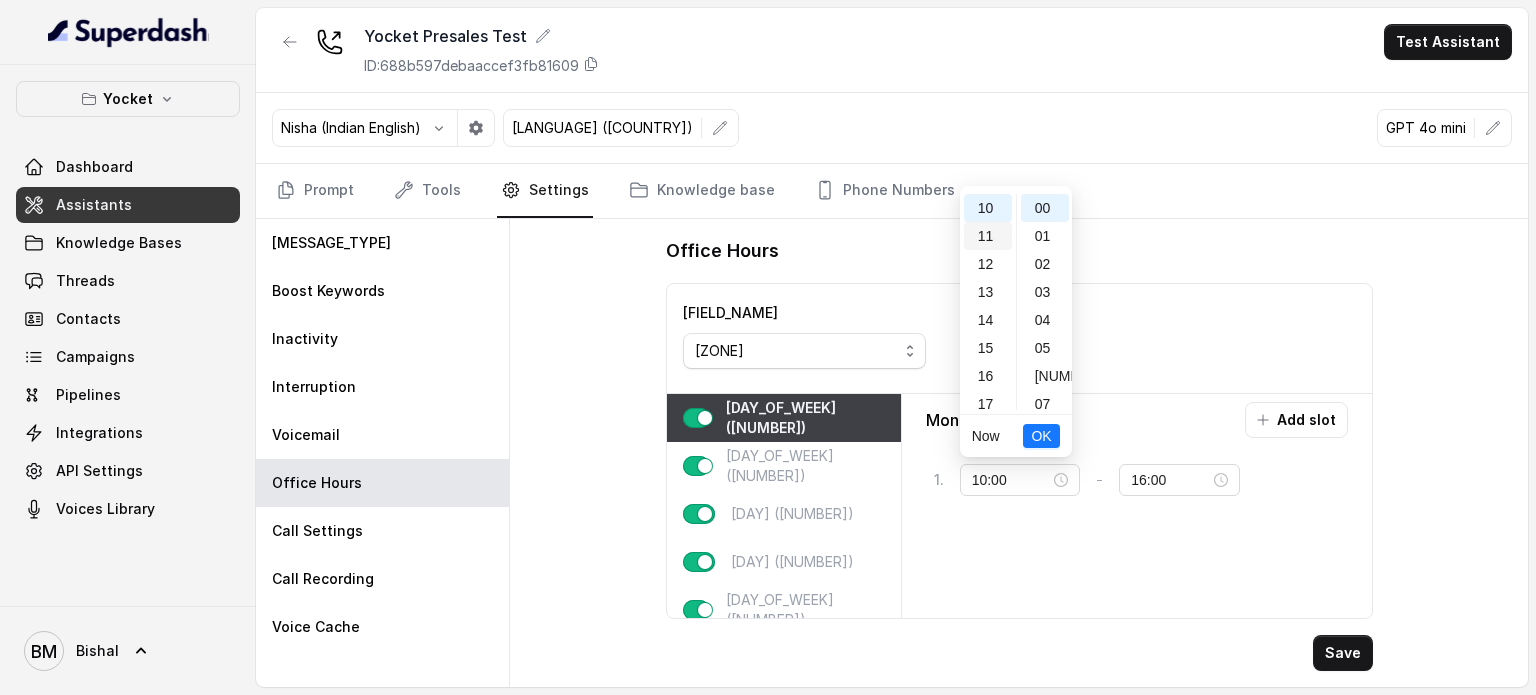 click on "11" at bounding box center (988, 236) 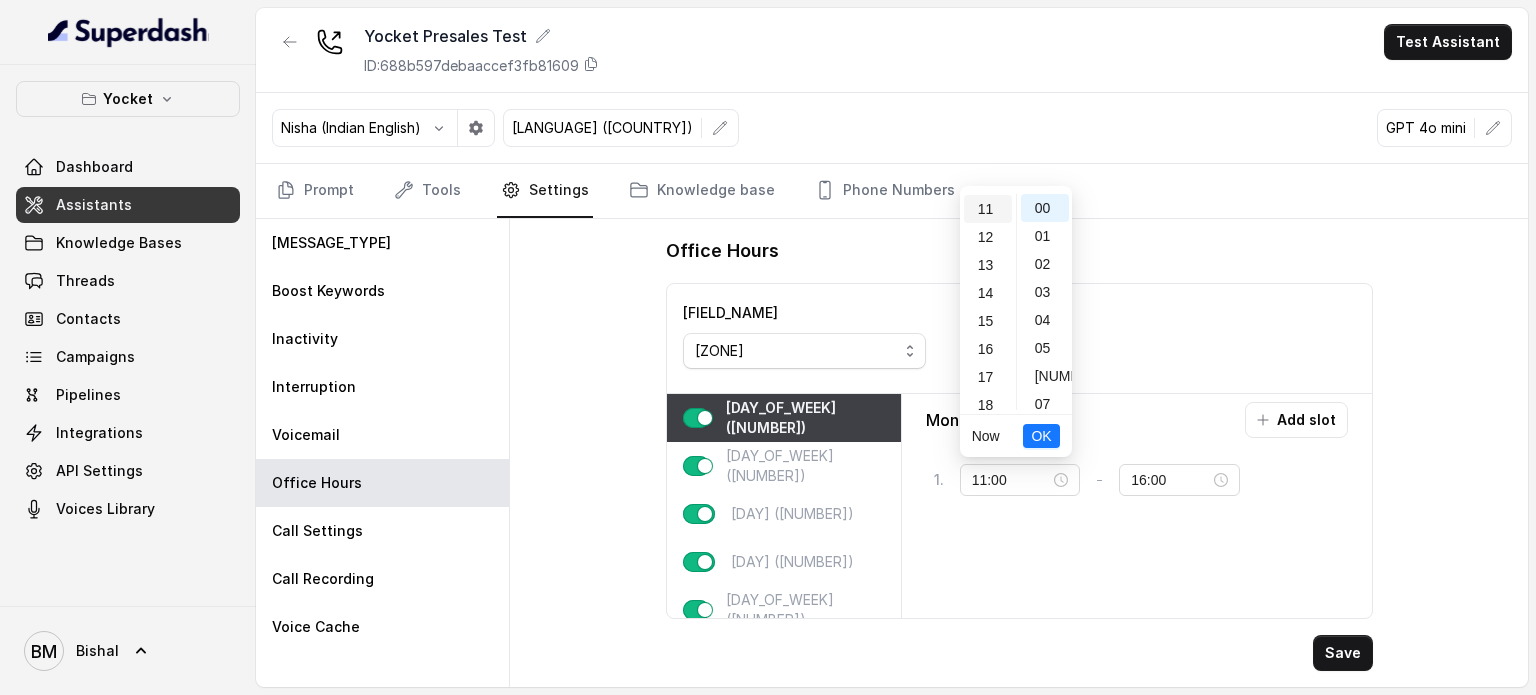 scroll, scrollTop: 308, scrollLeft: 0, axis: vertical 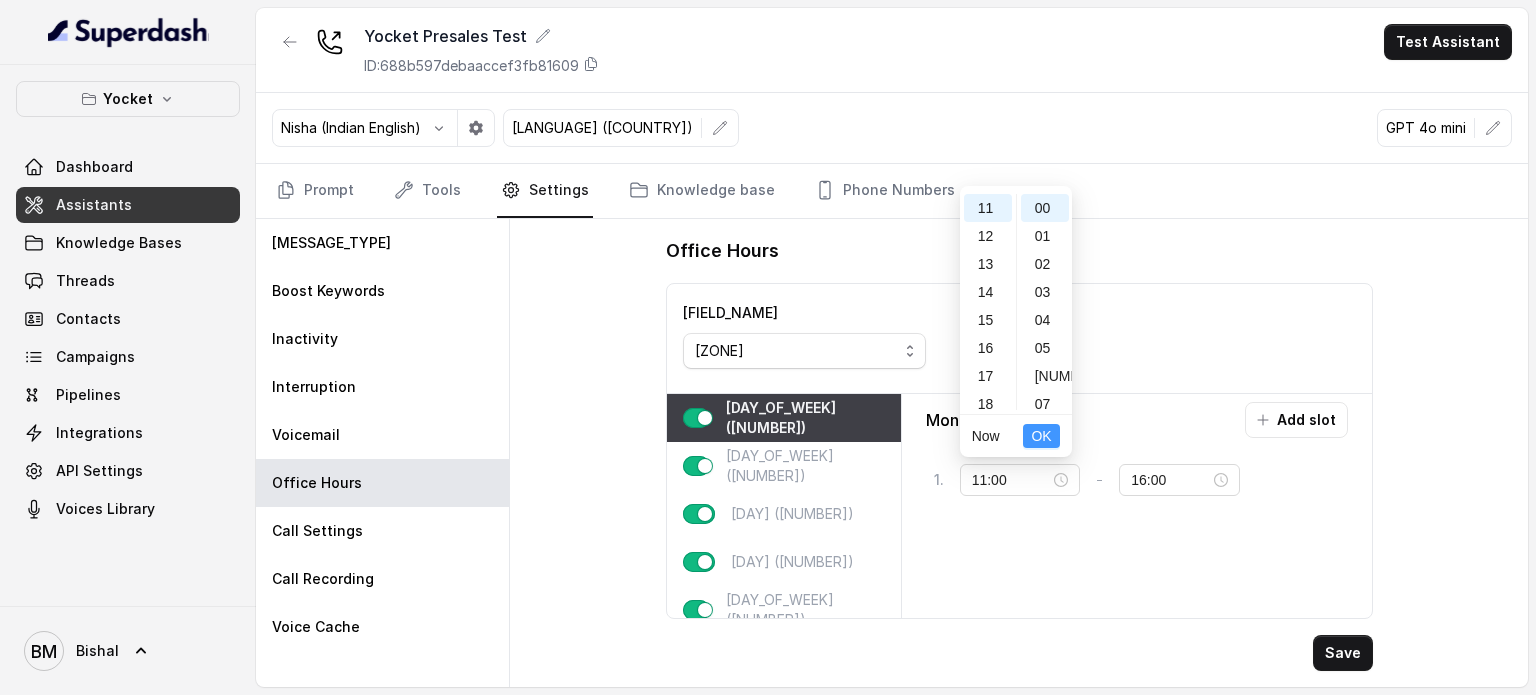 click on "OK" at bounding box center (1041, 436) 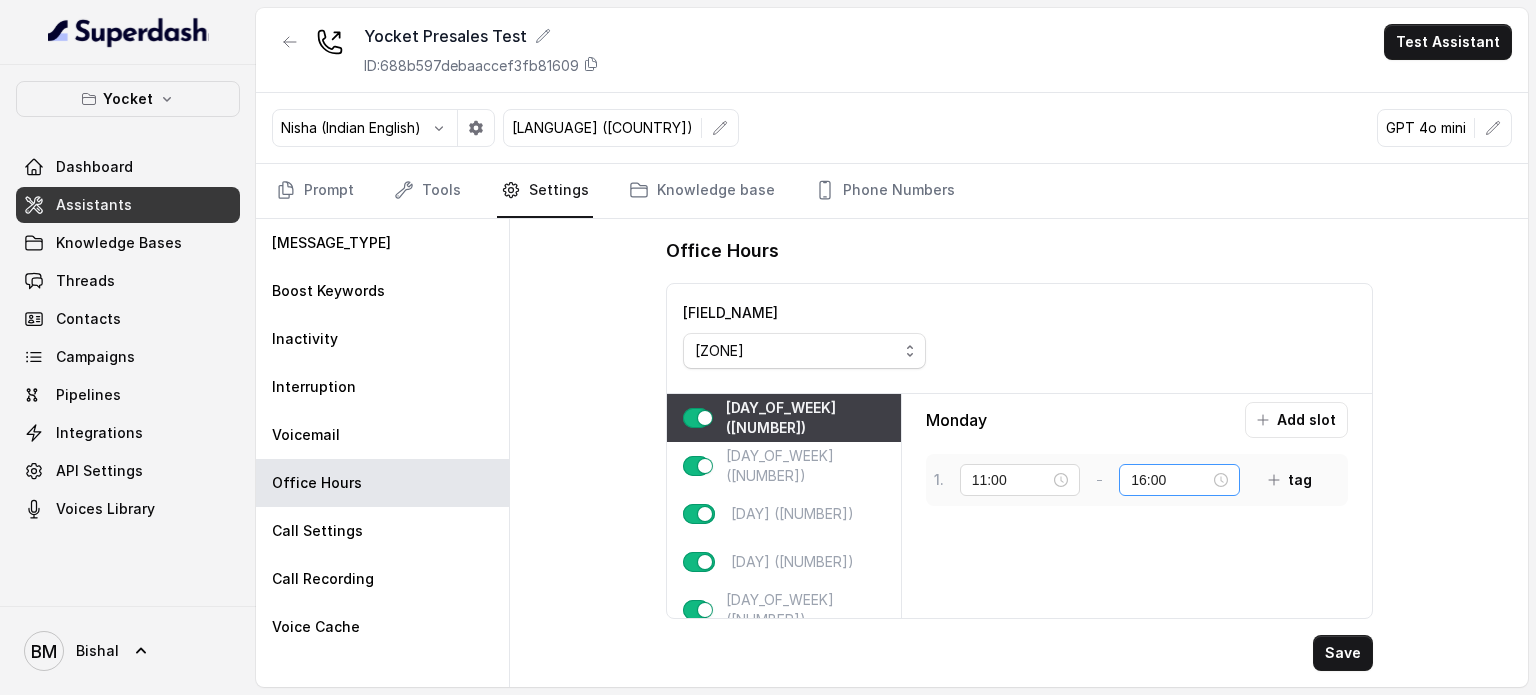click on "16:00" at bounding box center (1179, 480) 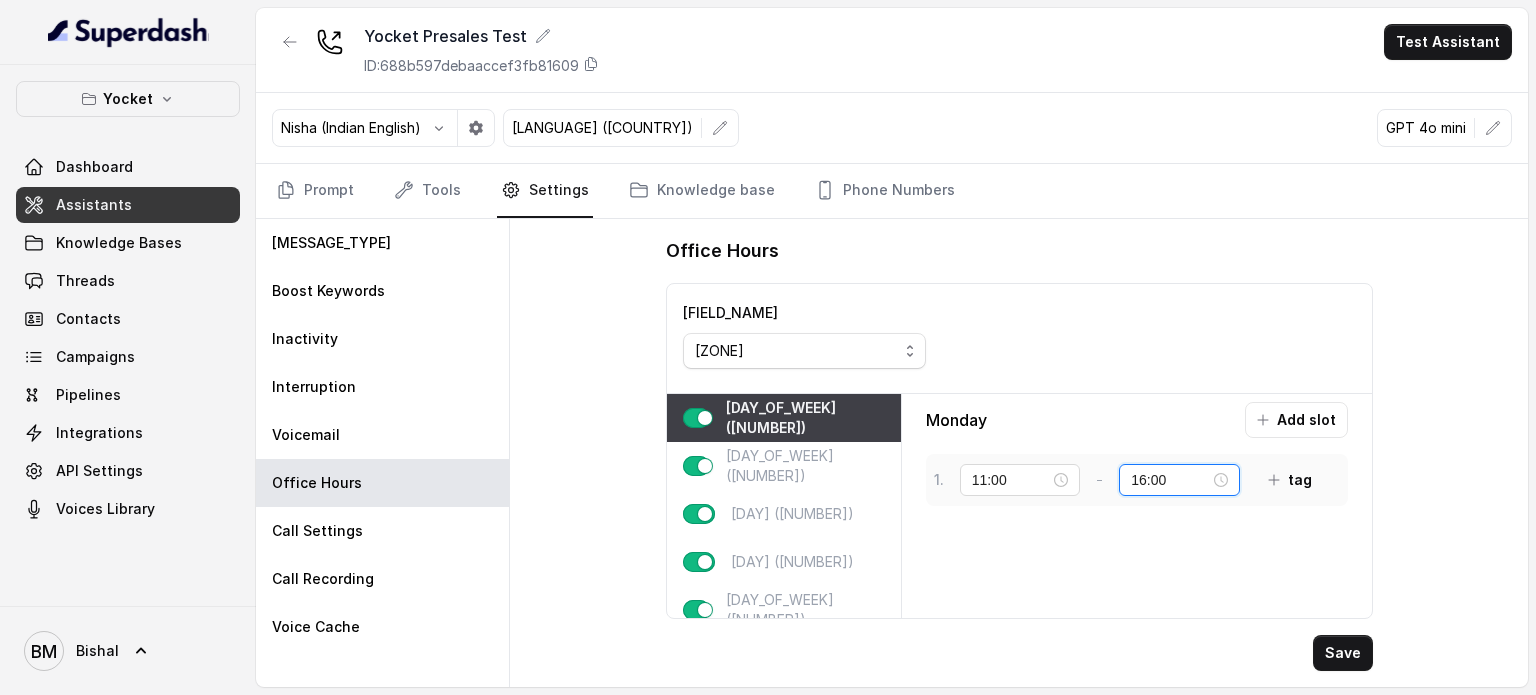 scroll, scrollTop: 448, scrollLeft: 0, axis: vertical 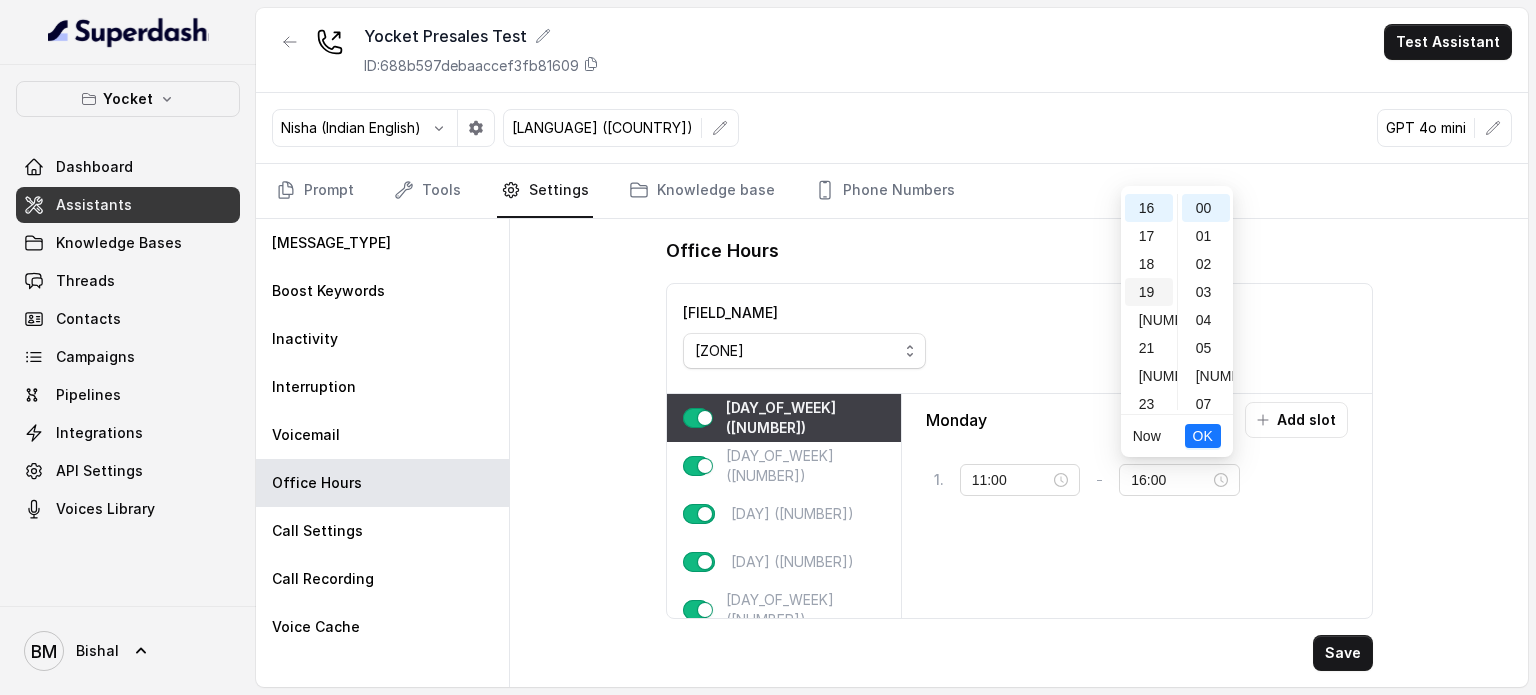 click on "19" at bounding box center (1149, 292) 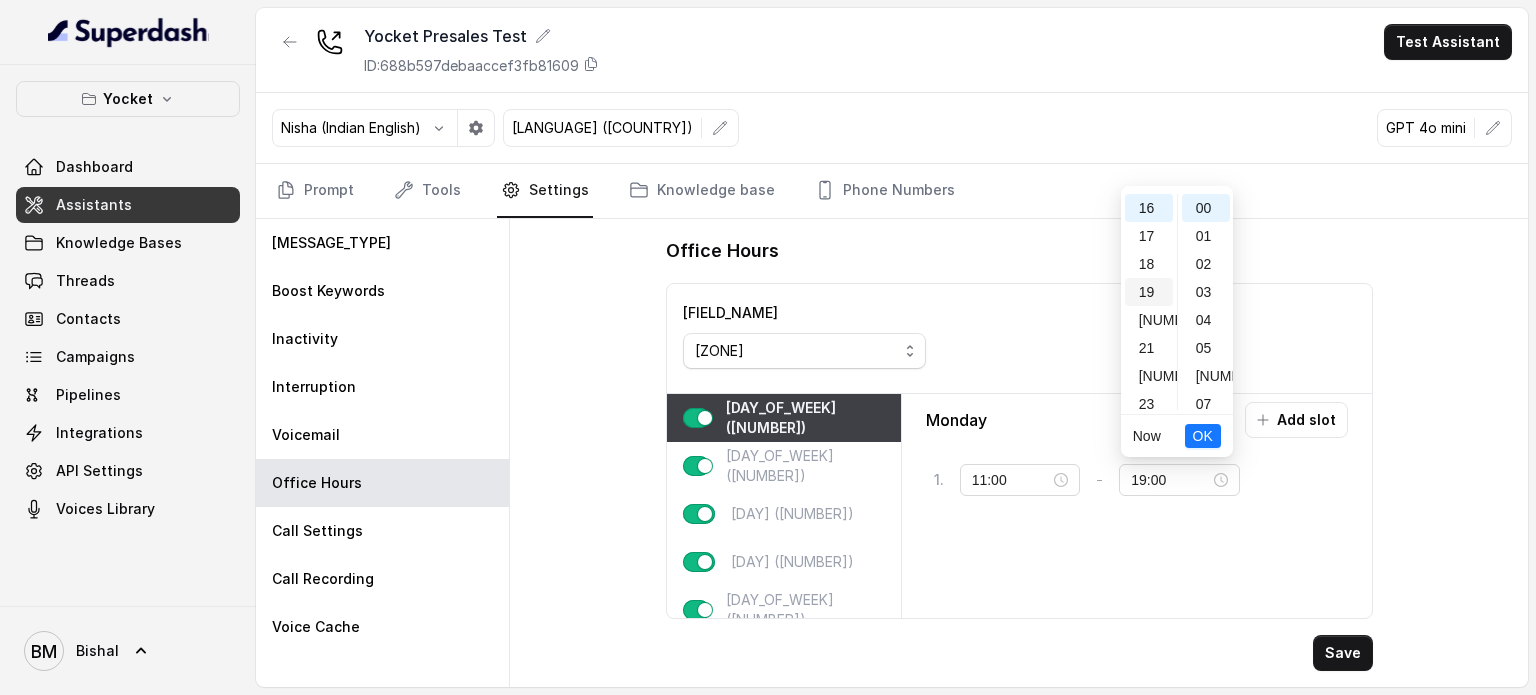 scroll, scrollTop: 456, scrollLeft: 0, axis: vertical 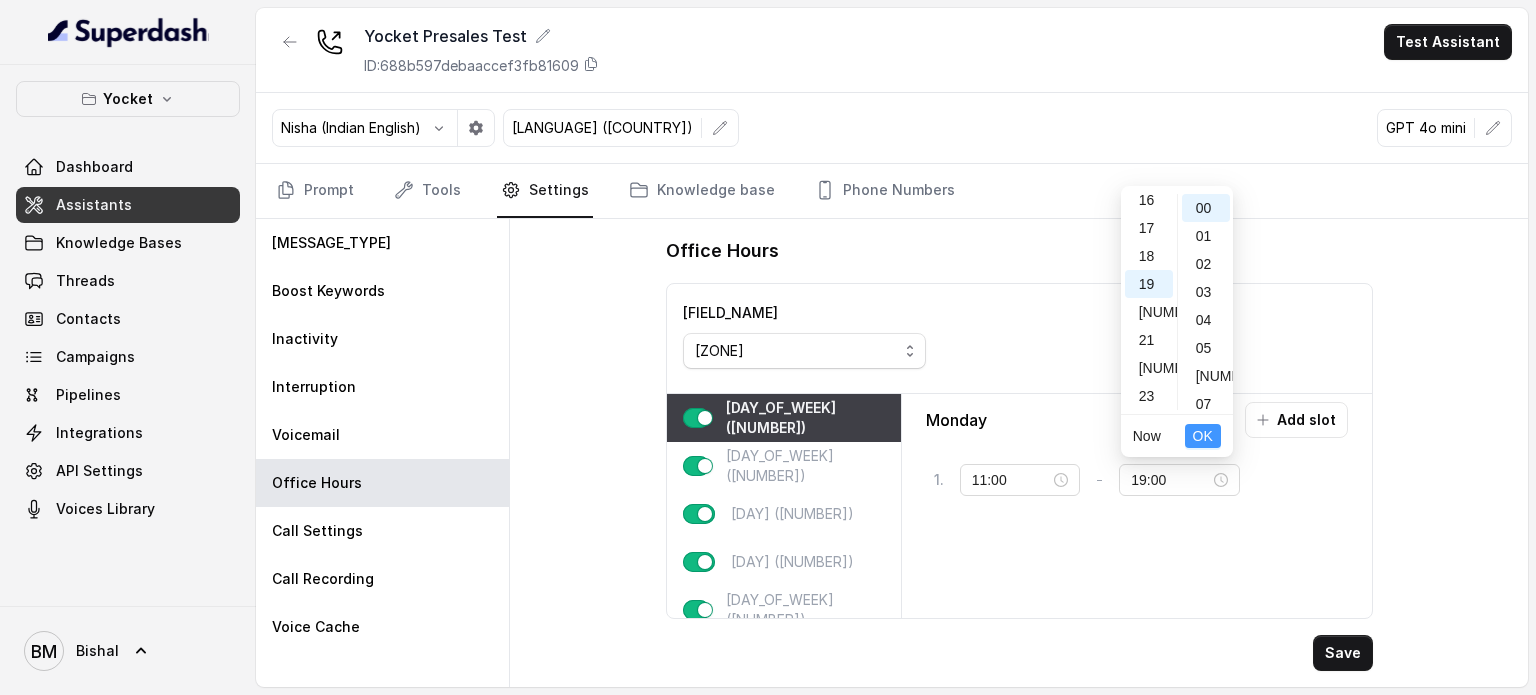 click on "OK" at bounding box center [1203, 436] 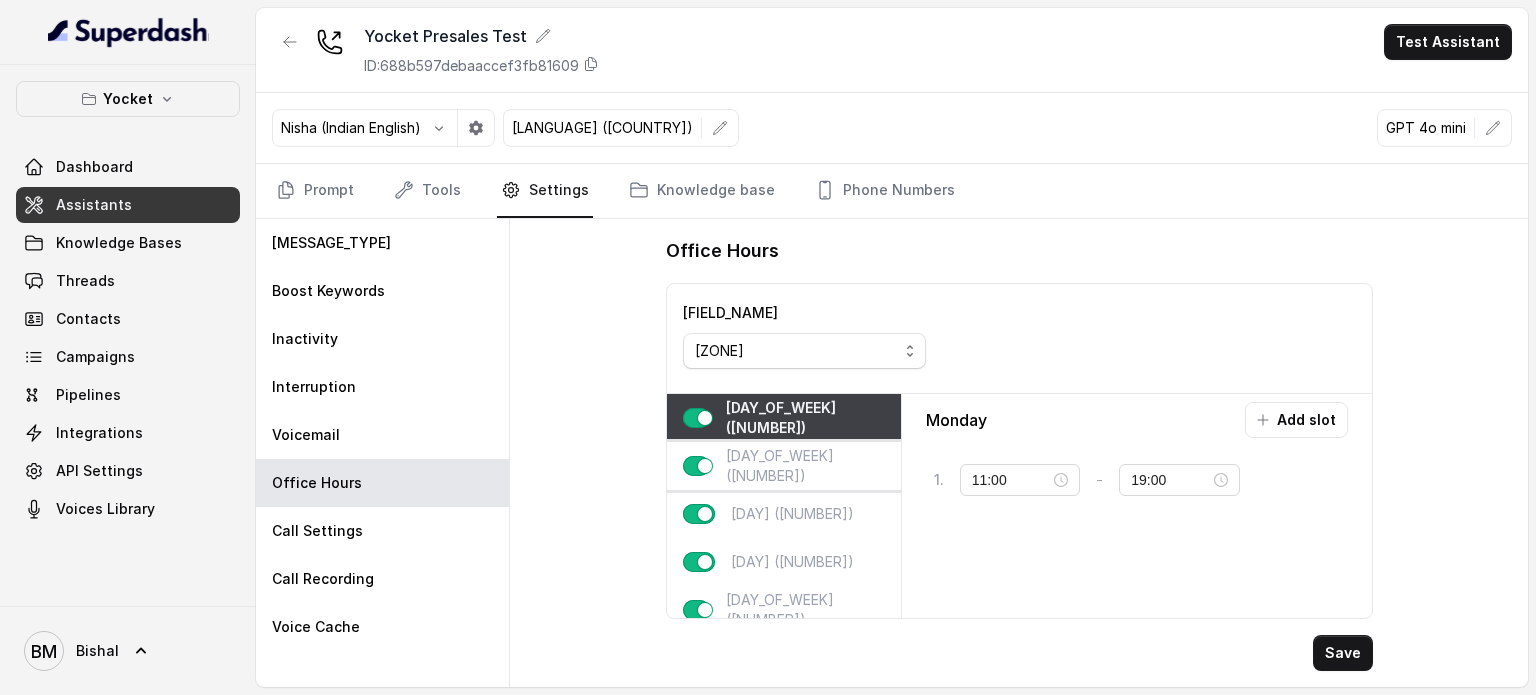click on "[DAY_OF_WEEK] ([NUMBER])" at bounding box center (784, 466) 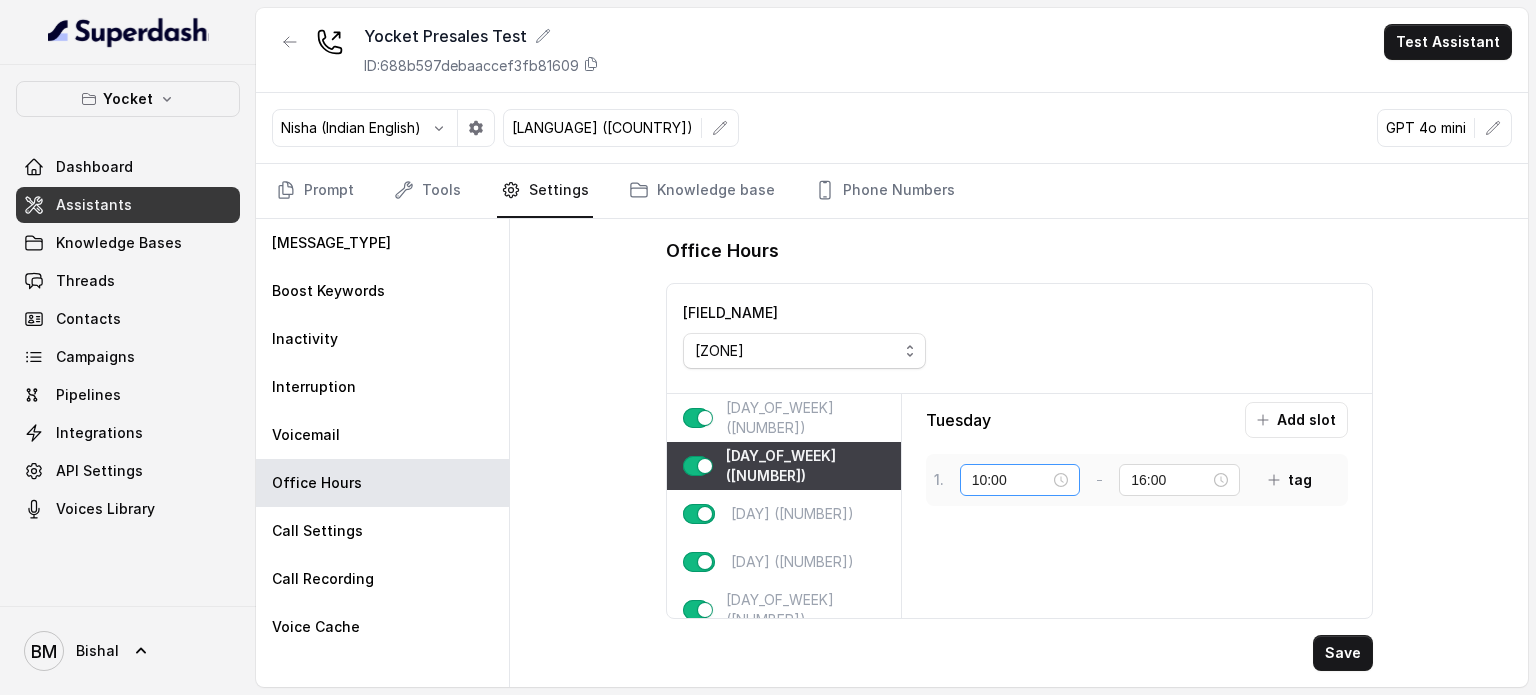 click on "10:00" at bounding box center (1020, 480) 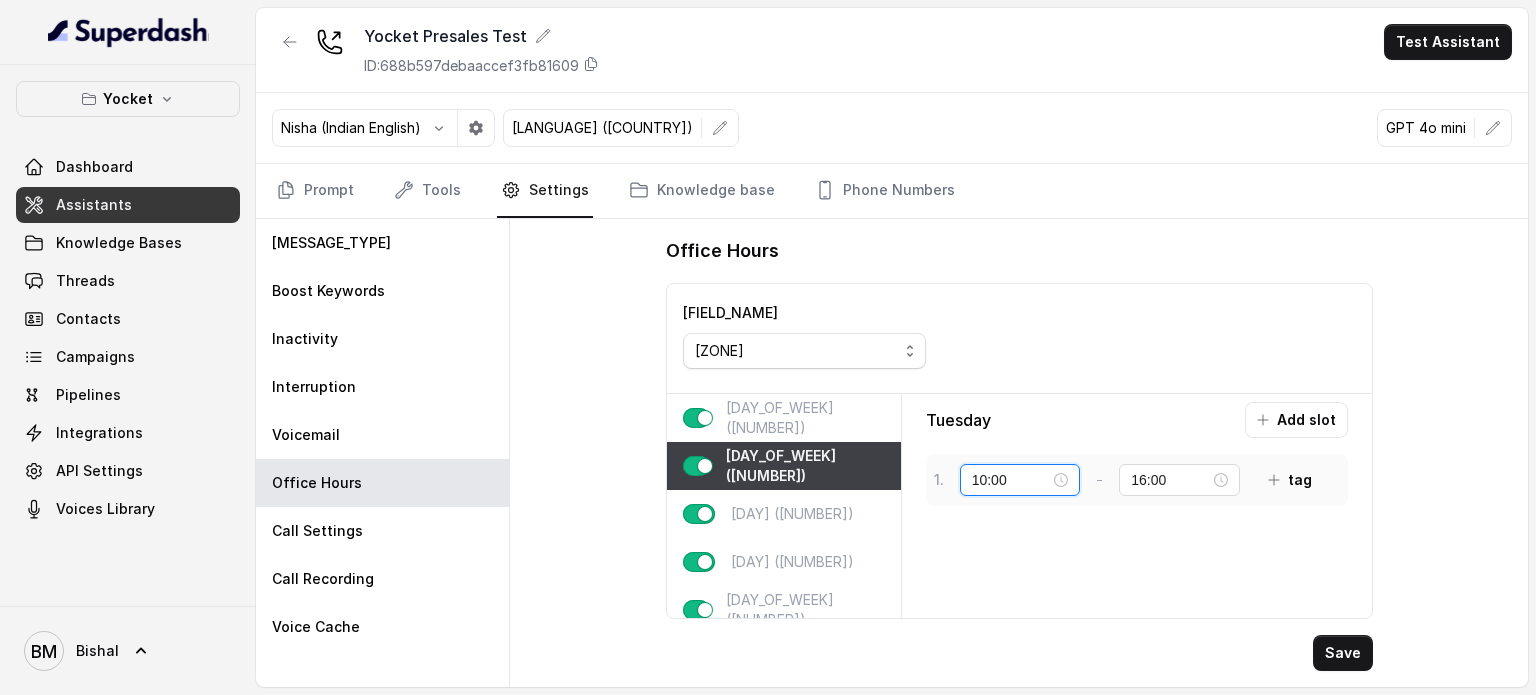 scroll, scrollTop: 280, scrollLeft: 0, axis: vertical 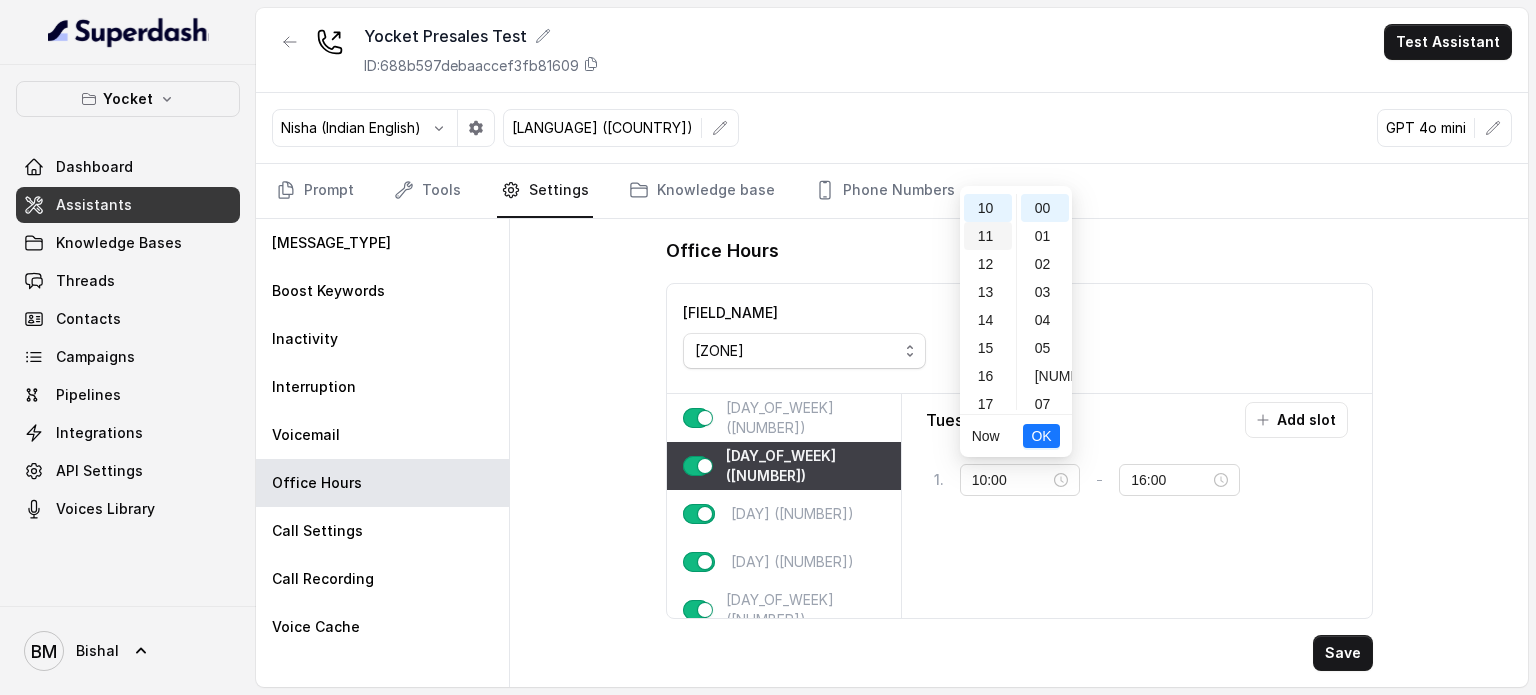click on "11" at bounding box center [988, 236] 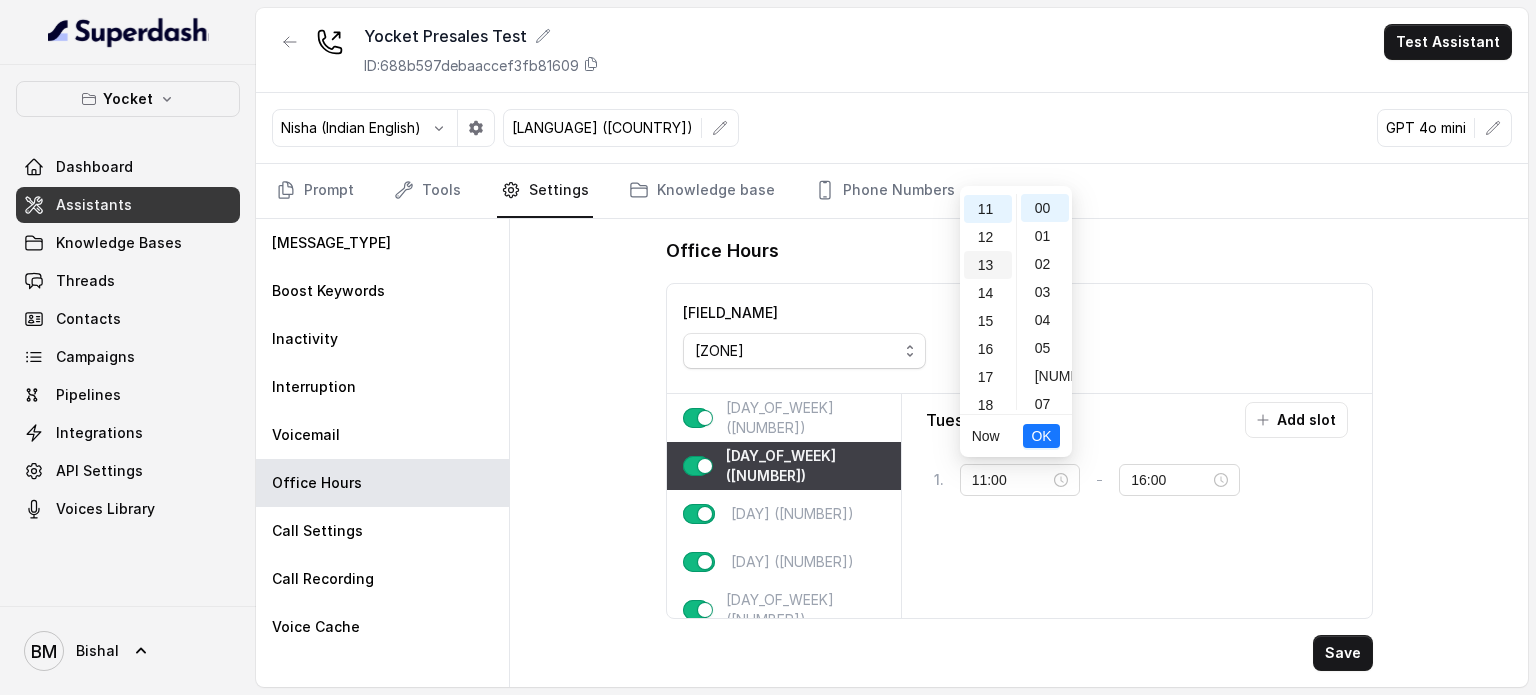 scroll, scrollTop: 308, scrollLeft: 0, axis: vertical 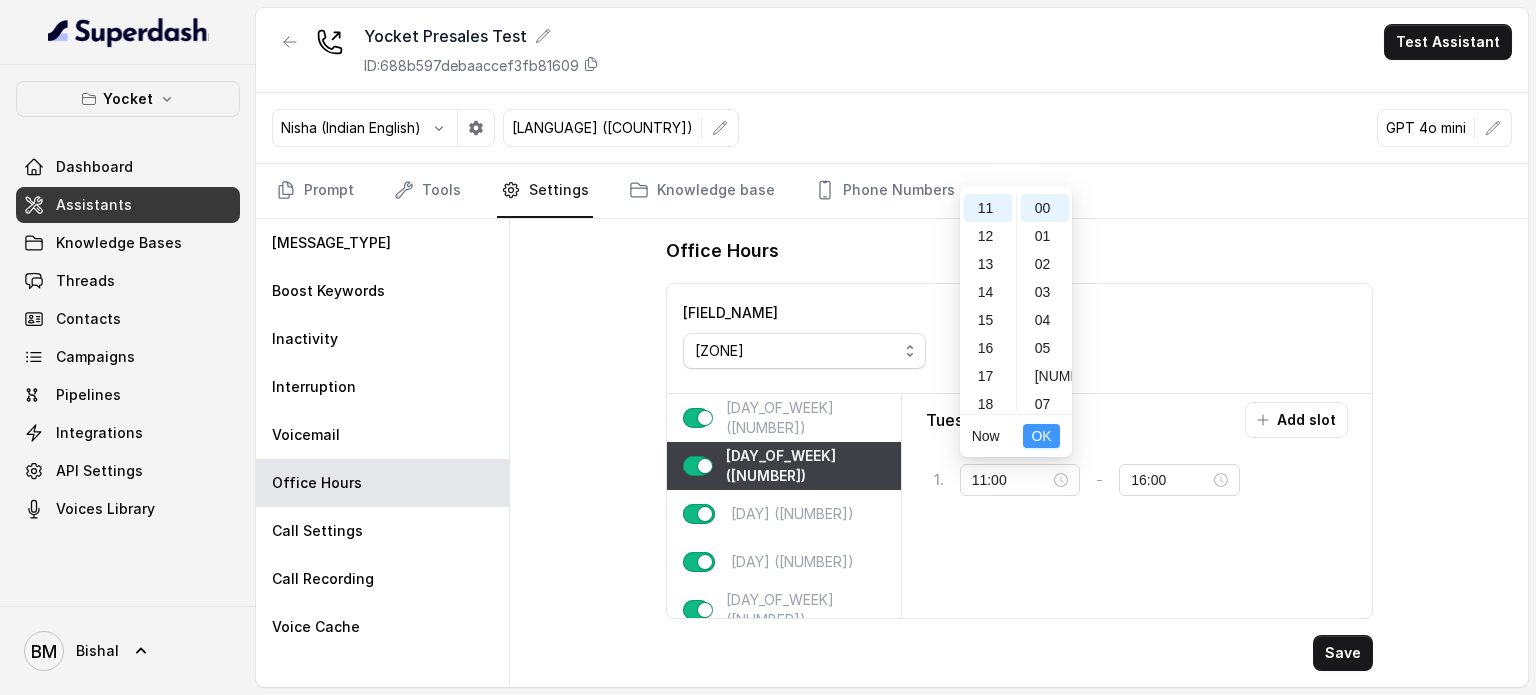 click on "OK" at bounding box center [1041, 436] 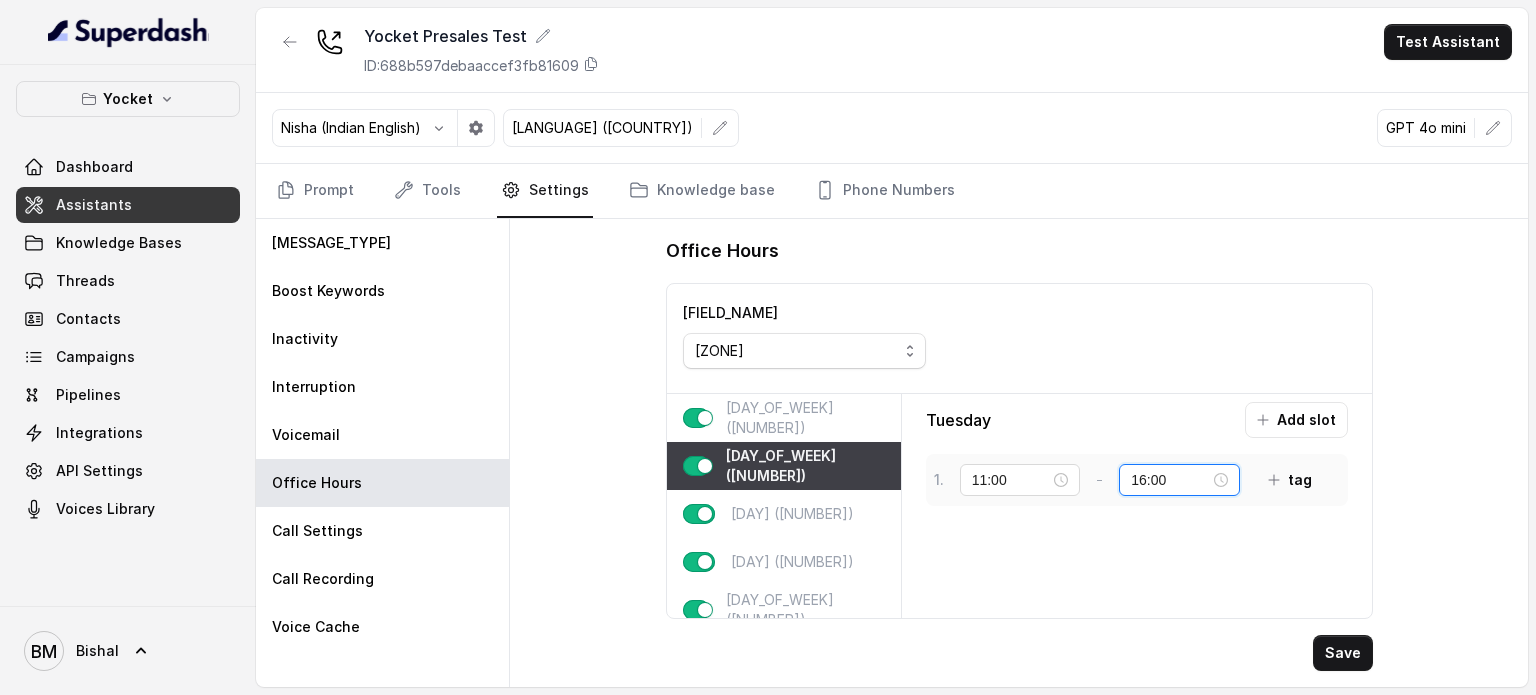click on "16:00" at bounding box center [1170, 480] 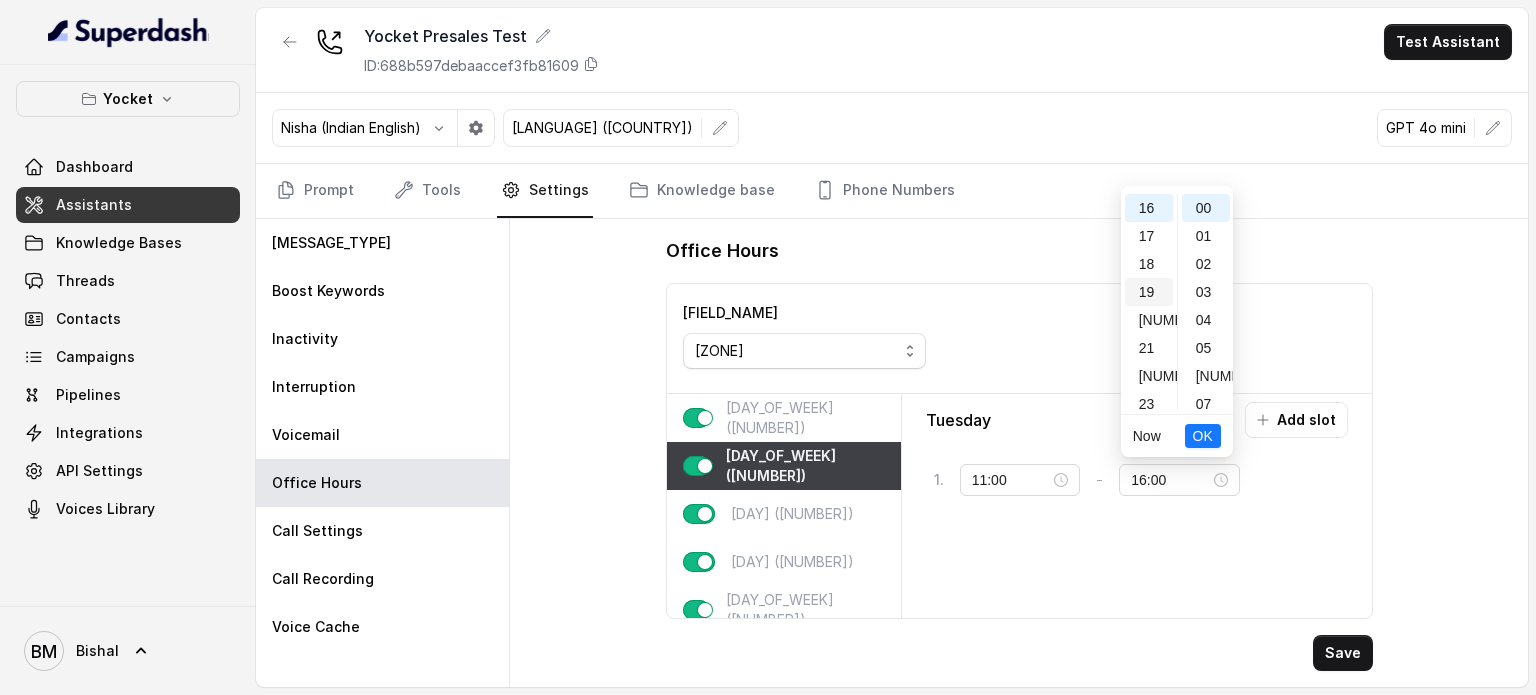 click on "19" at bounding box center (1149, 292) 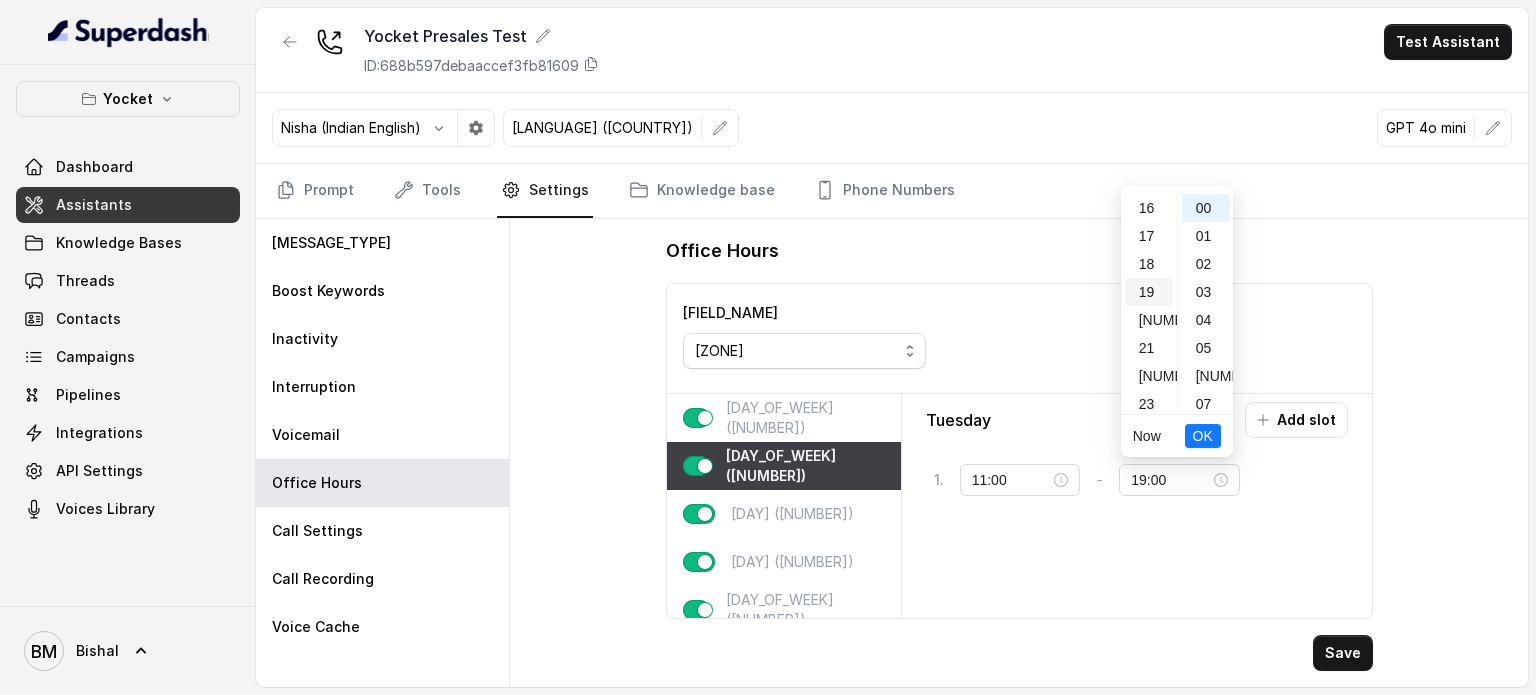 scroll, scrollTop: 456, scrollLeft: 0, axis: vertical 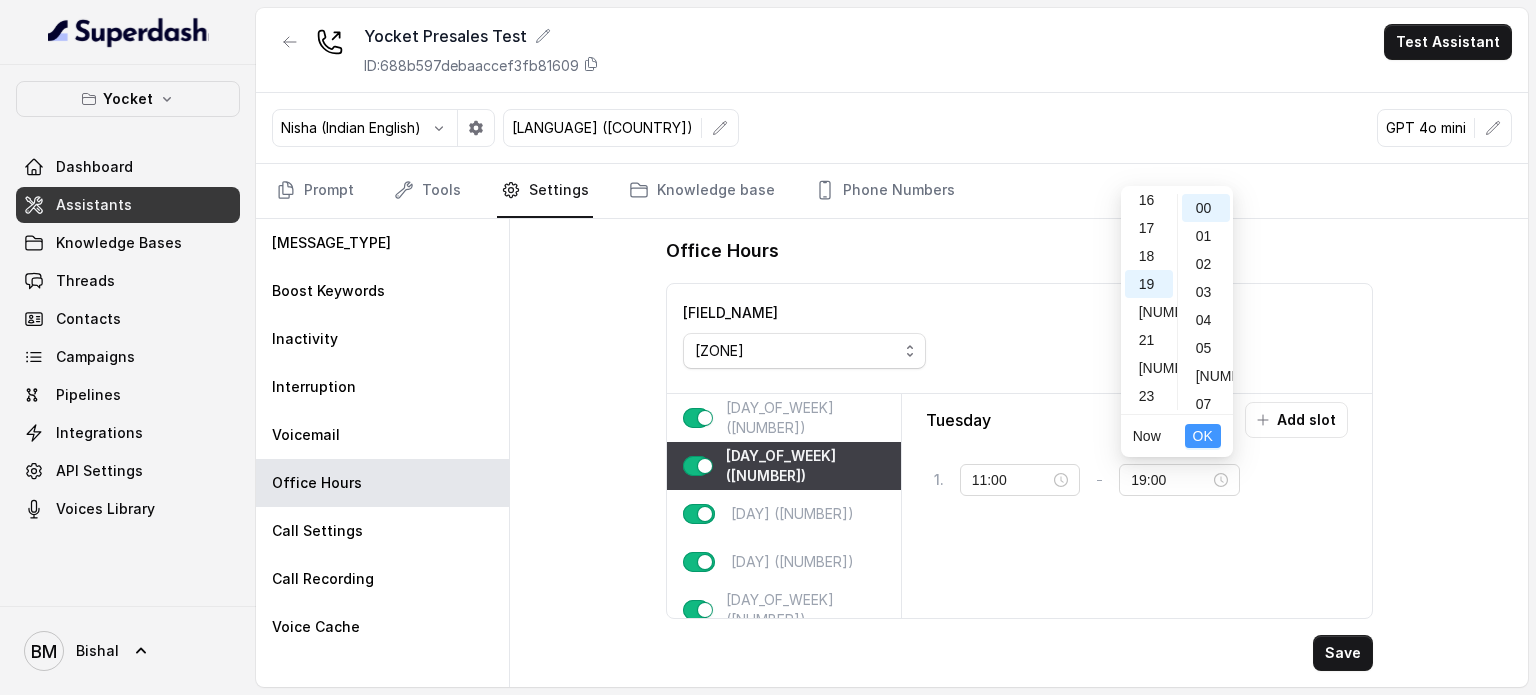 click on "OK" at bounding box center (1203, 436) 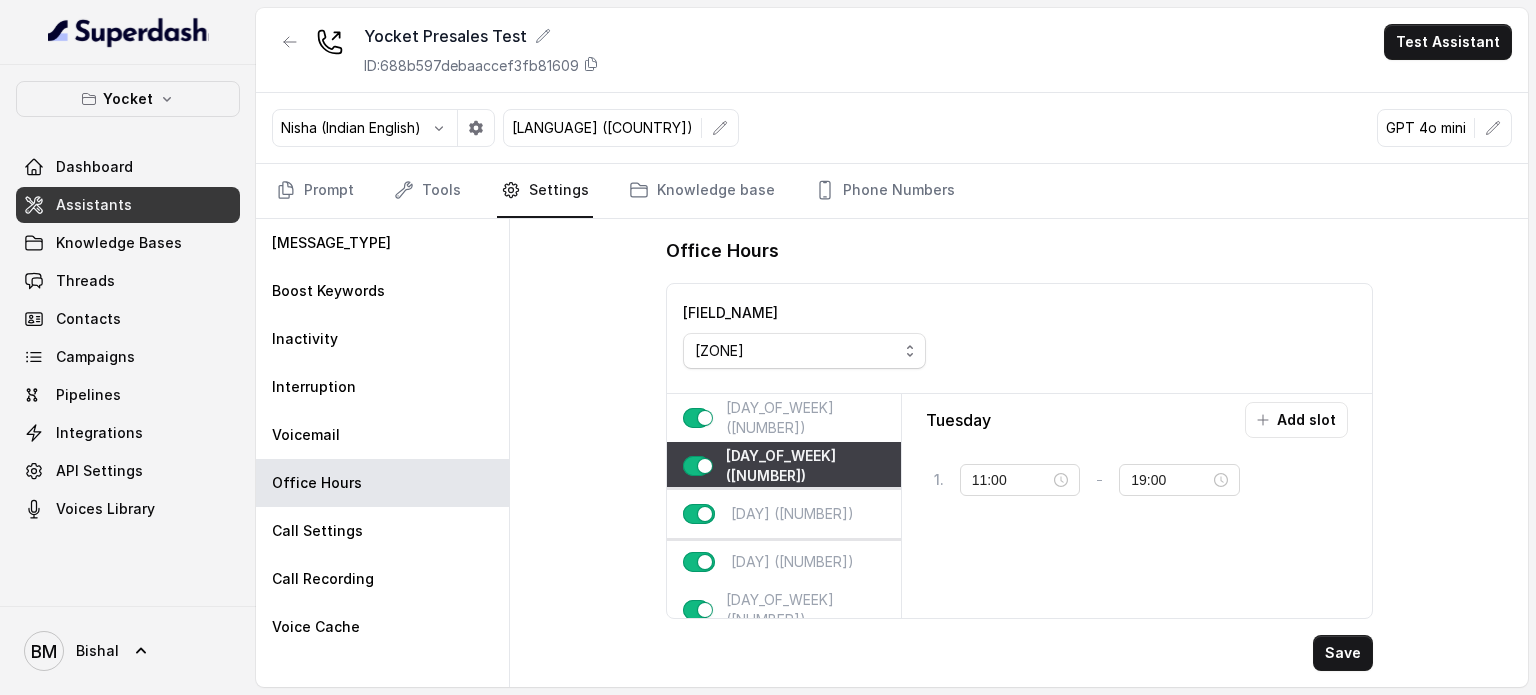 click on "[DAY] ([NUMBER])" at bounding box center (784, 514) 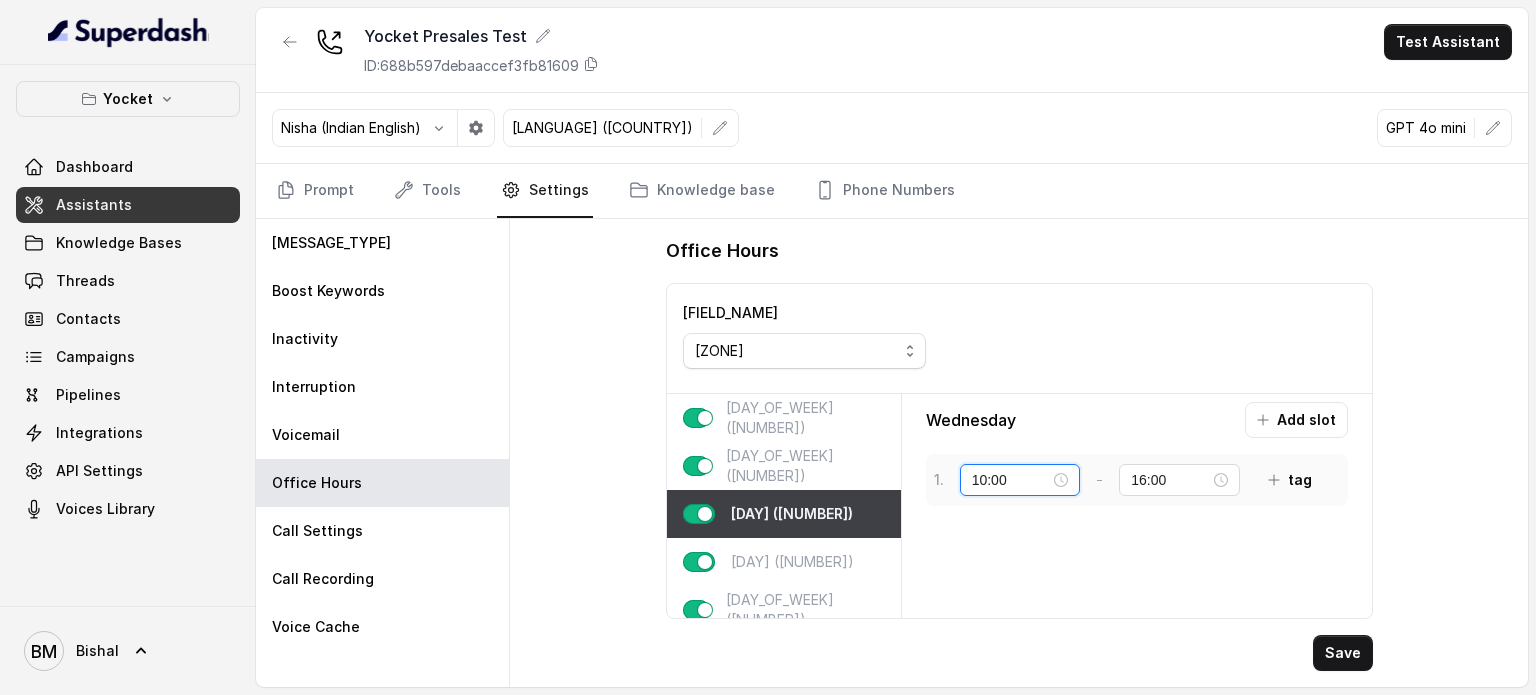 click on "10:00" at bounding box center (1011, 480) 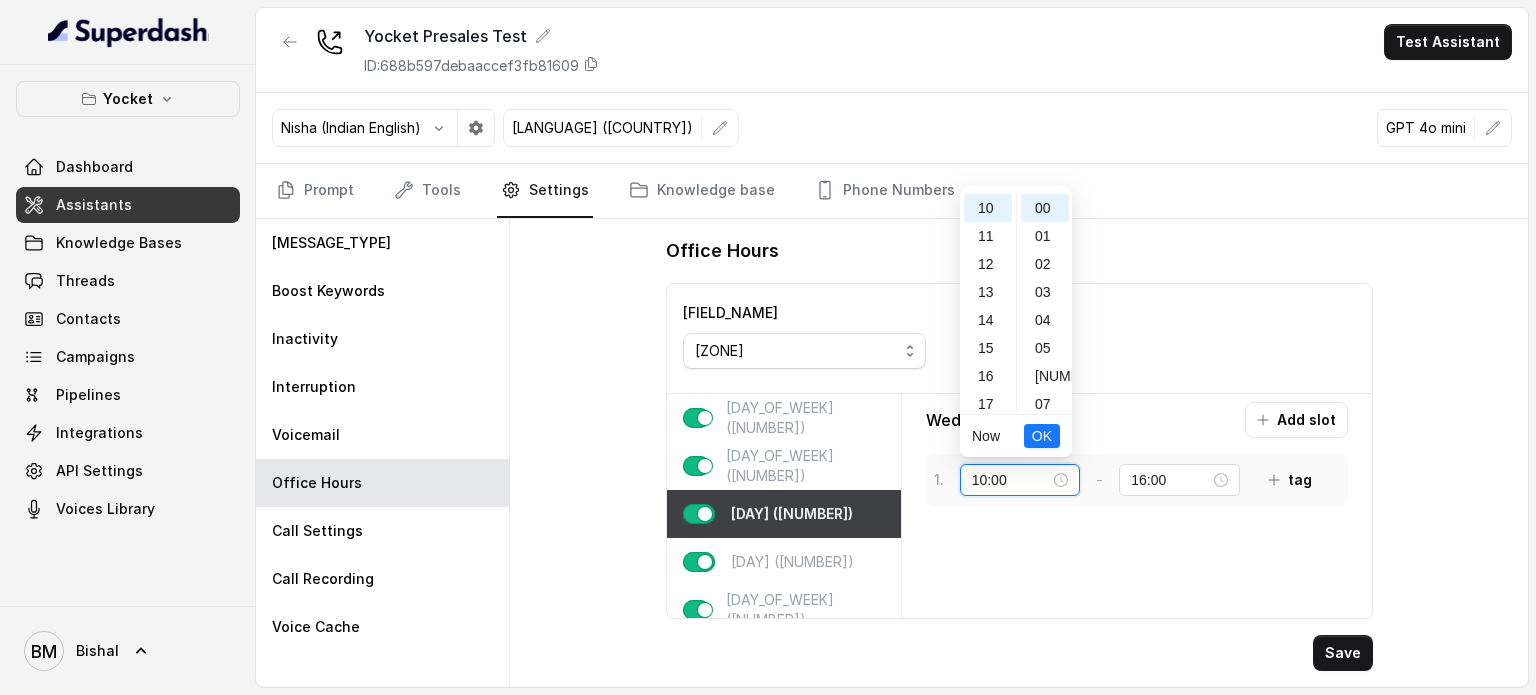 scroll, scrollTop: 280, scrollLeft: 0, axis: vertical 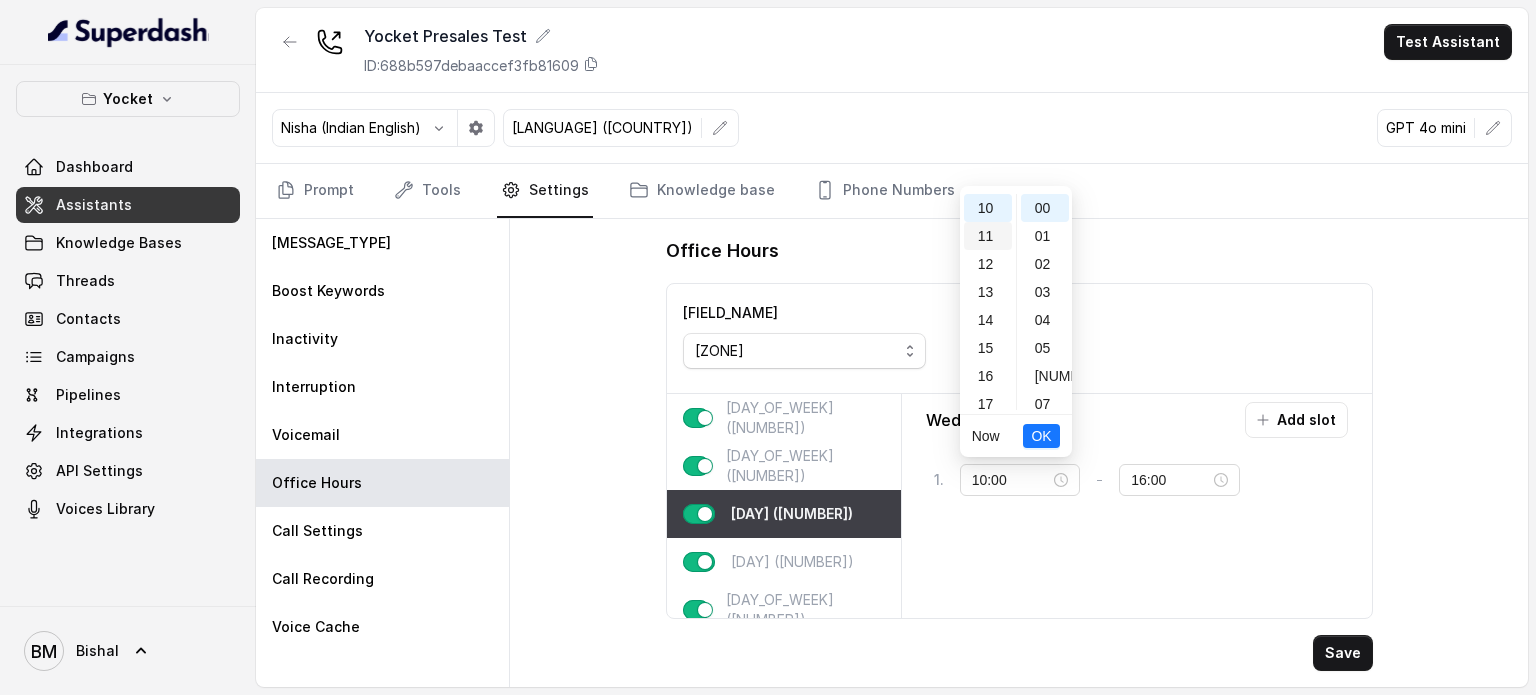 click on "11" at bounding box center (988, 236) 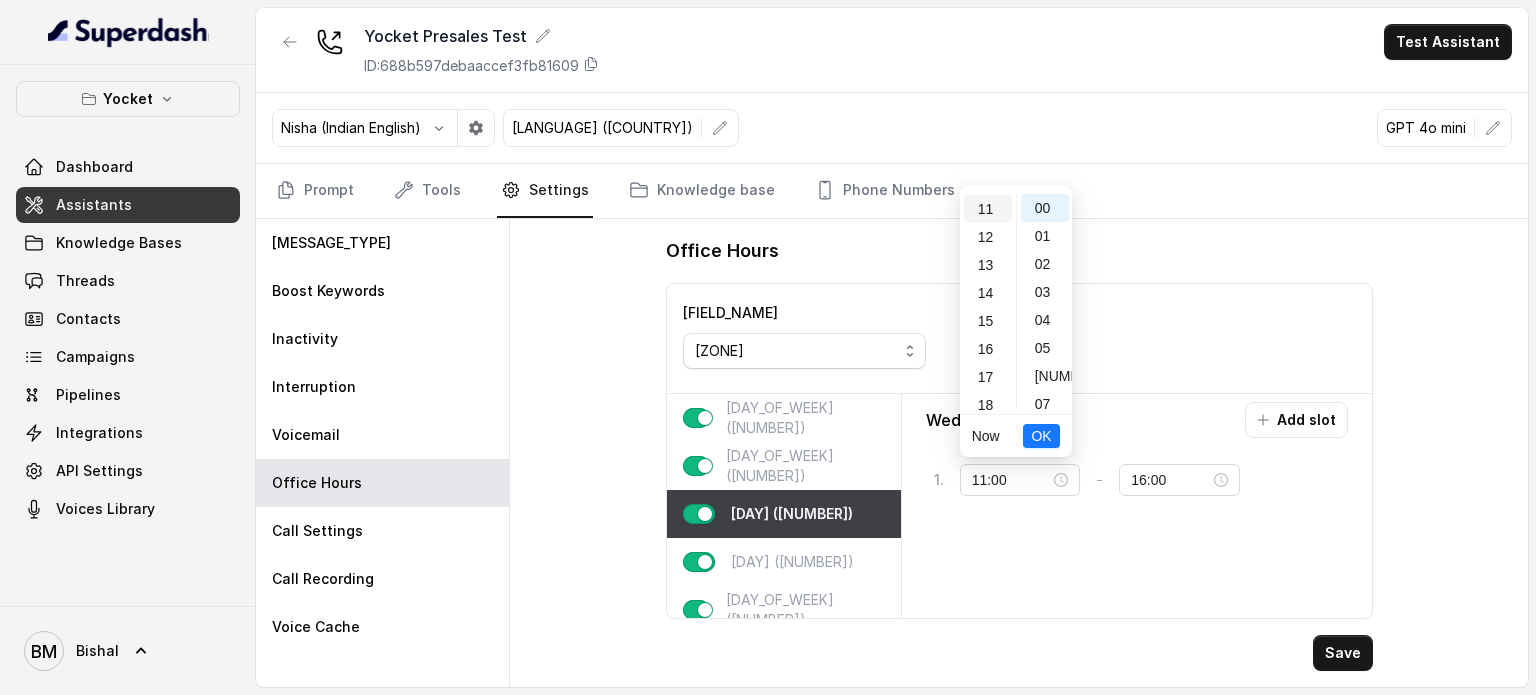 scroll, scrollTop: 308, scrollLeft: 0, axis: vertical 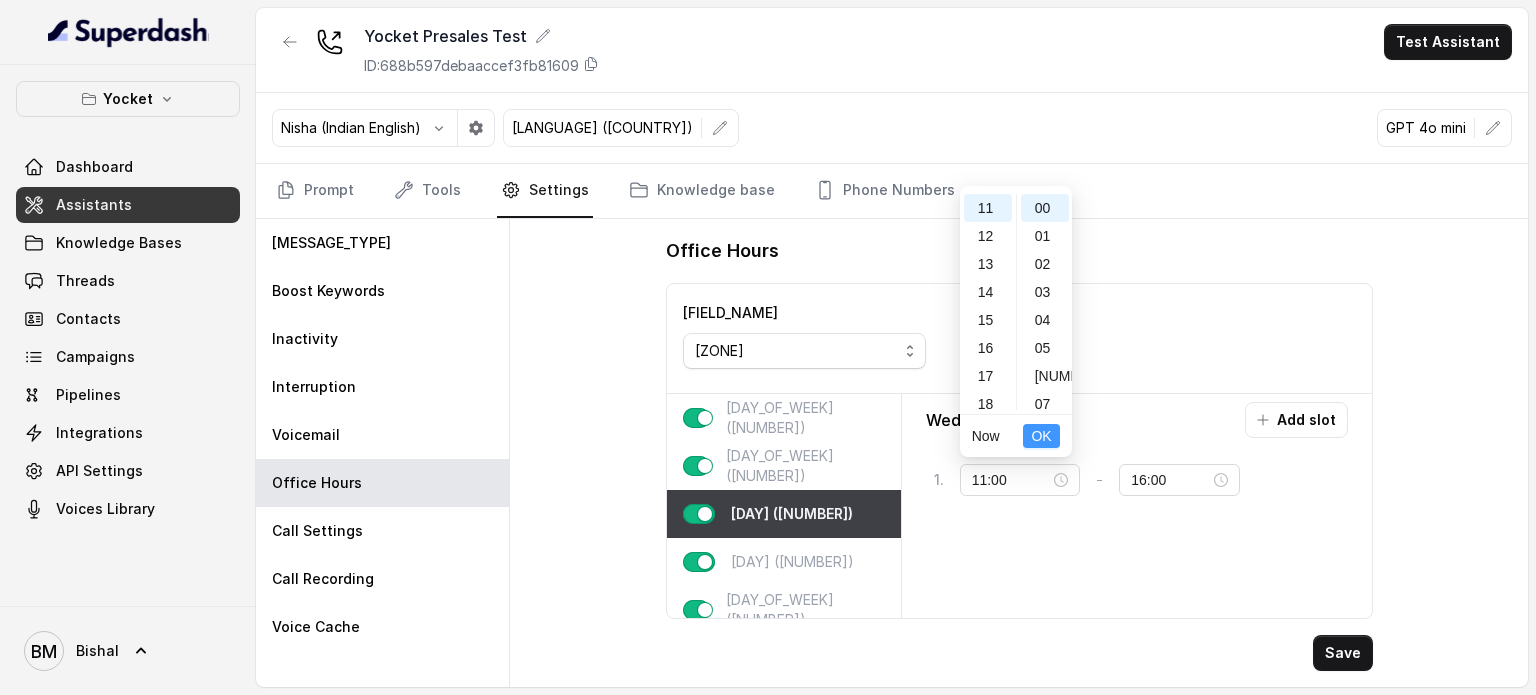click on "OK" at bounding box center (1041, 436) 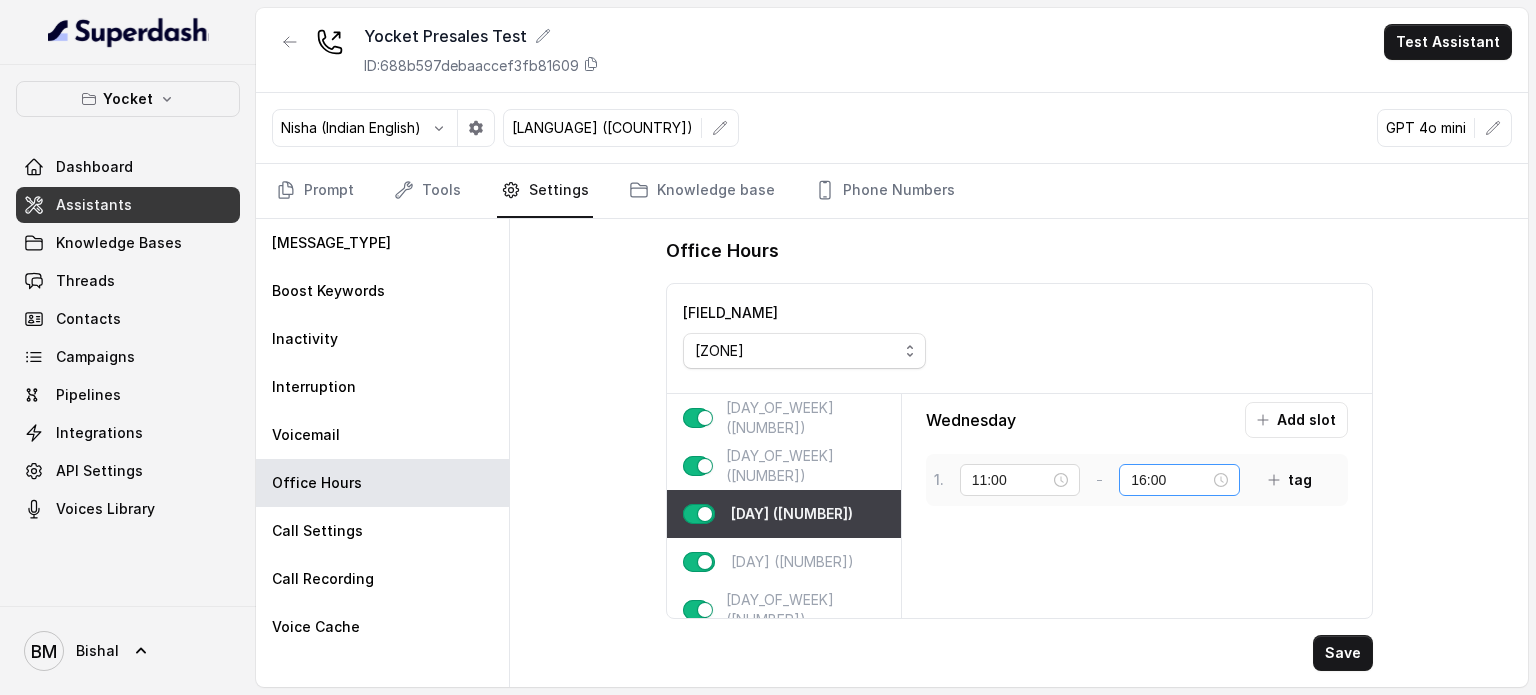 click on "16:00" at bounding box center (1179, 480) 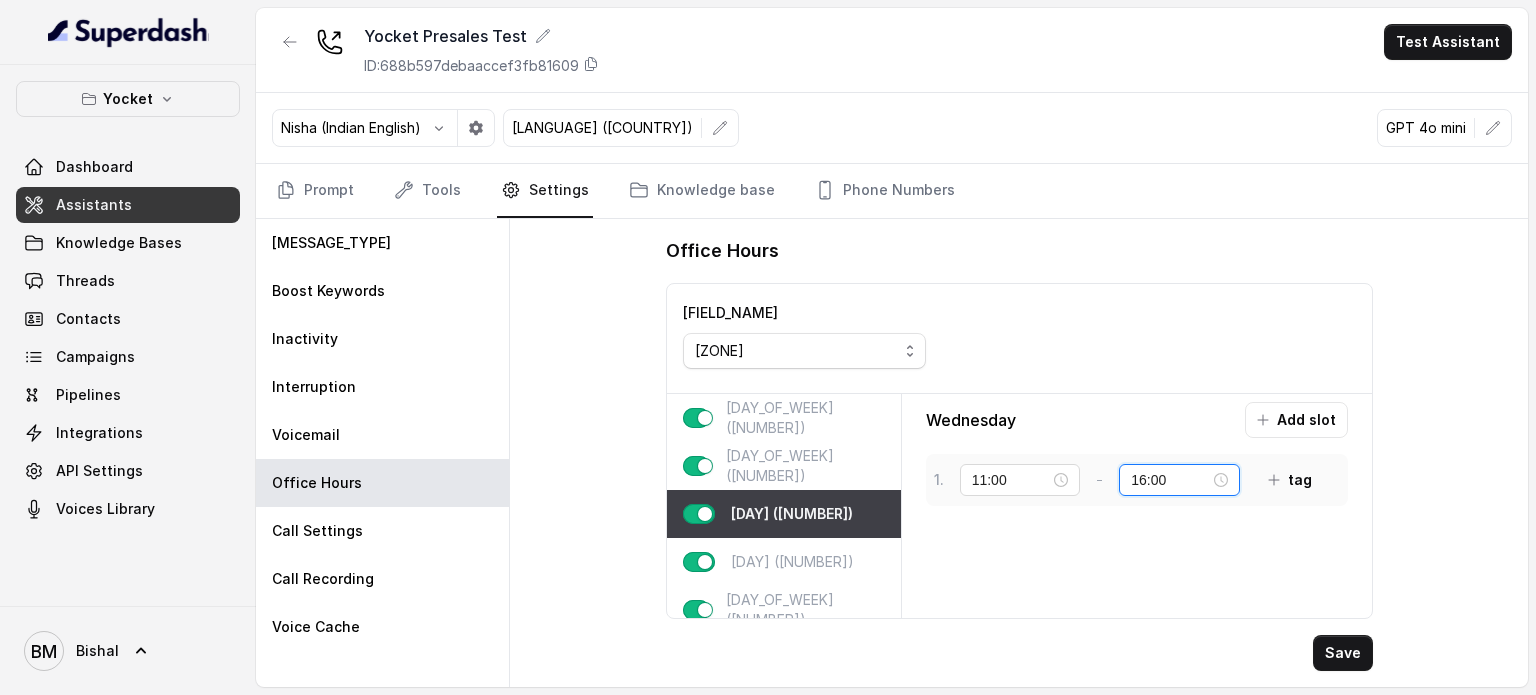 scroll, scrollTop: 448, scrollLeft: 0, axis: vertical 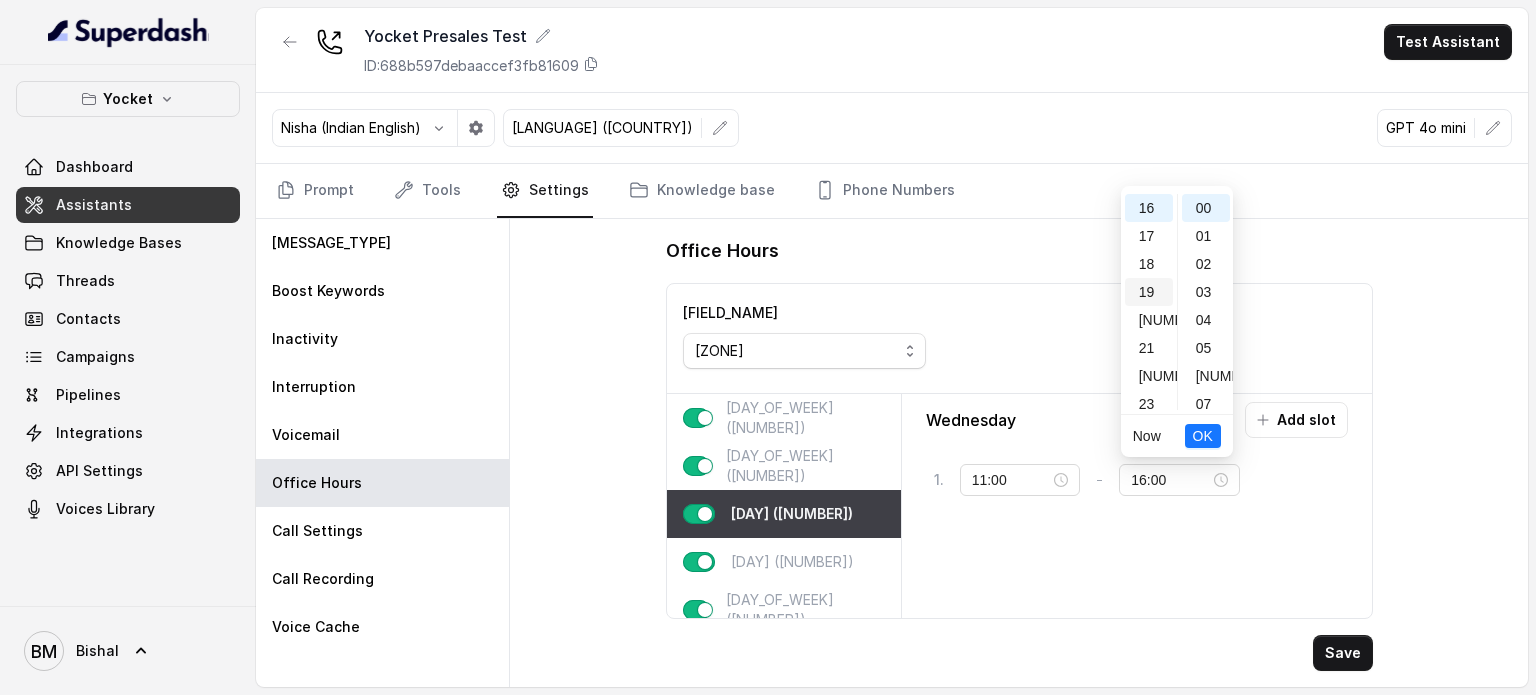 click on "19" at bounding box center (1149, 292) 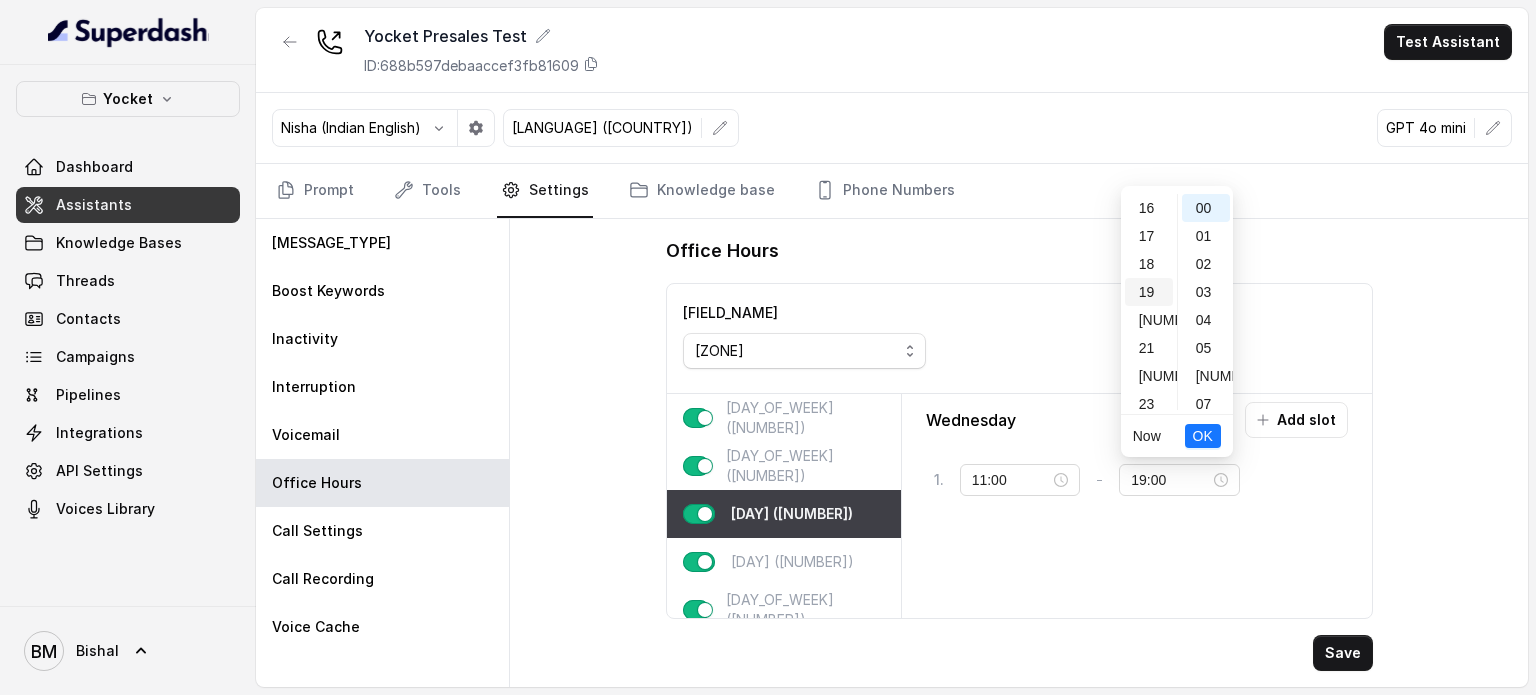 scroll, scrollTop: 456, scrollLeft: 0, axis: vertical 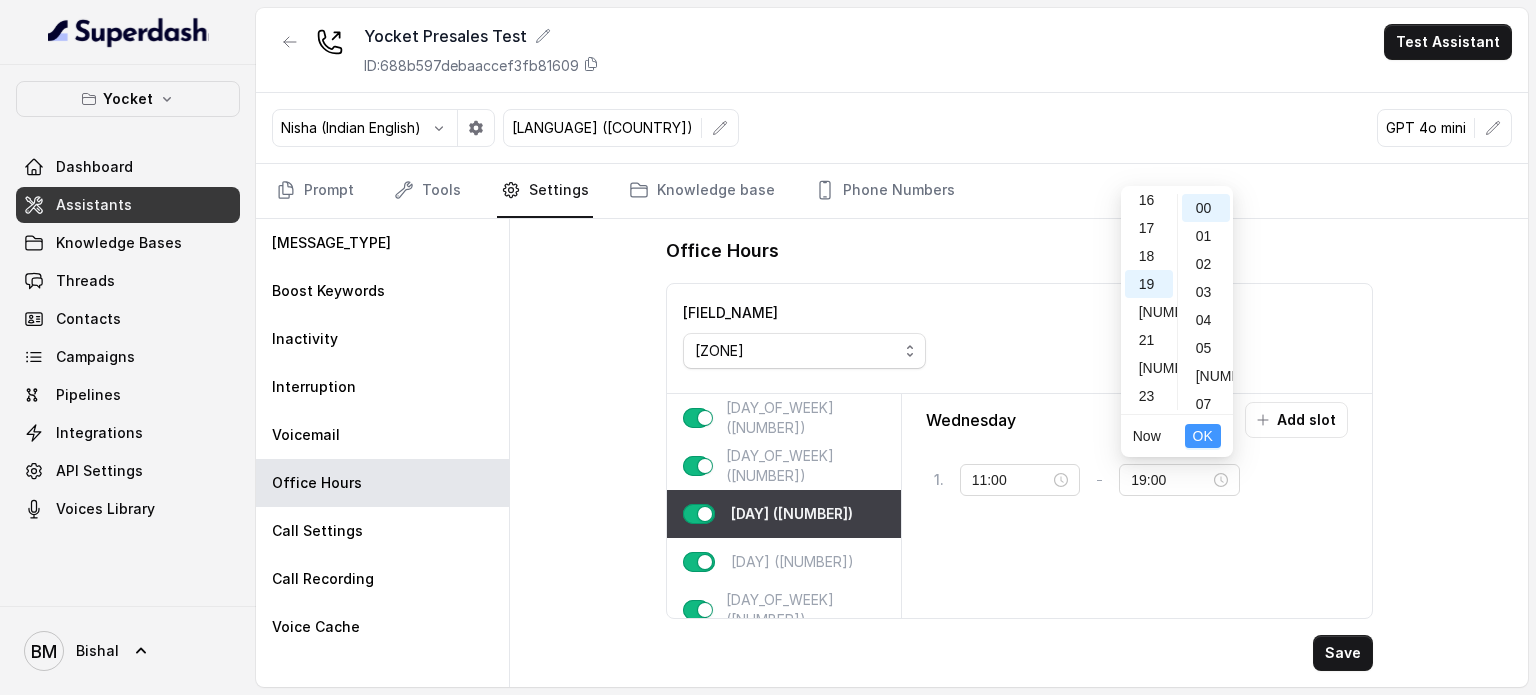 click on "OK" at bounding box center (1203, 436) 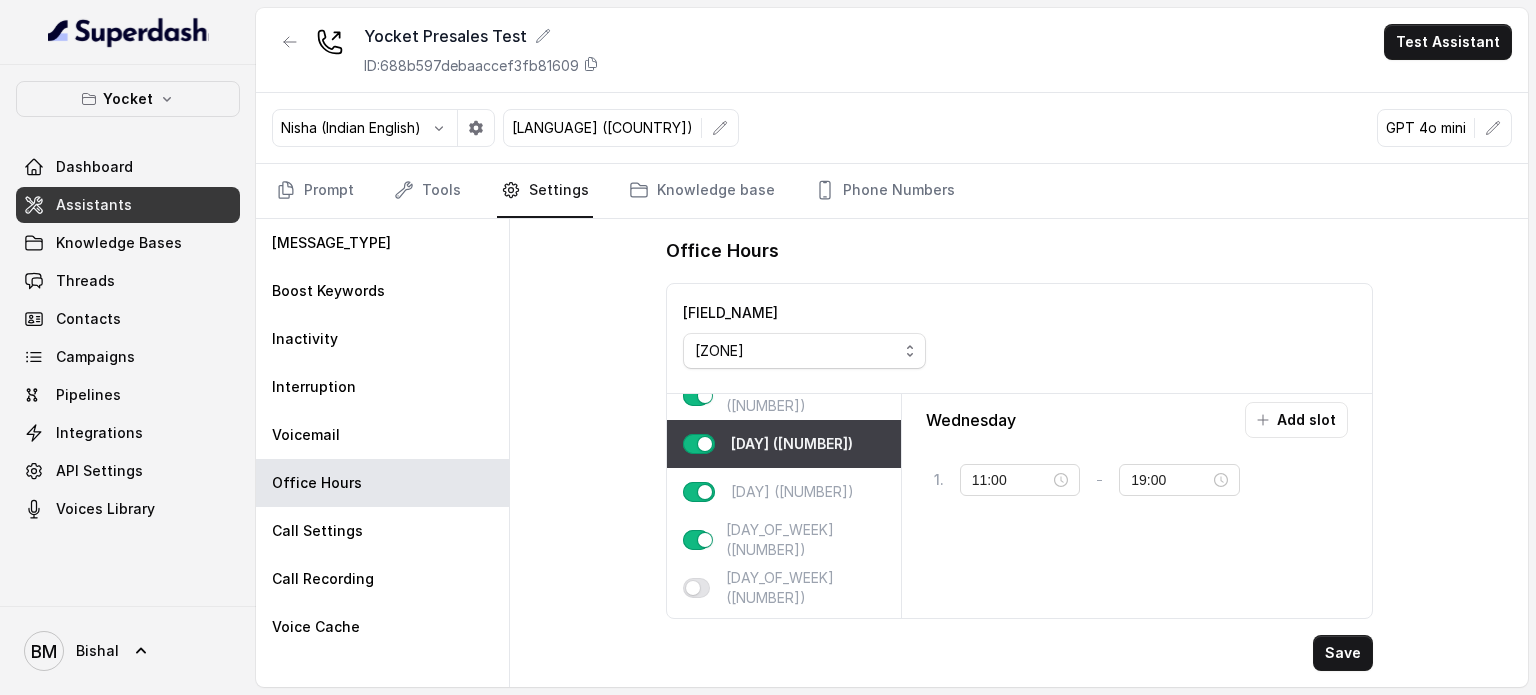 scroll, scrollTop: 83, scrollLeft: 0, axis: vertical 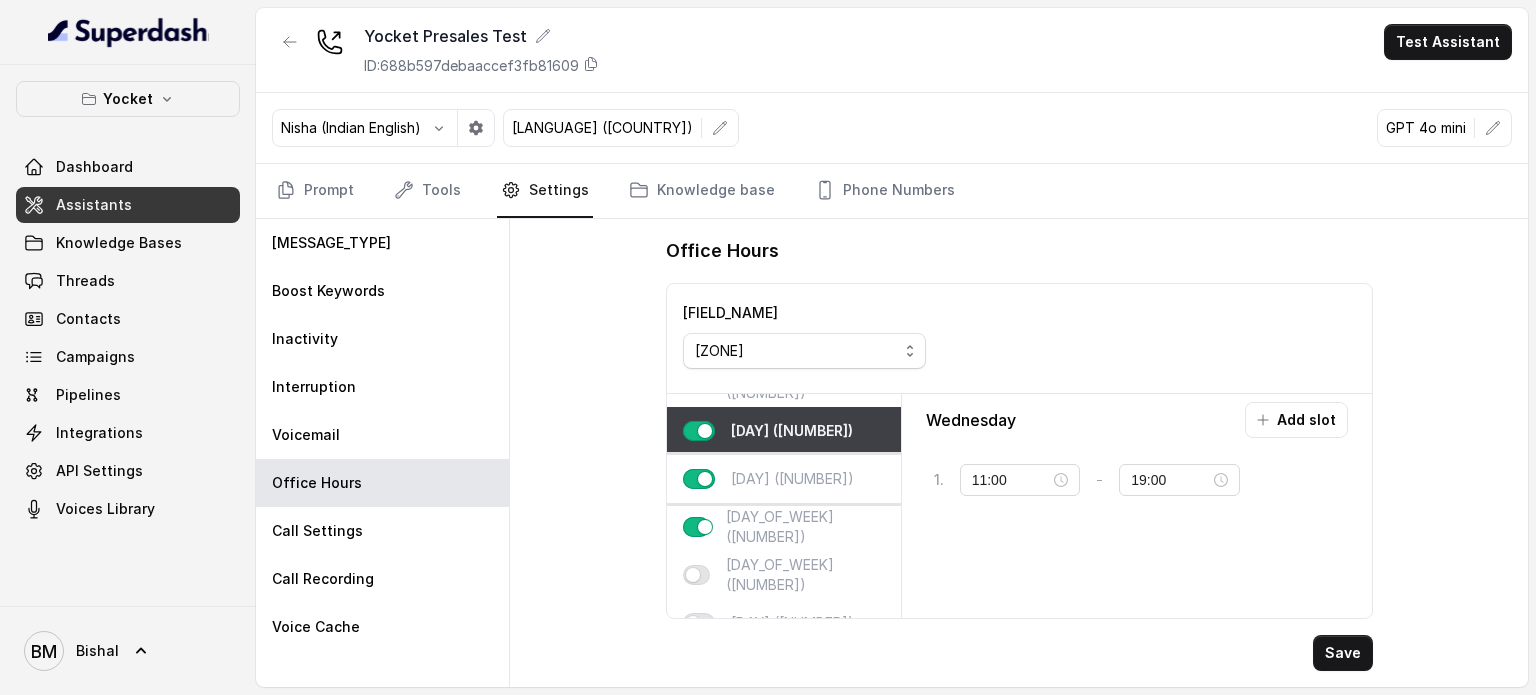 click on "[DAY] ([NUMBER])" at bounding box center (792, 479) 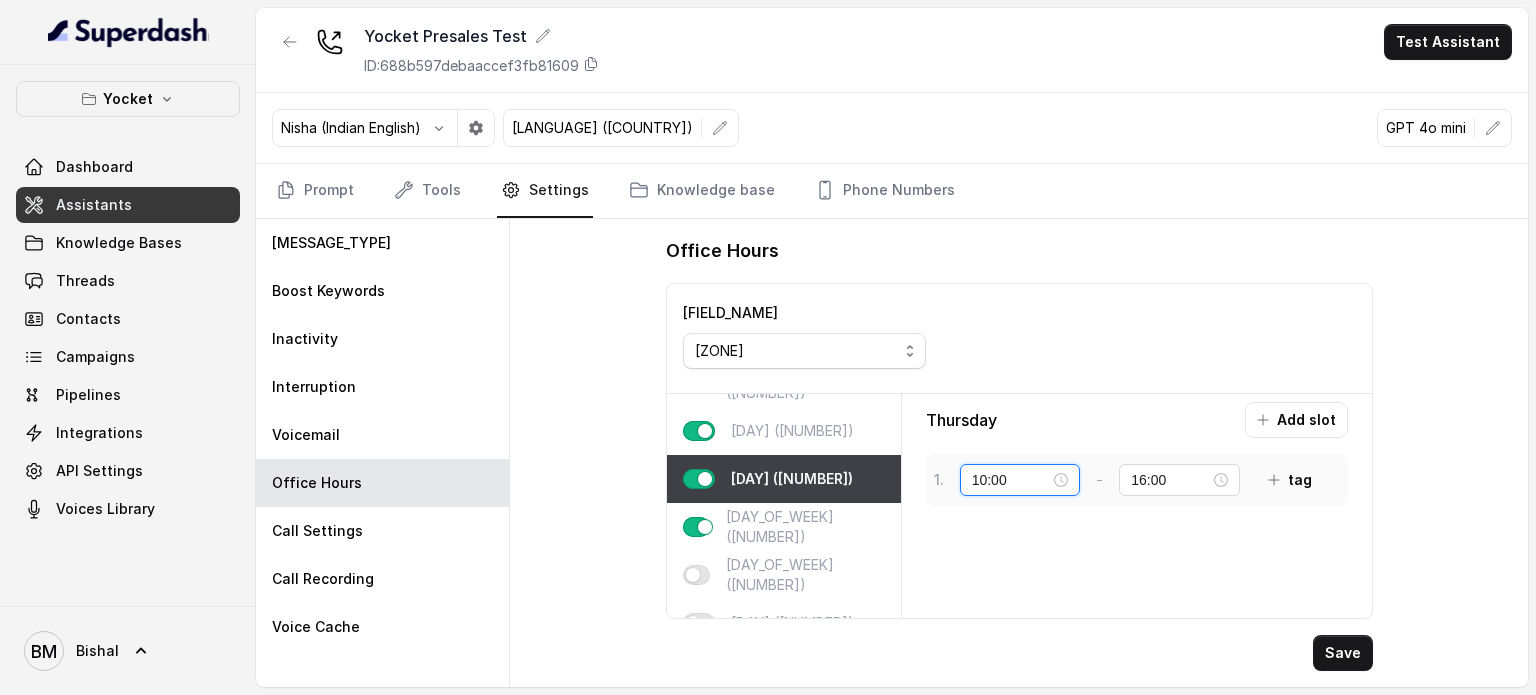 click on "10:00" at bounding box center [1011, 480] 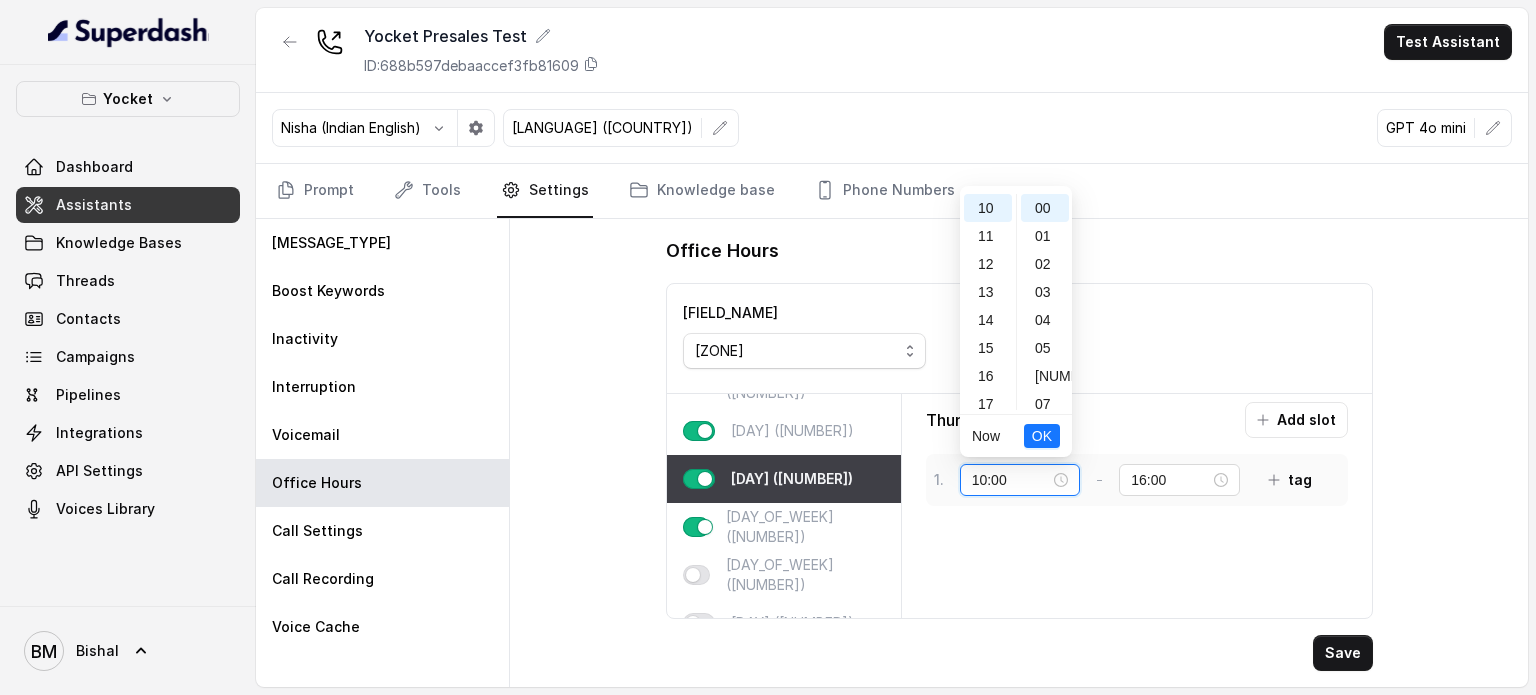 scroll, scrollTop: 280, scrollLeft: 0, axis: vertical 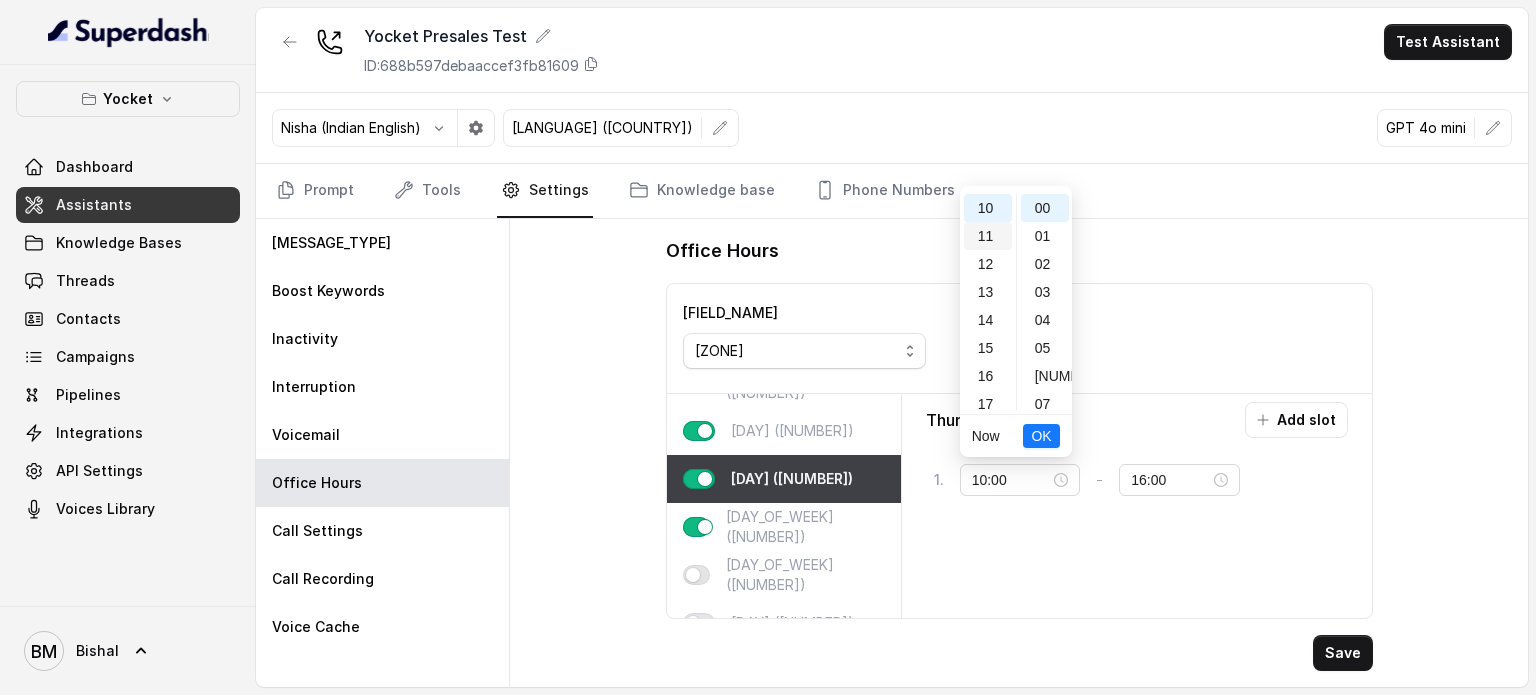click on "11" at bounding box center [988, 236] 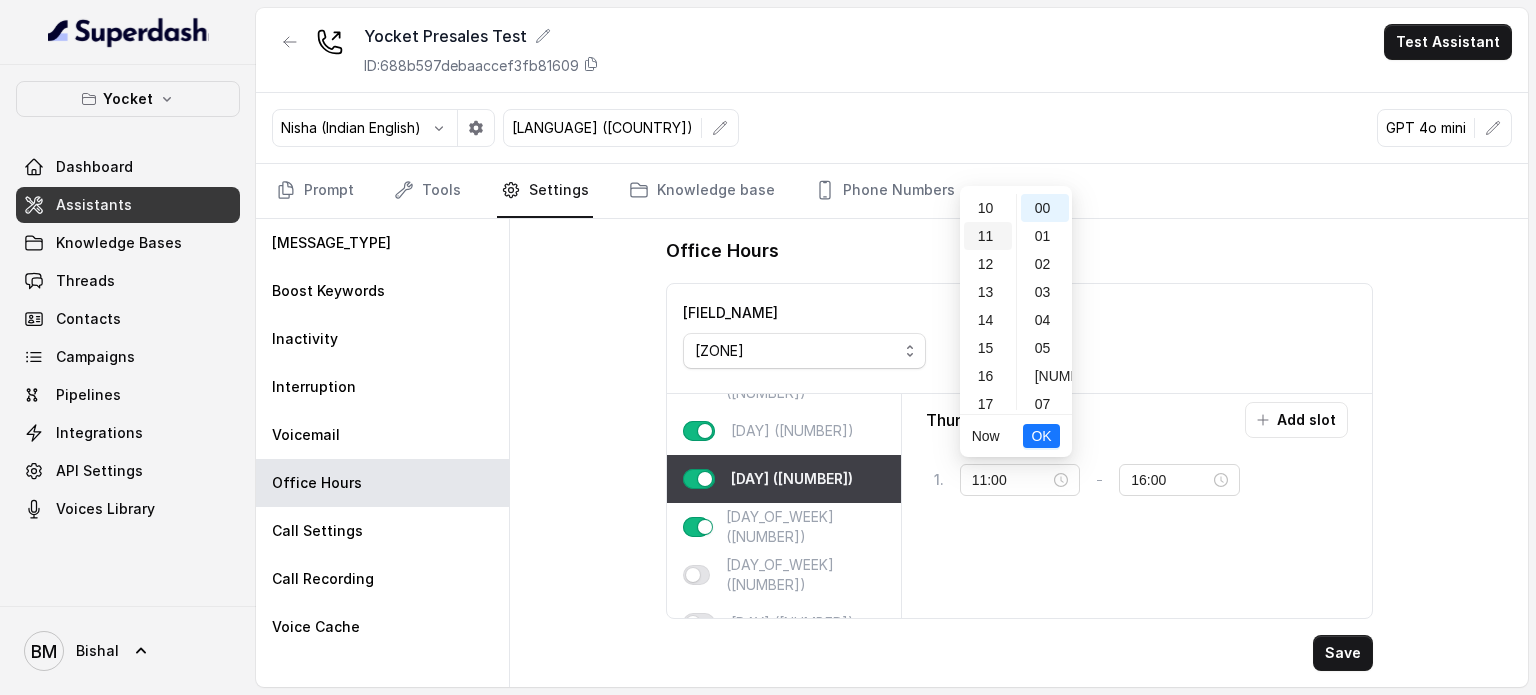 scroll, scrollTop: 308, scrollLeft: 0, axis: vertical 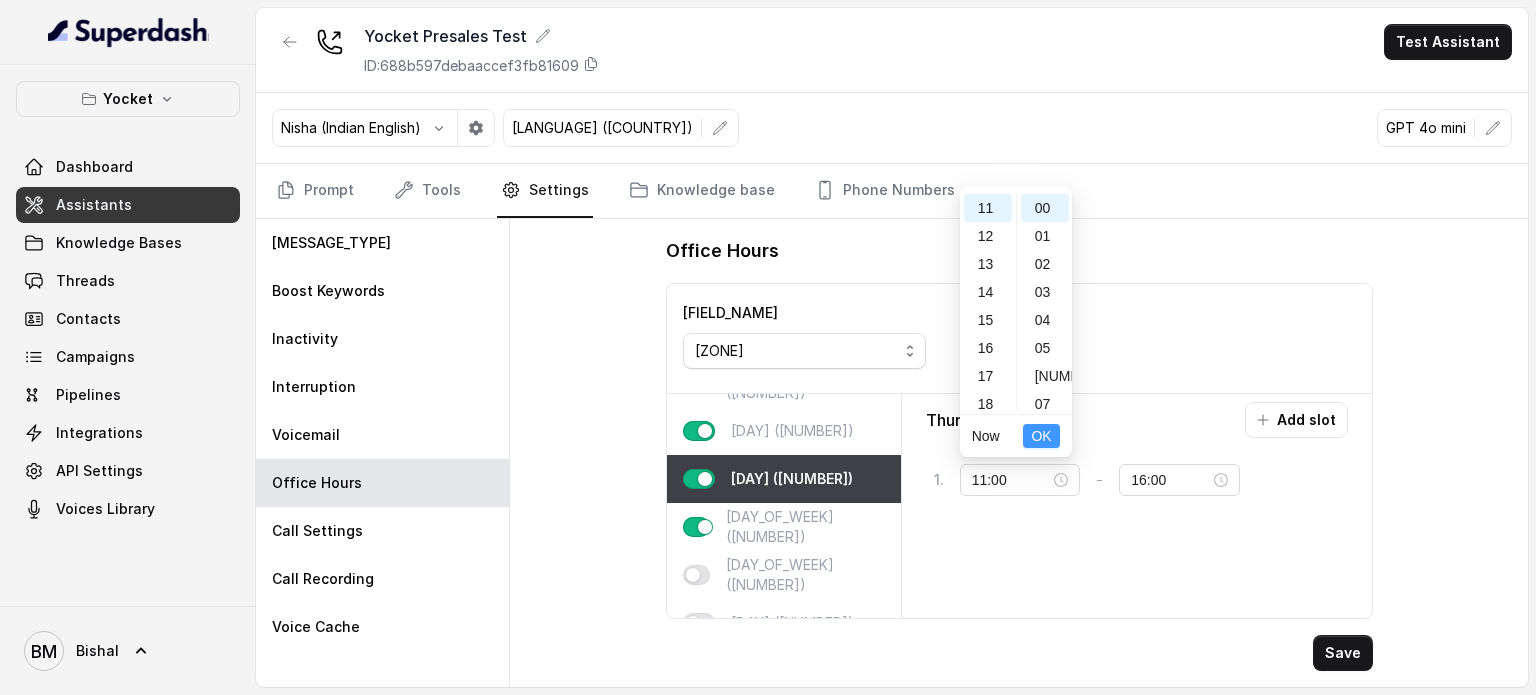 click on "OK" at bounding box center (1041, 436) 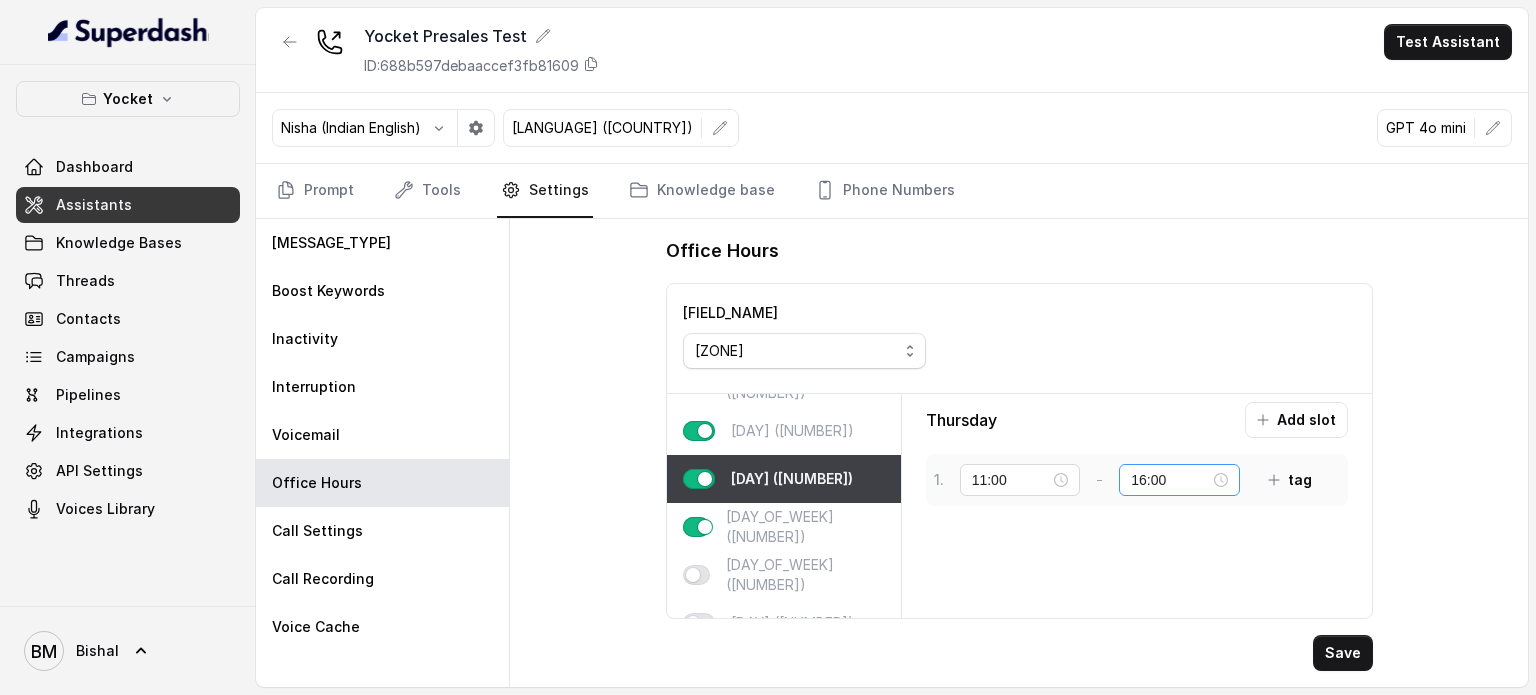 click on "16:00" at bounding box center [1179, 480] 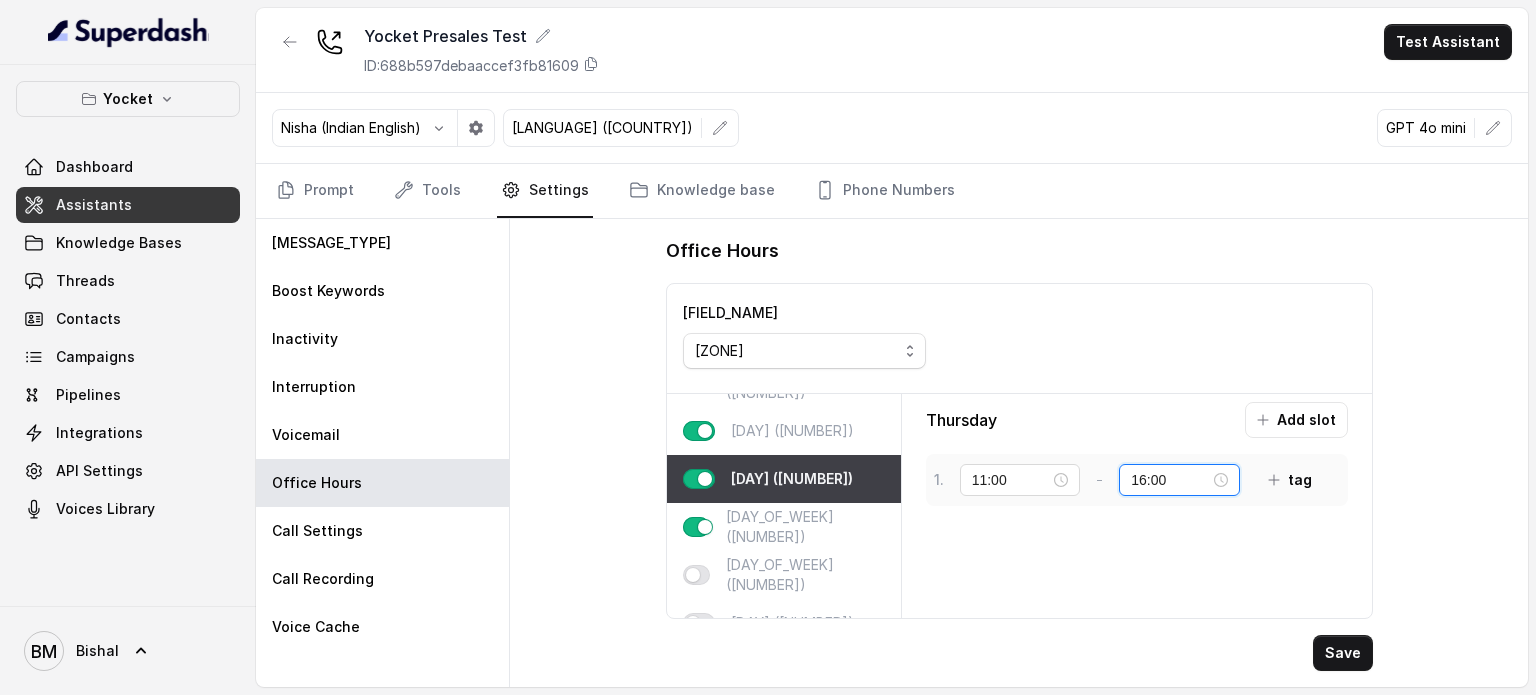 scroll, scrollTop: 448, scrollLeft: 0, axis: vertical 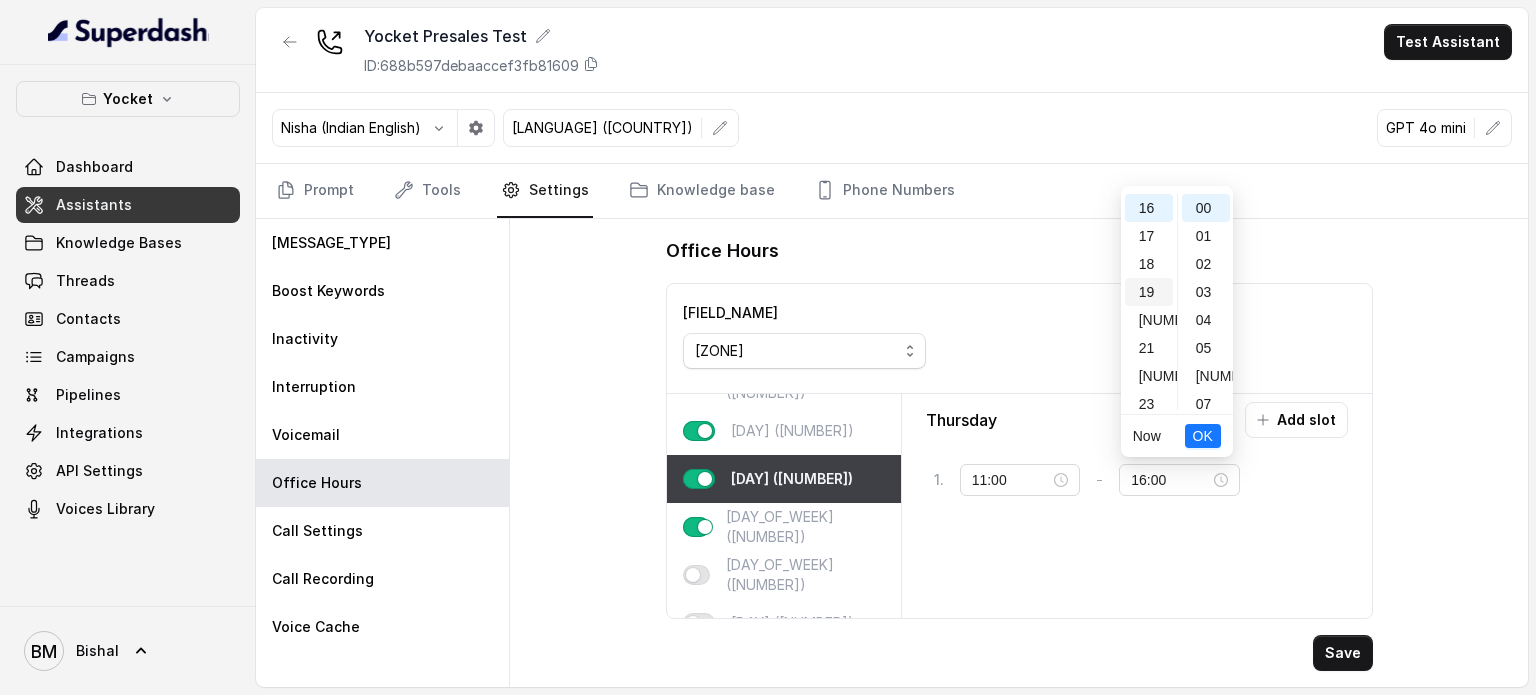 click on "19" at bounding box center (1149, 292) 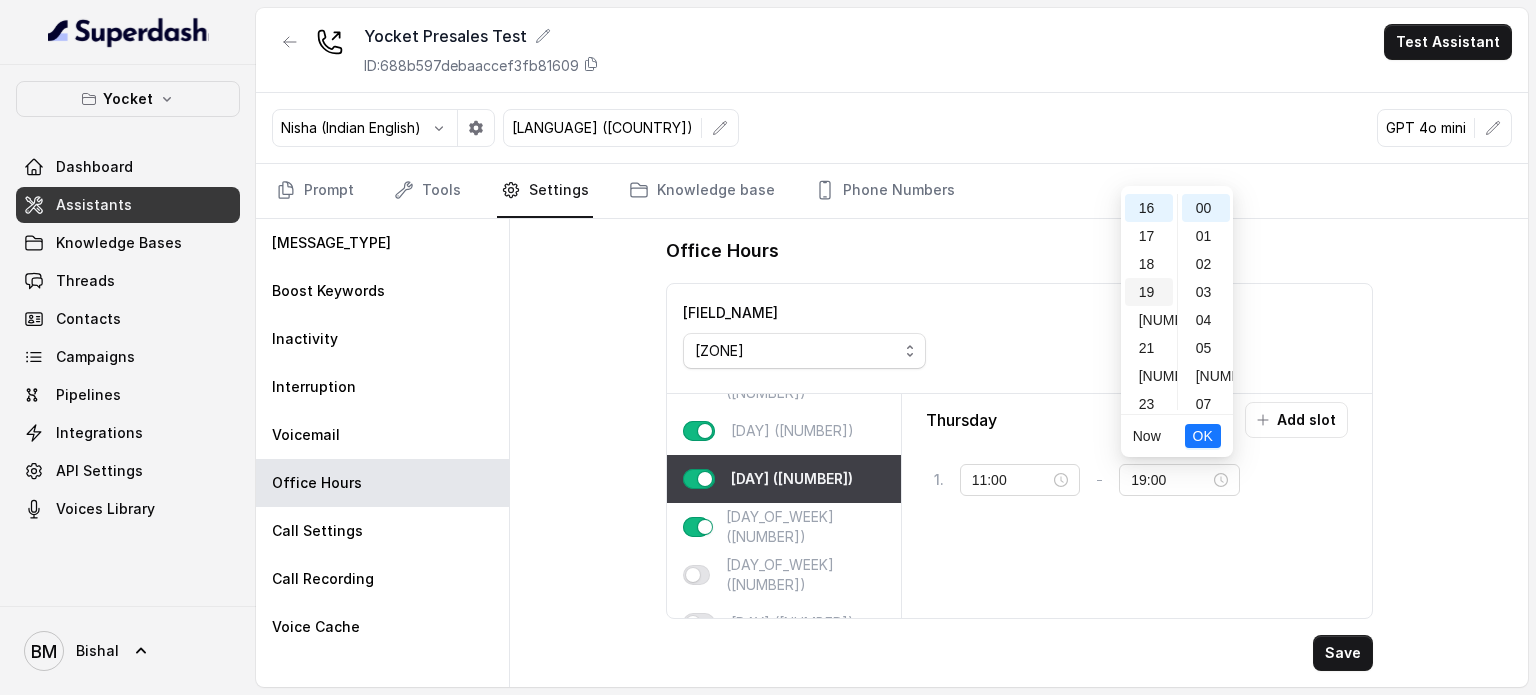 scroll, scrollTop: 456, scrollLeft: 0, axis: vertical 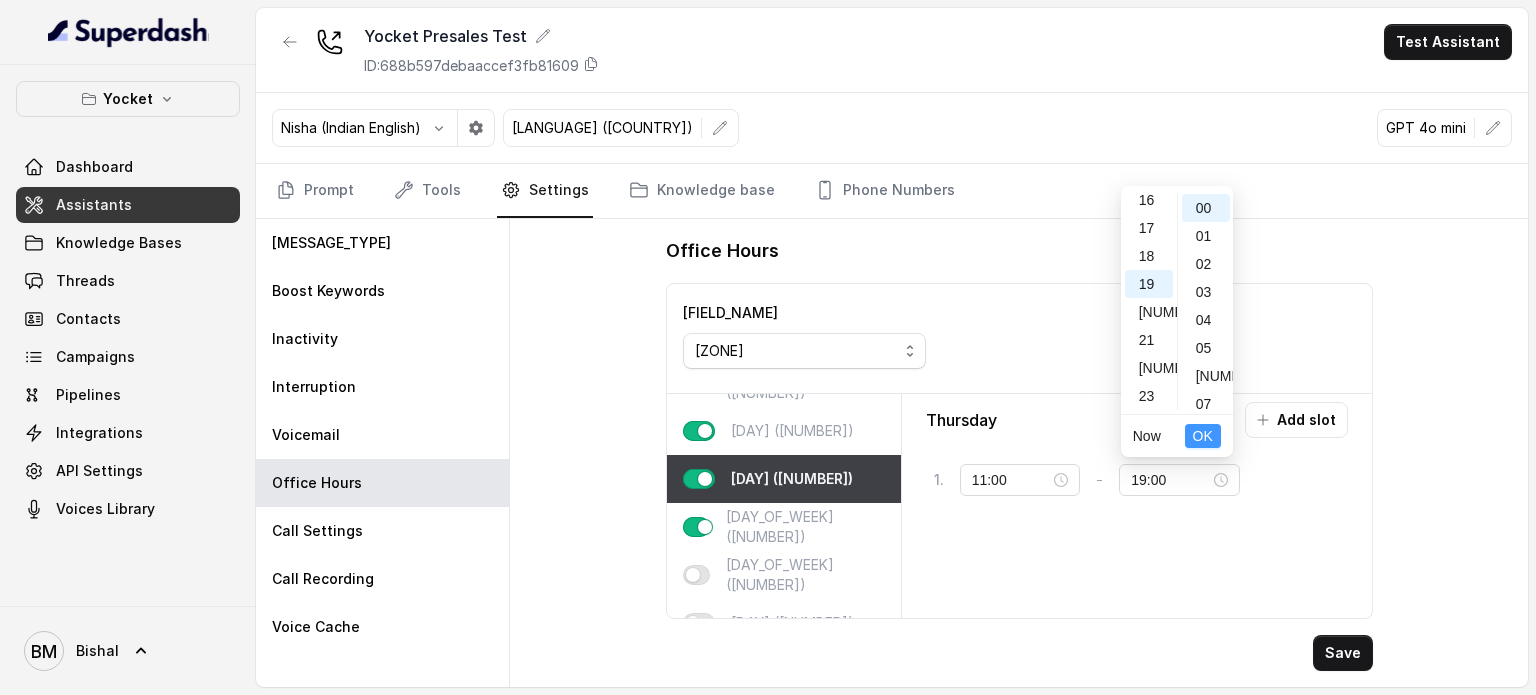 click on "OK" at bounding box center [1203, 436] 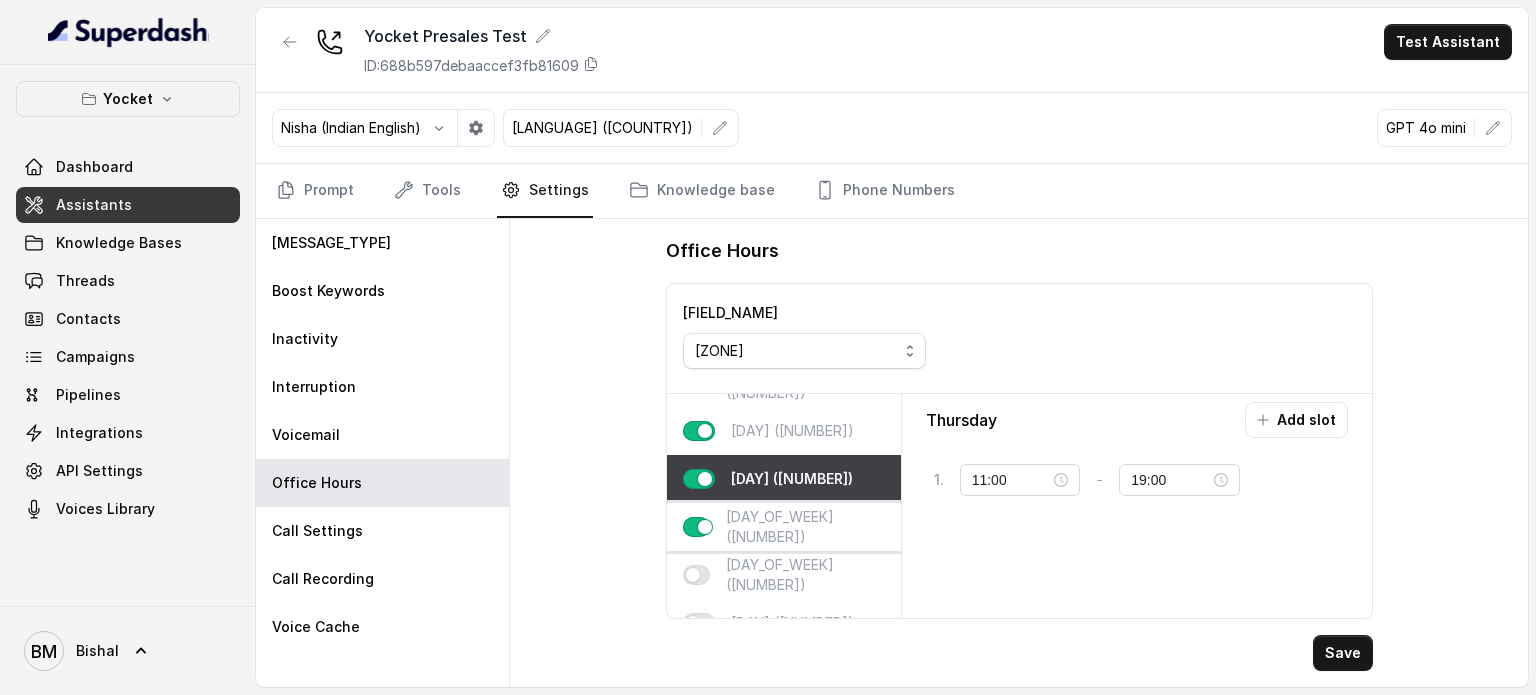 click on "[DAY_OF_WEEK] ([NUMBER])" at bounding box center [784, 527] 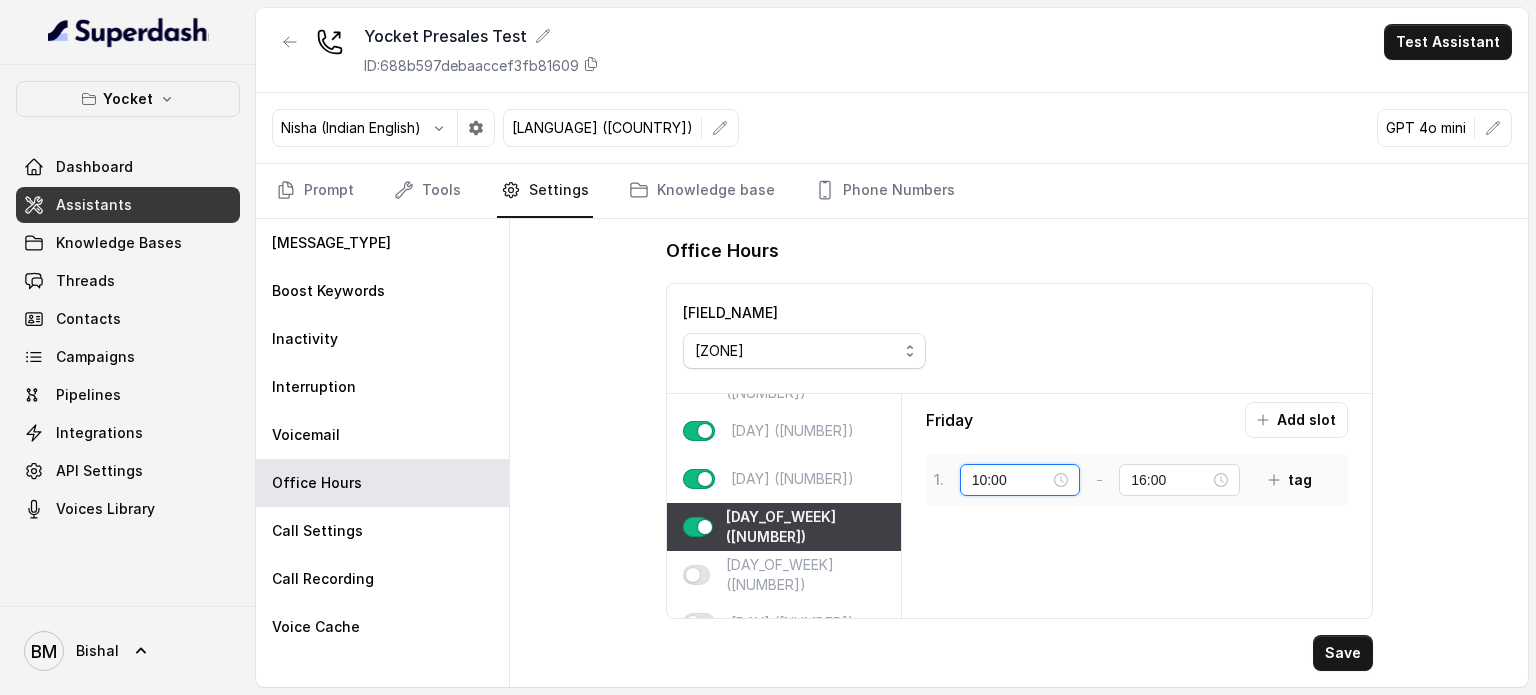 click on "10:00" at bounding box center [1011, 480] 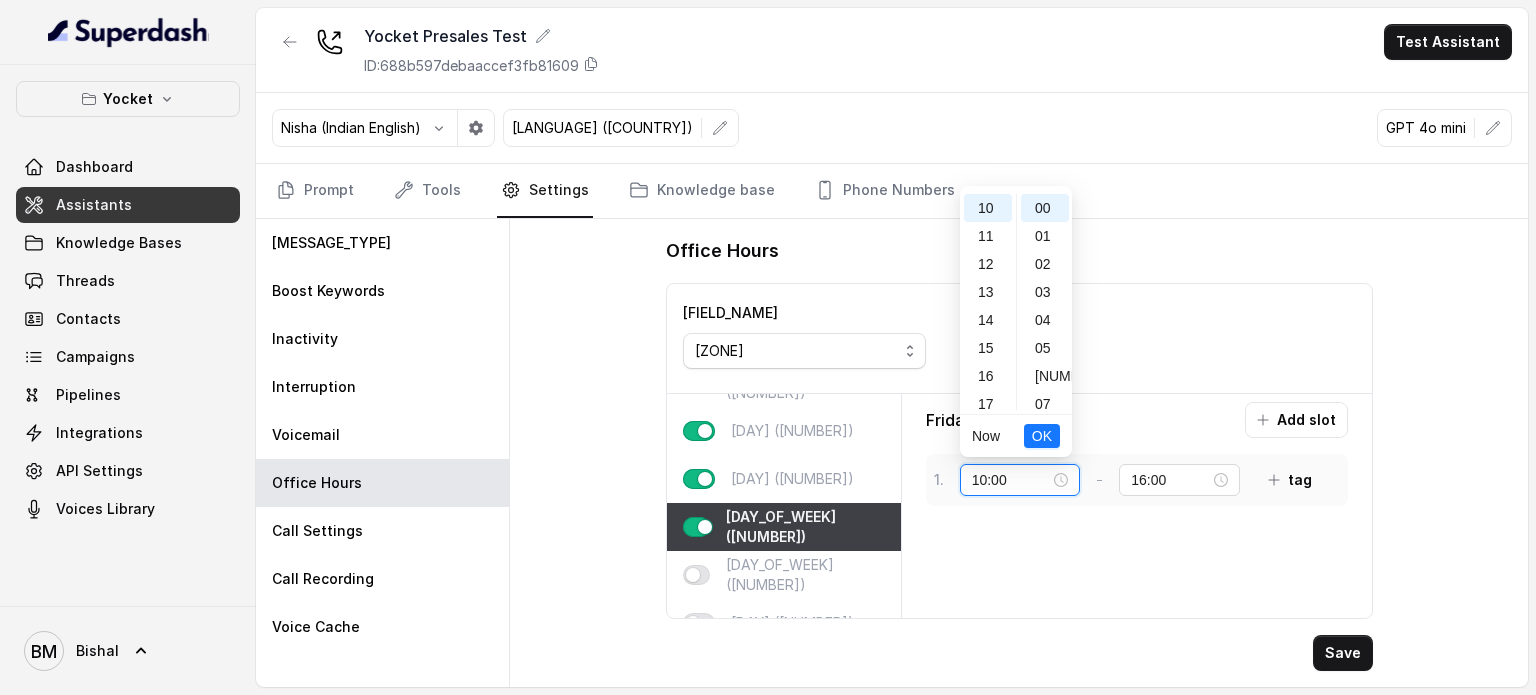 scroll, scrollTop: 280, scrollLeft: 0, axis: vertical 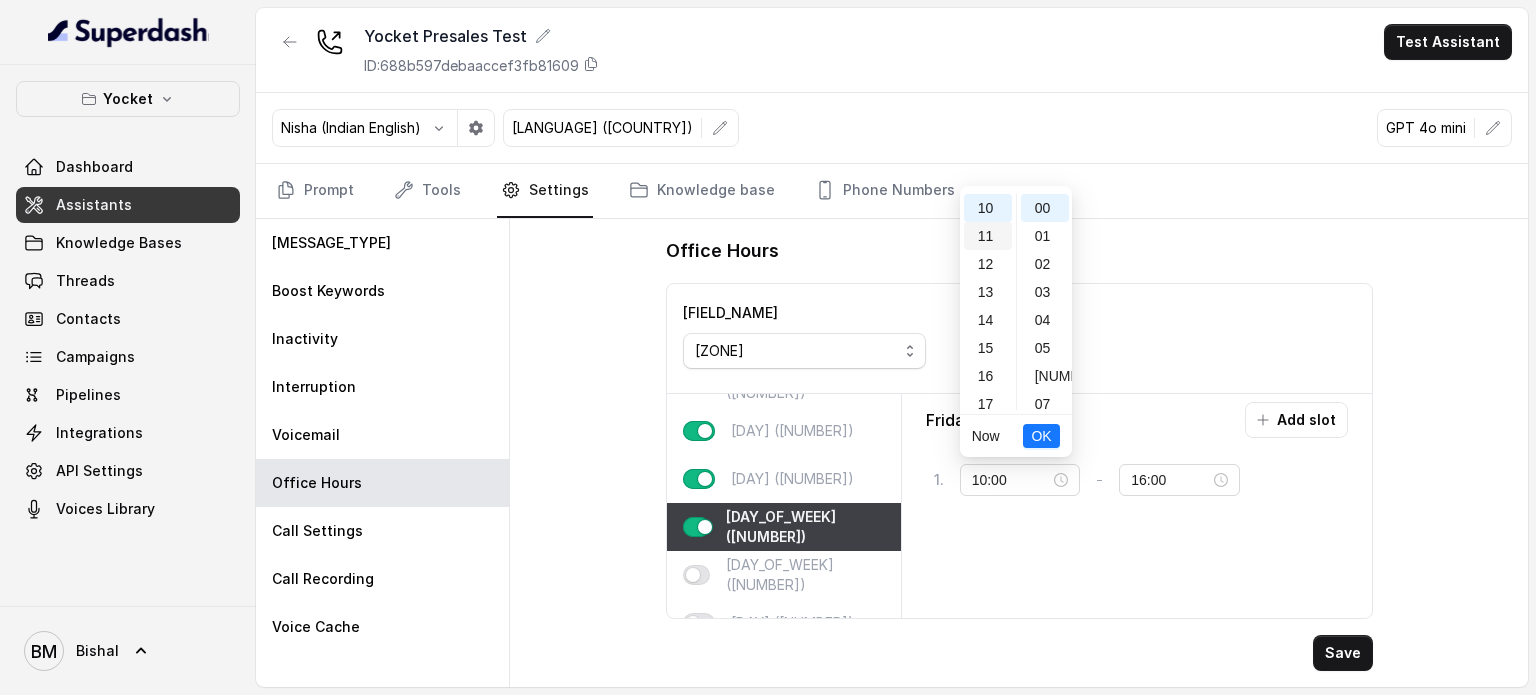 click on "11" at bounding box center (988, 236) 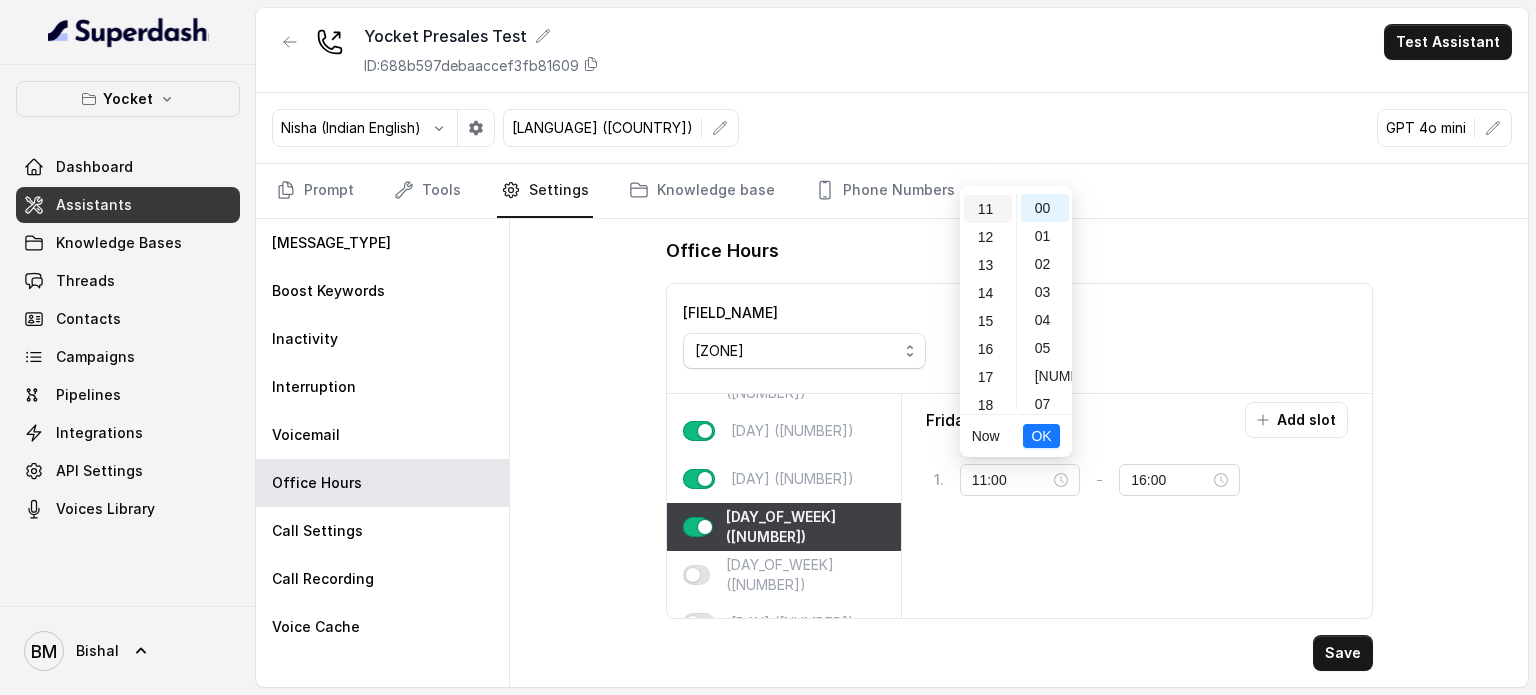 scroll, scrollTop: 308, scrollLeft: 0, axis: vertical 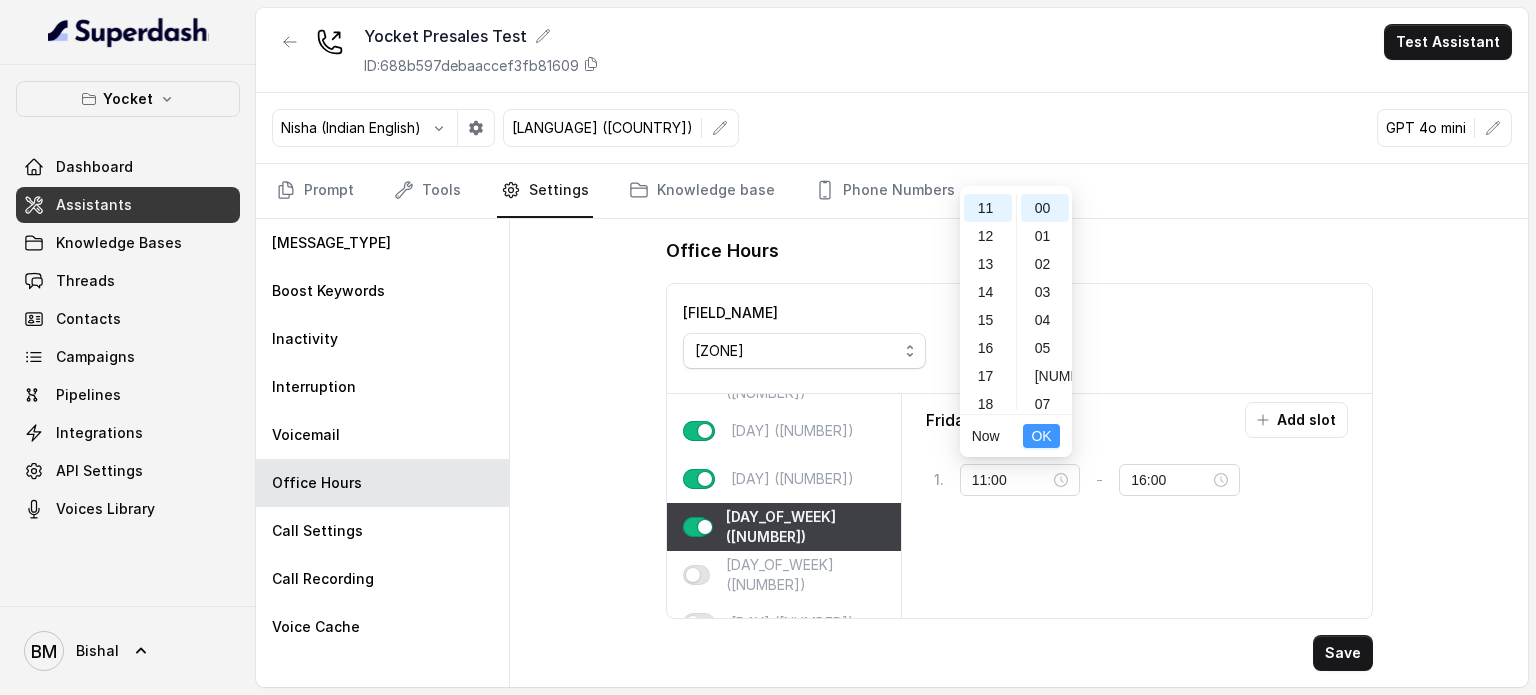 click on "OK" at bounding box center [1041, 436] 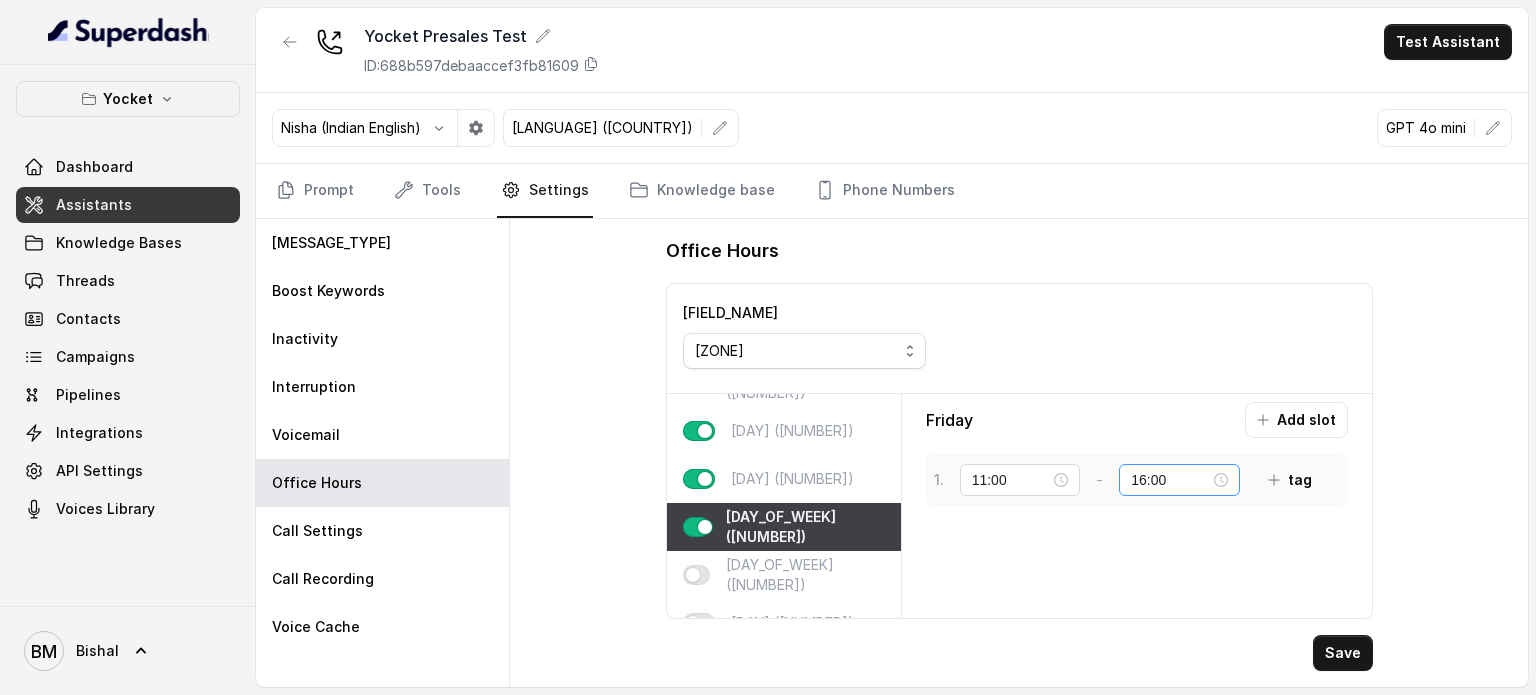 click on "16:00" at bounding box center [1179, 480] 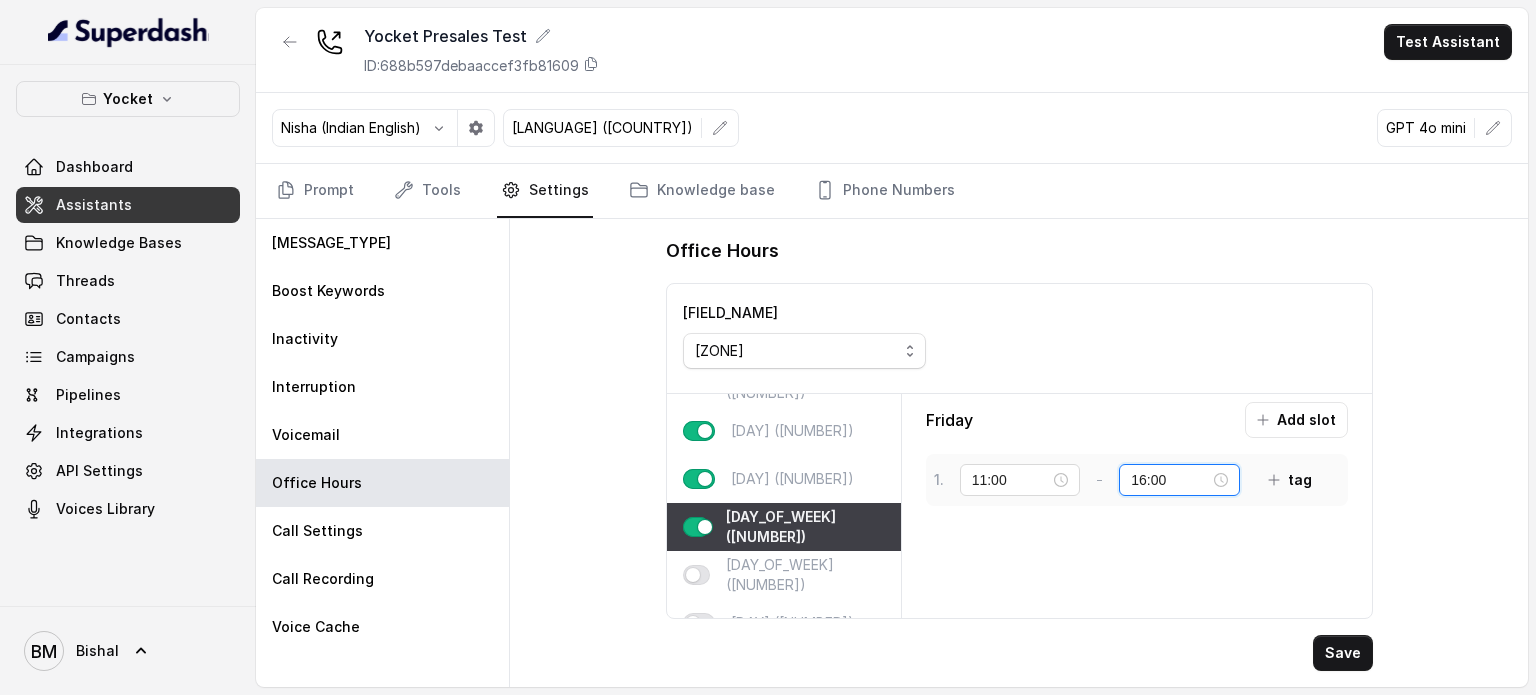 scroll, scrollTop: 448, scrollLeft: 0, axis: vertical 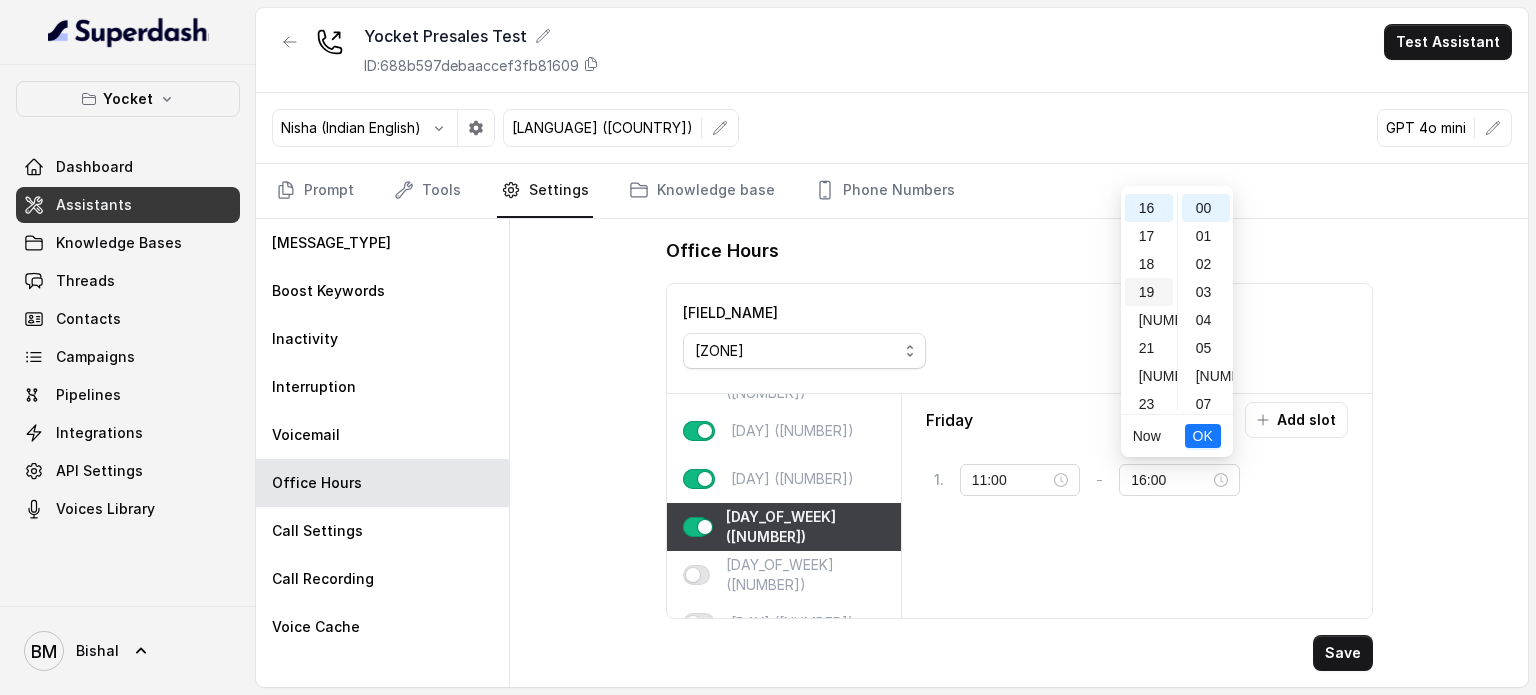 click on "19" at bounding box center (1149, 292) 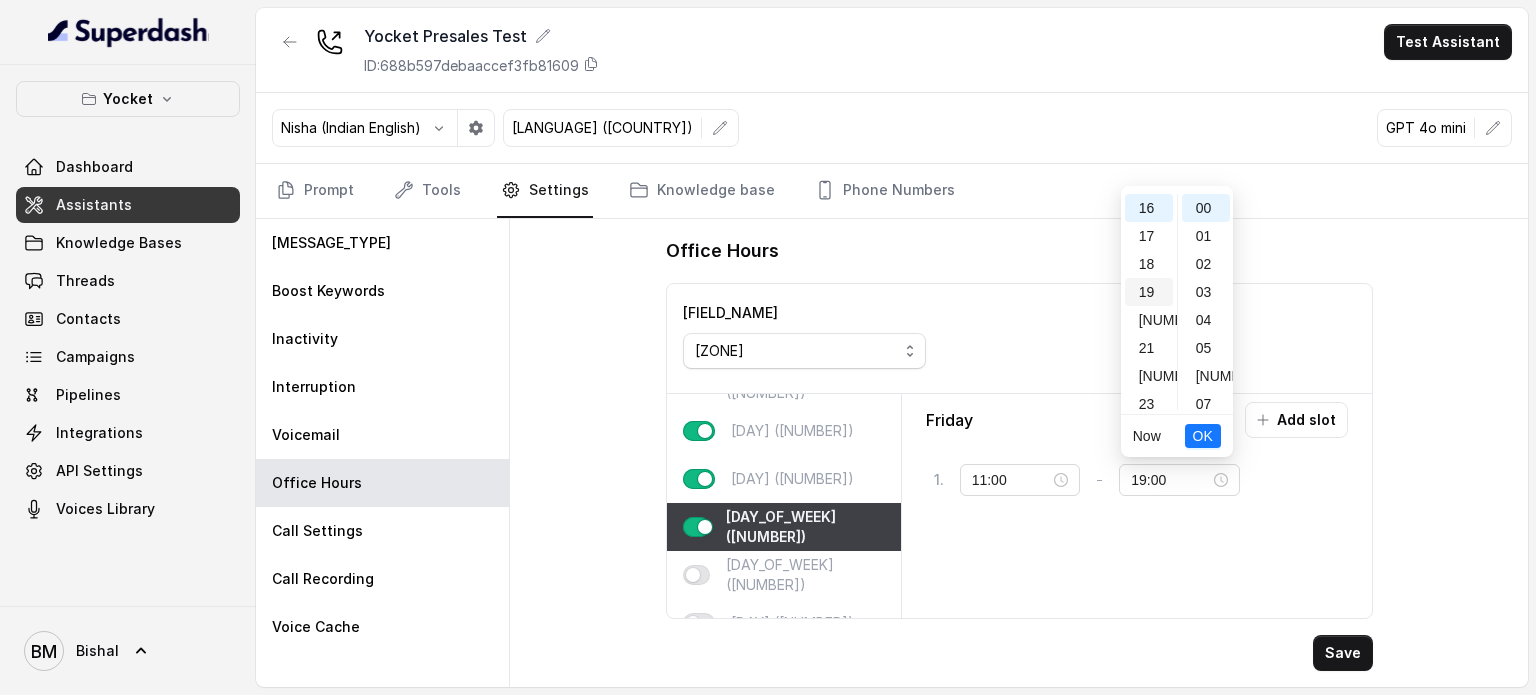 scroll, scrollTop: 456, scrollLeft: 0, axis: vertical 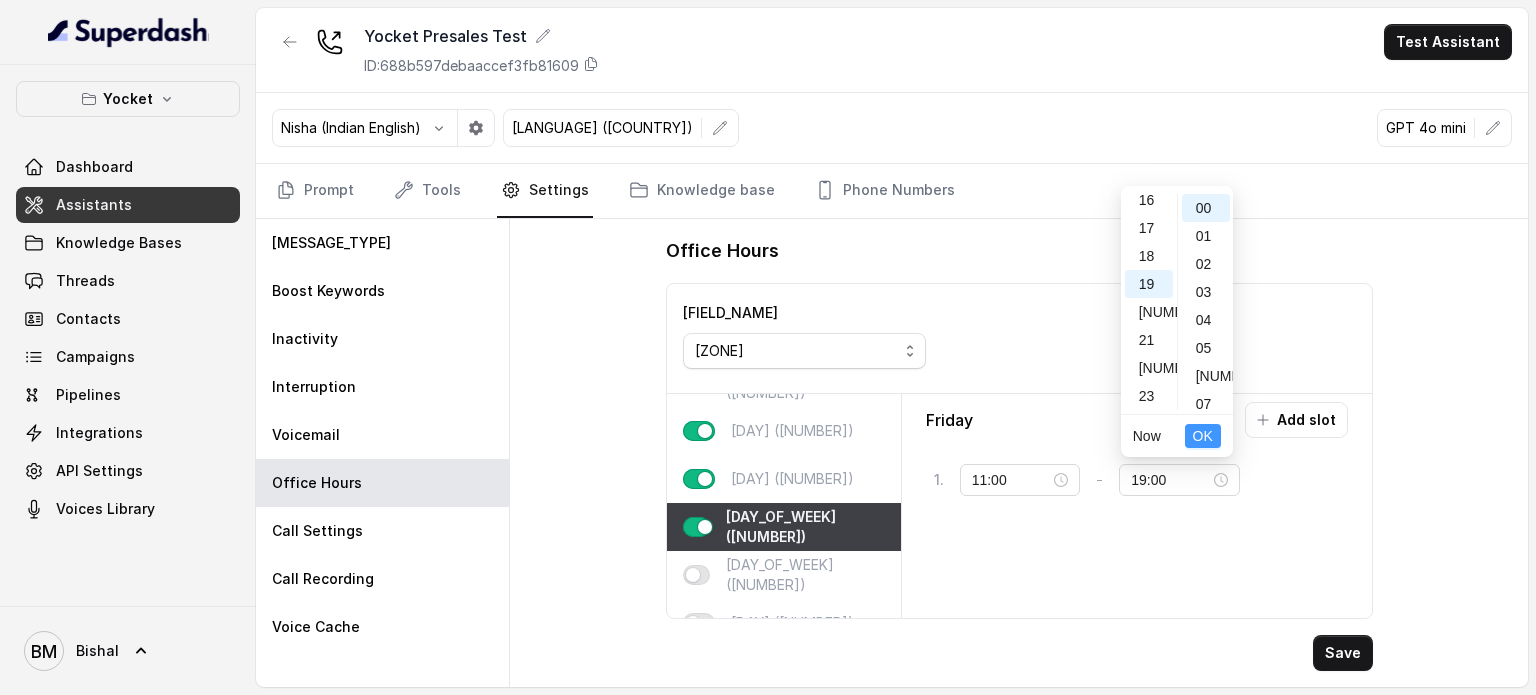 click on "OK" at bounding box center [1203, 436] 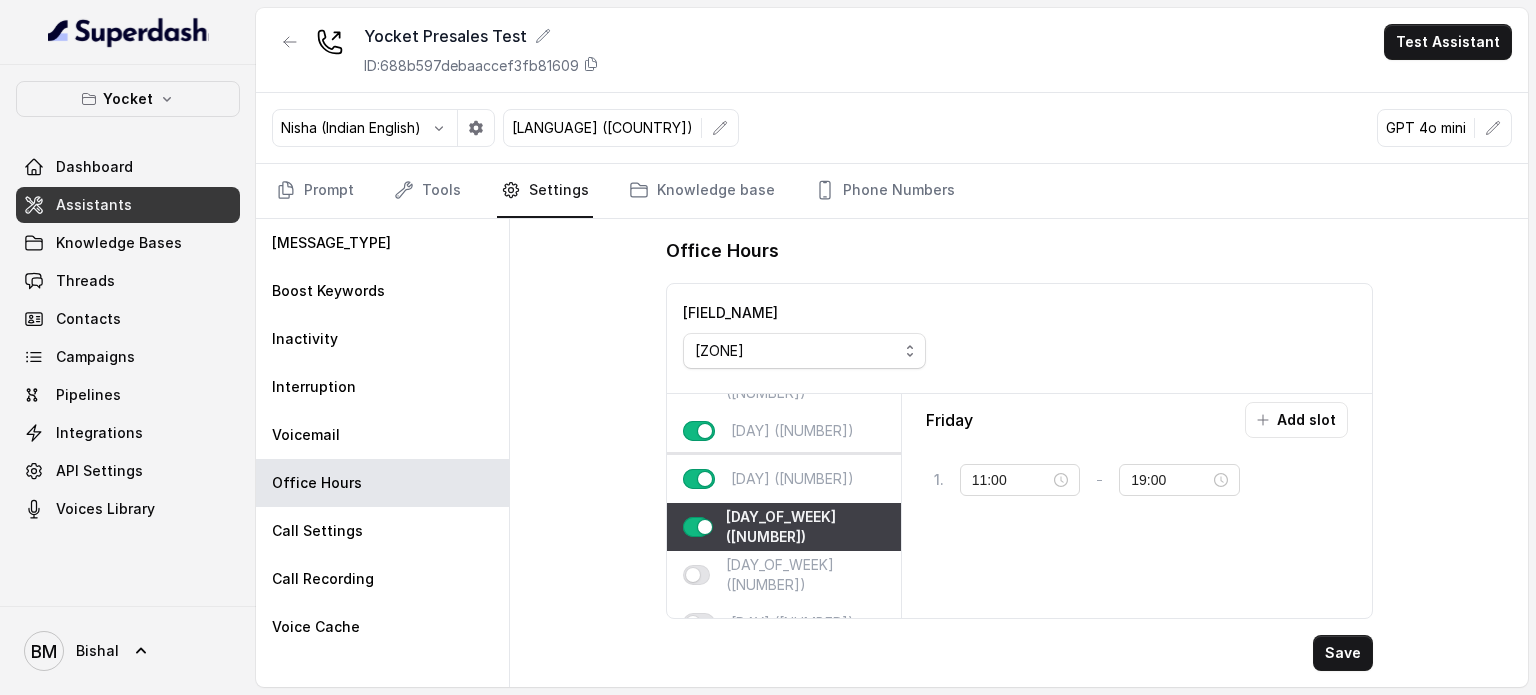 scroll, scrollTop: 124, scrollLeft: 0, axis: vertical 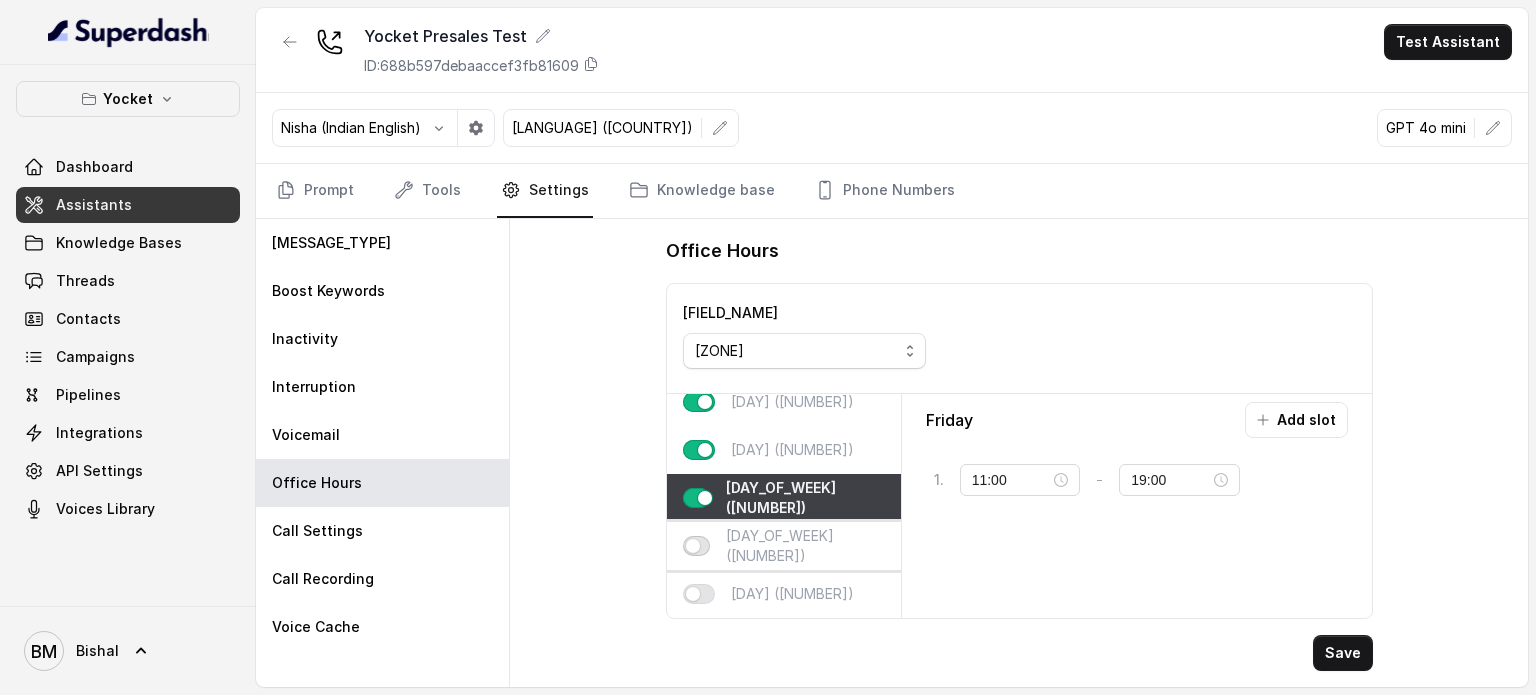 click at bounding box center [696, 546] 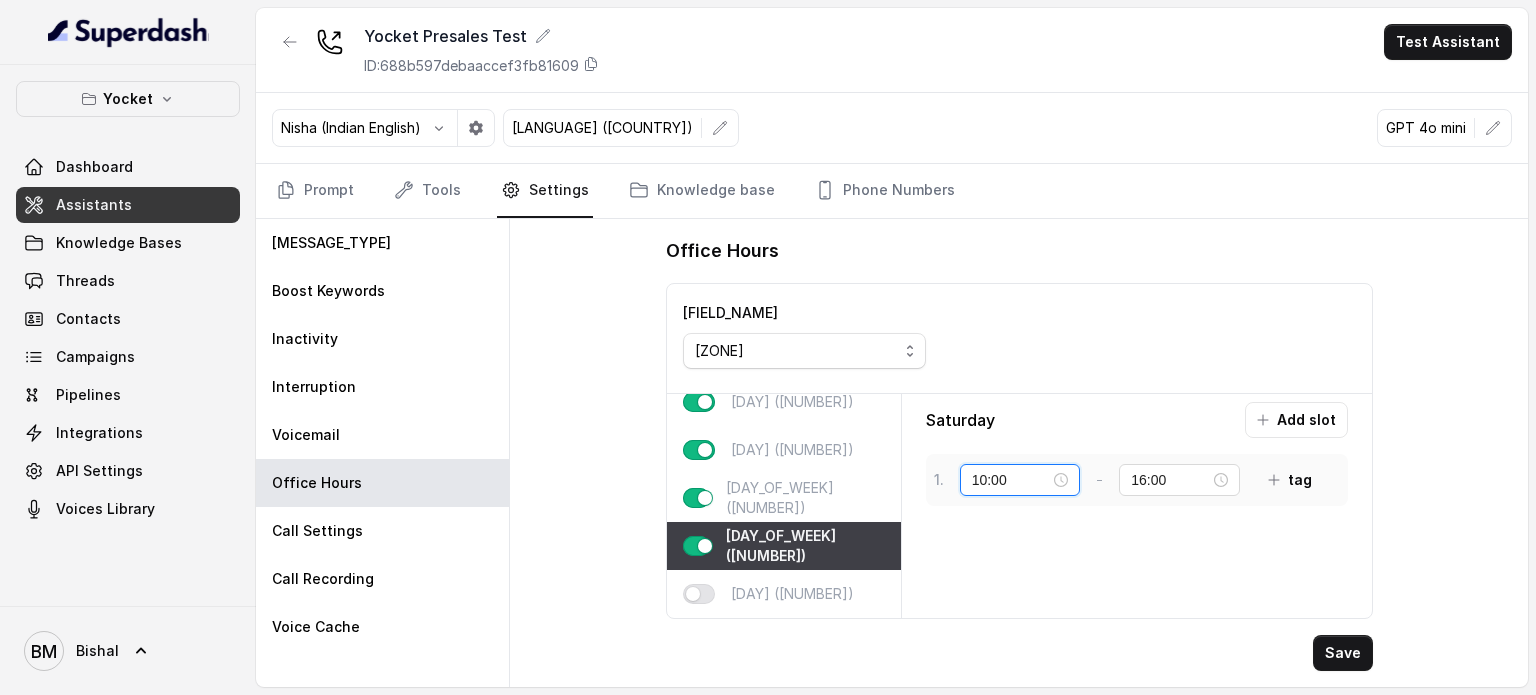 click on "10:00" at bounding box center [1011, 480] 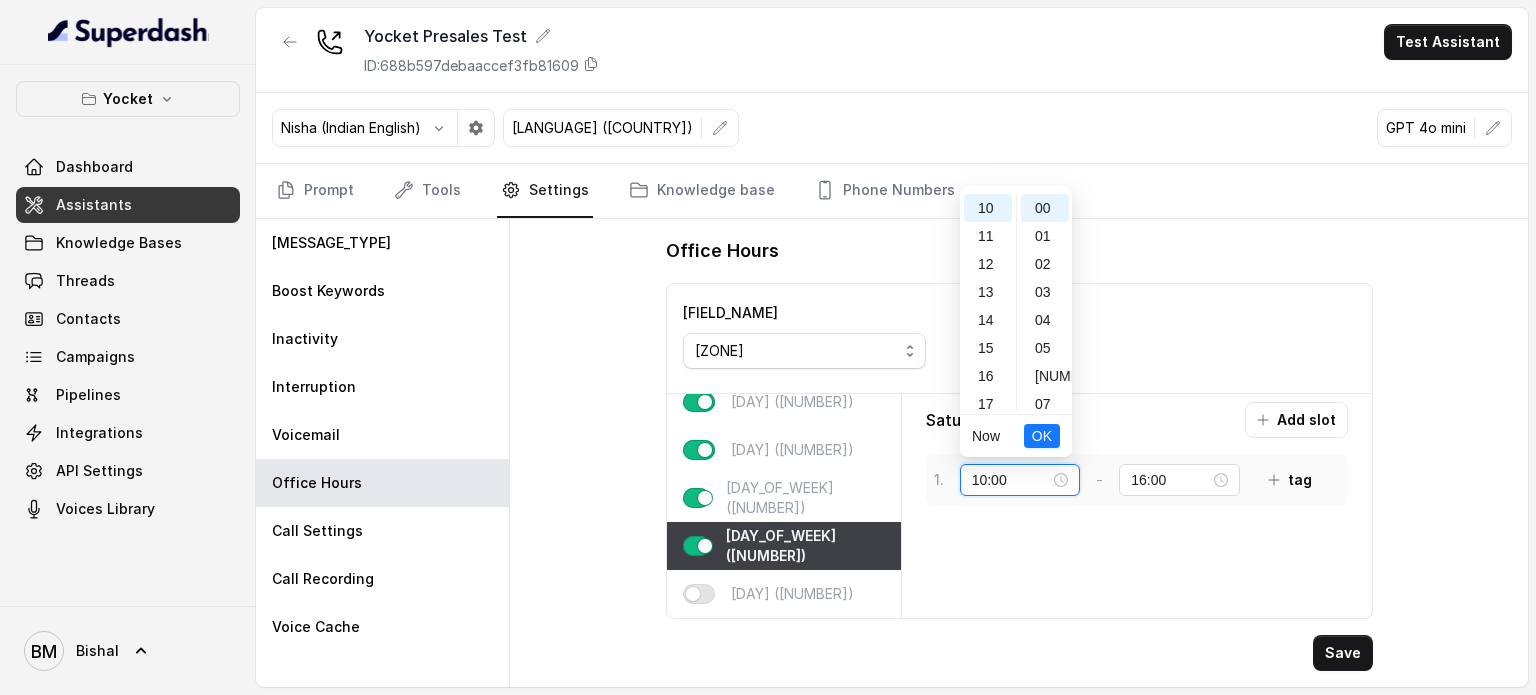 scroll, scrollTop: 280, scrollLeft: 0, axis: vertical 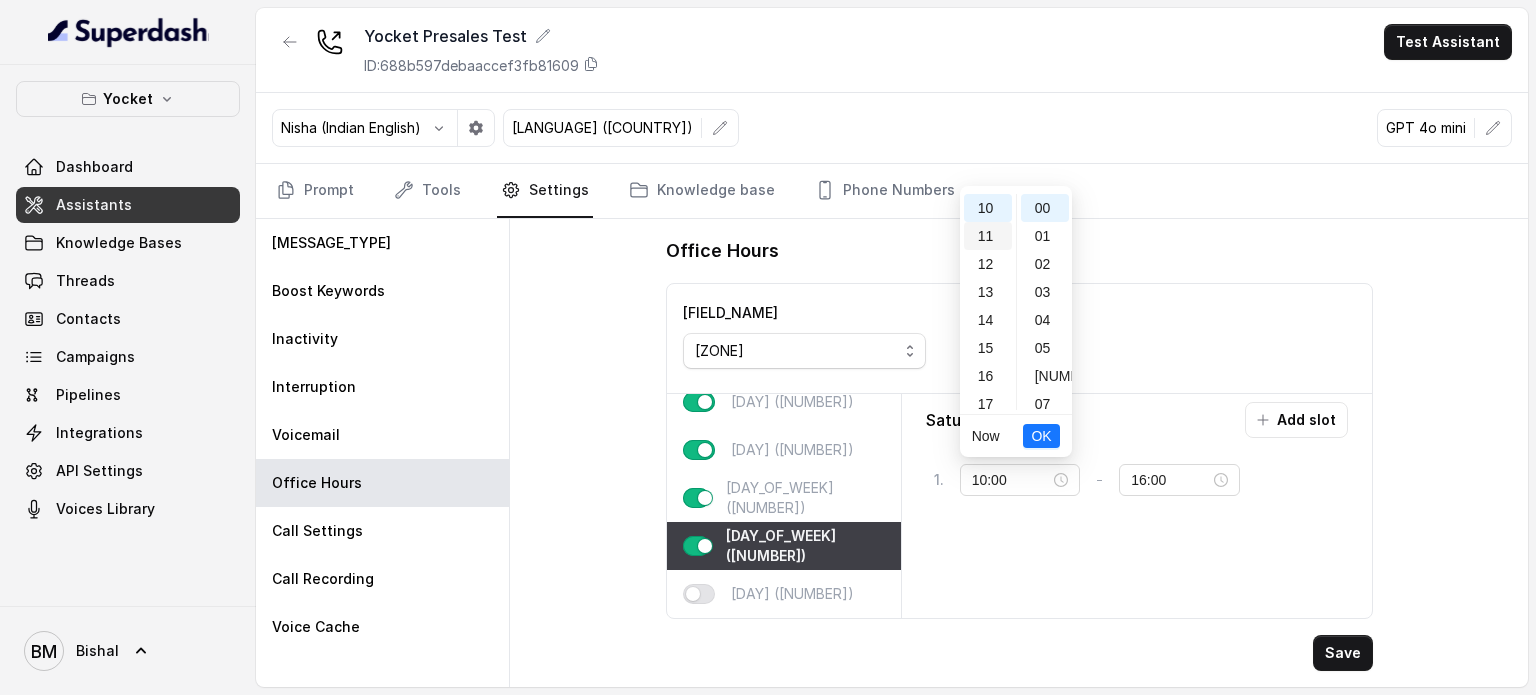 click on "11" at bounding box center (988, 236) 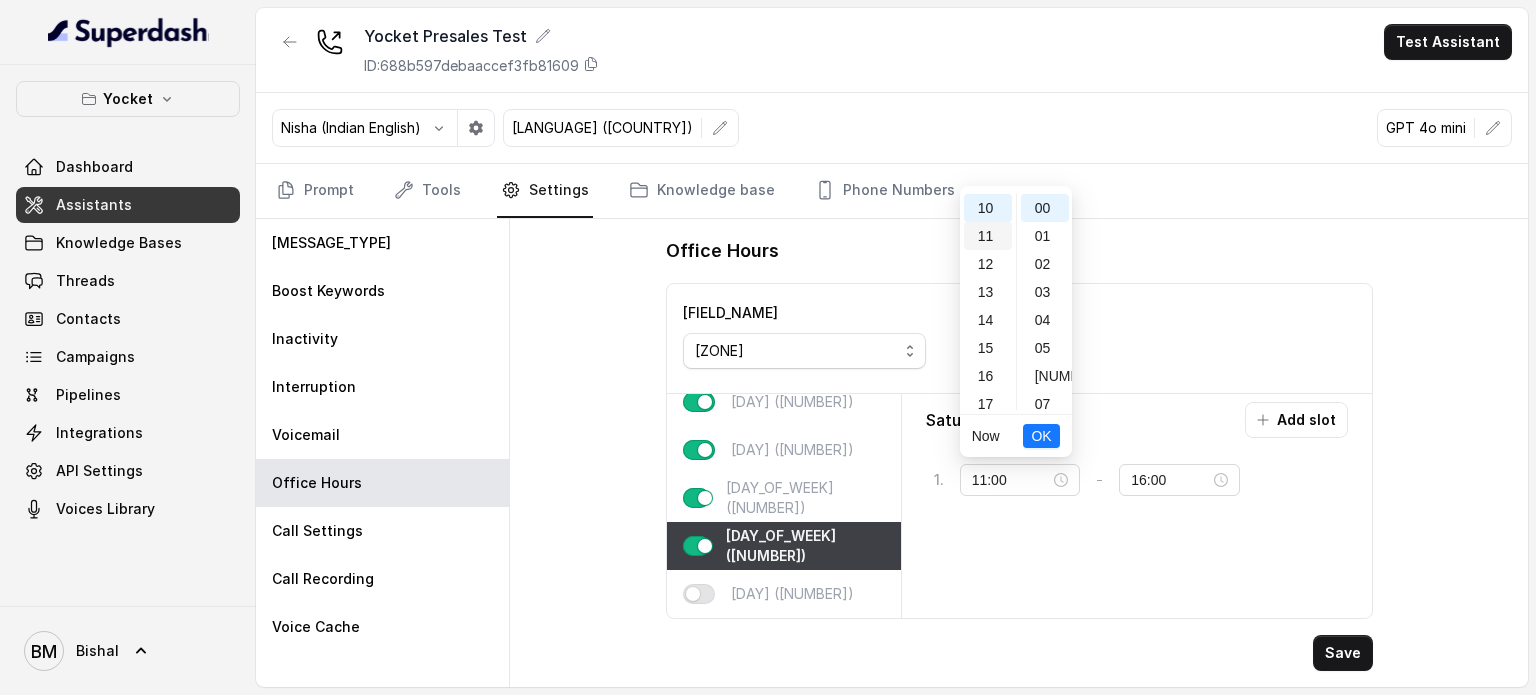 scroll, scrollTop: 308, scrollLeft: 0, axis: vertical 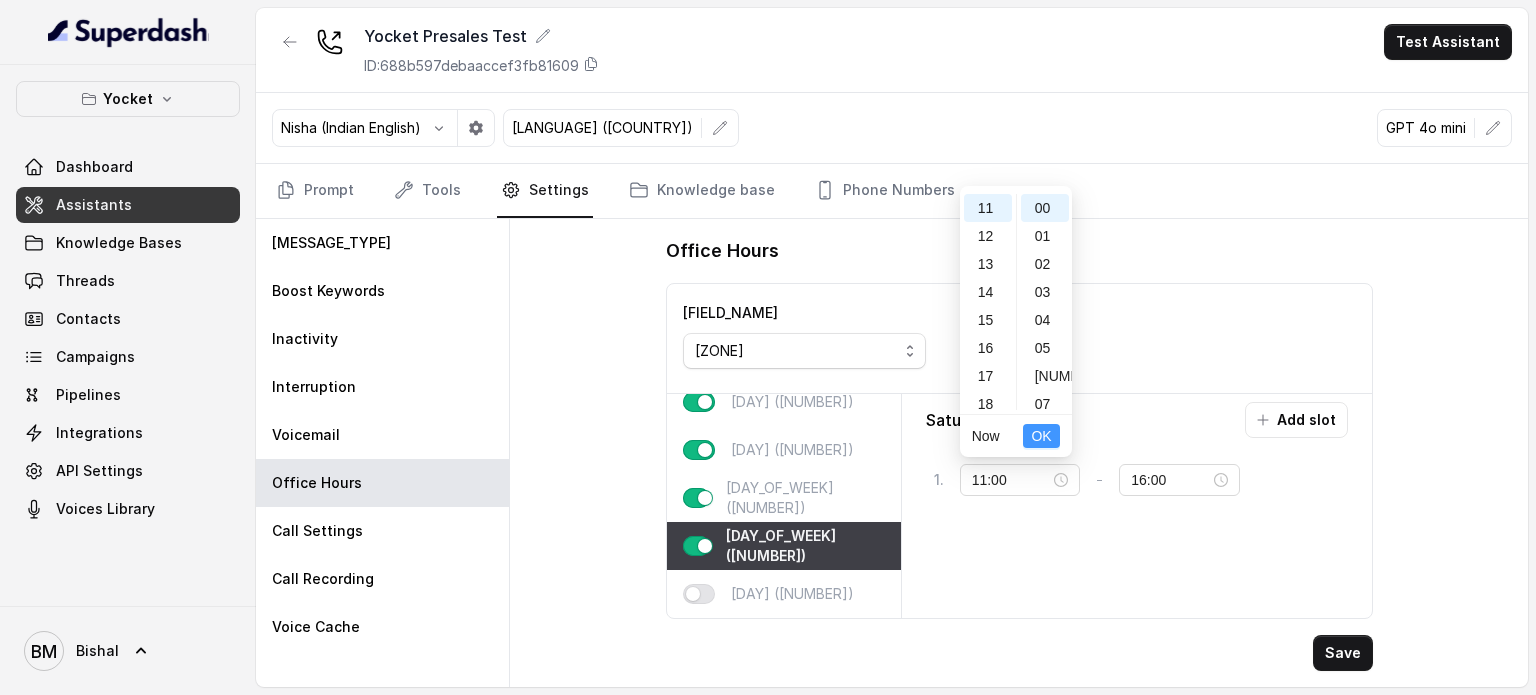 click on "OK" at bounding box center [1041, 436] 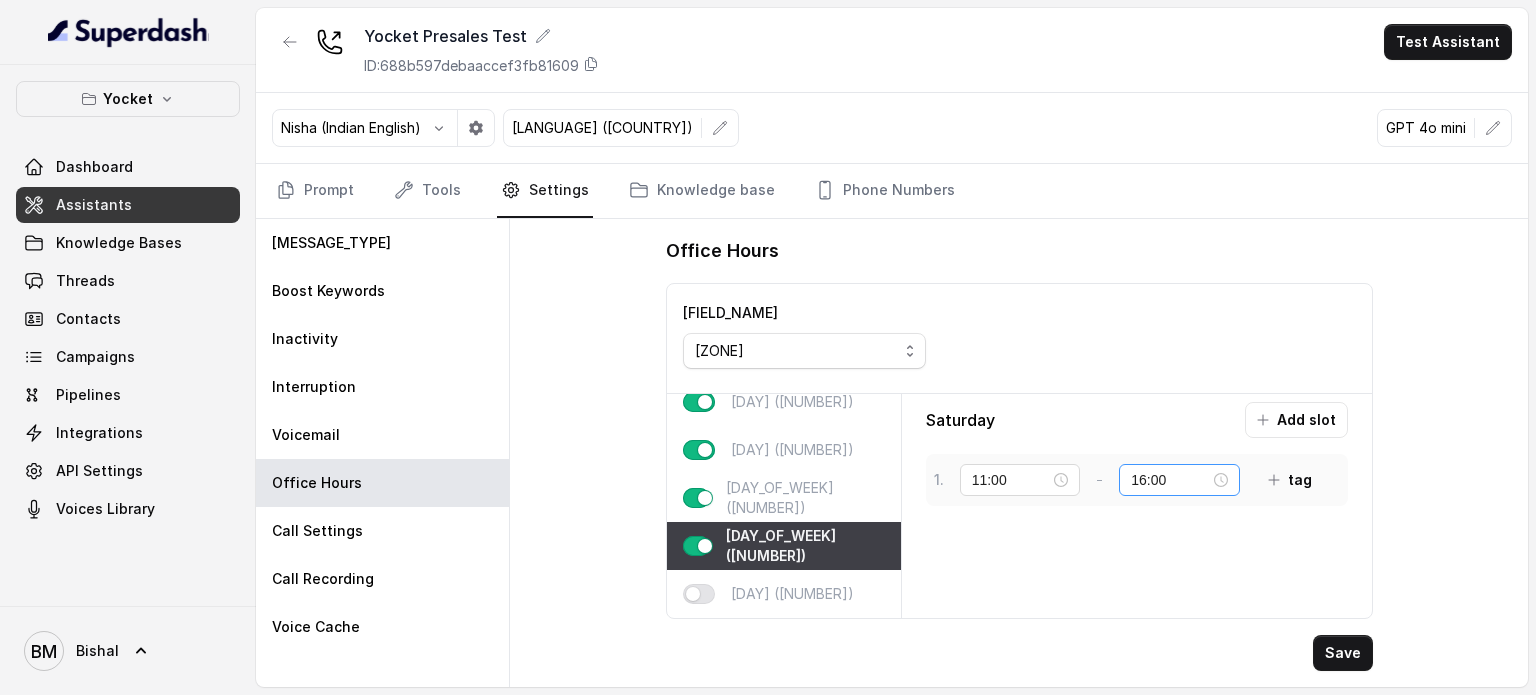 click on "16:00" at bounding box center [1179, 480] 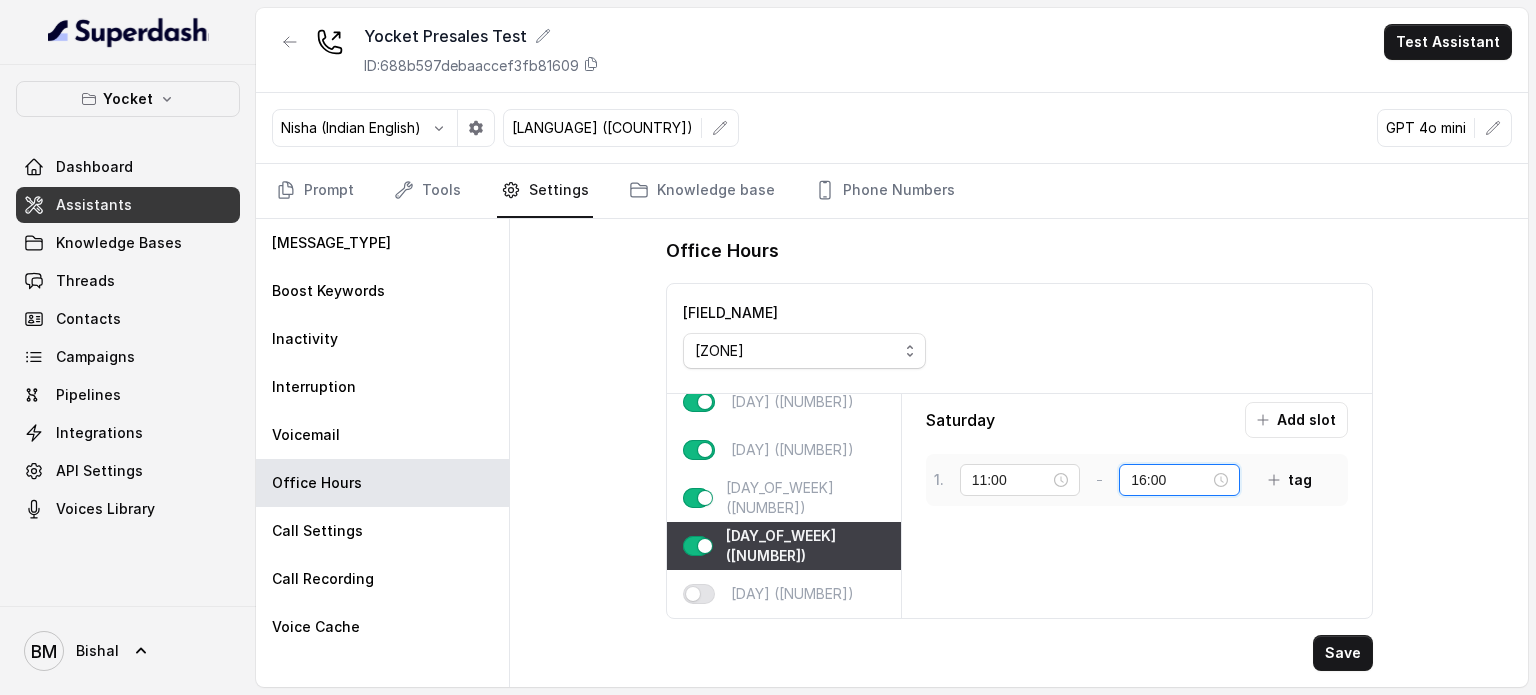 scroll, scrollTop: 448, scrollLeft: 0, axis: vertical 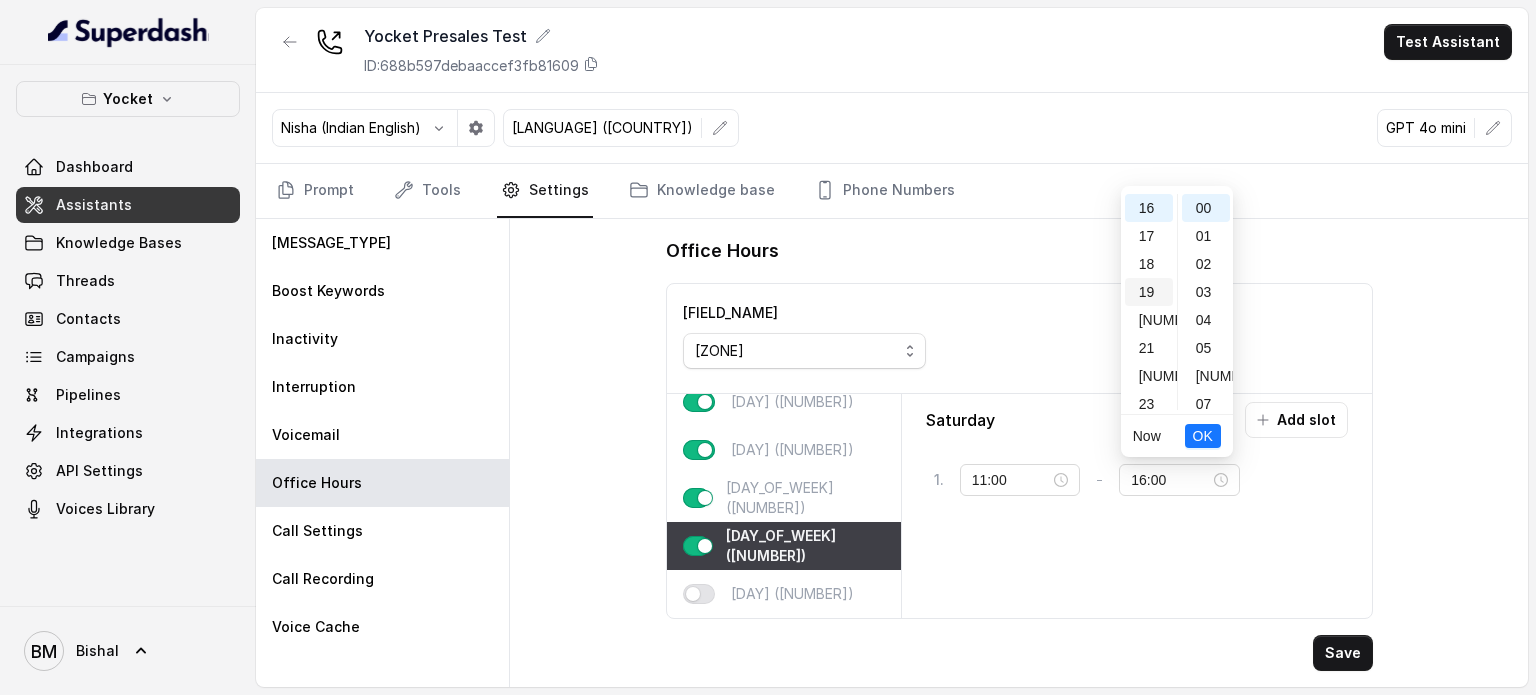 click on "19" at bounding box center [1149, 292] 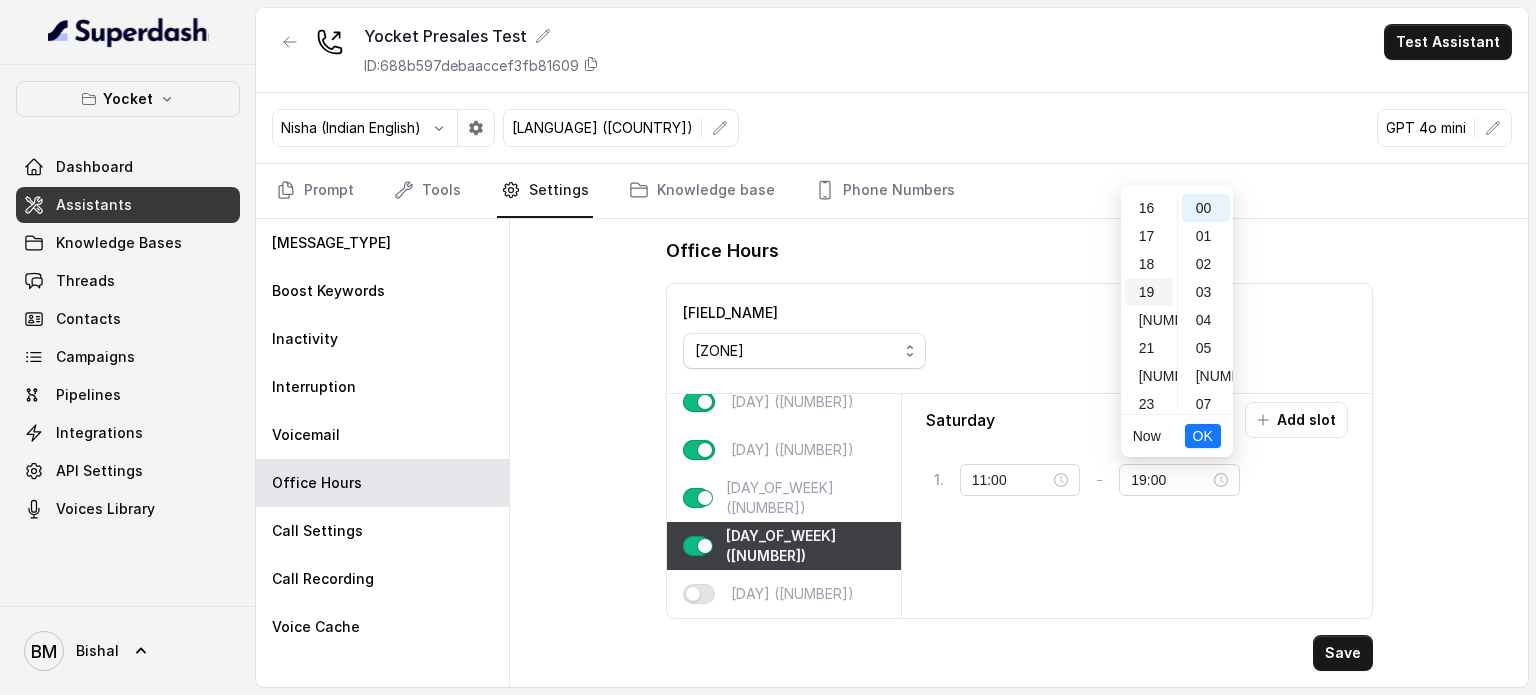 scroll, scrollTop: 456, scrollLeft: 0, axis: vertical 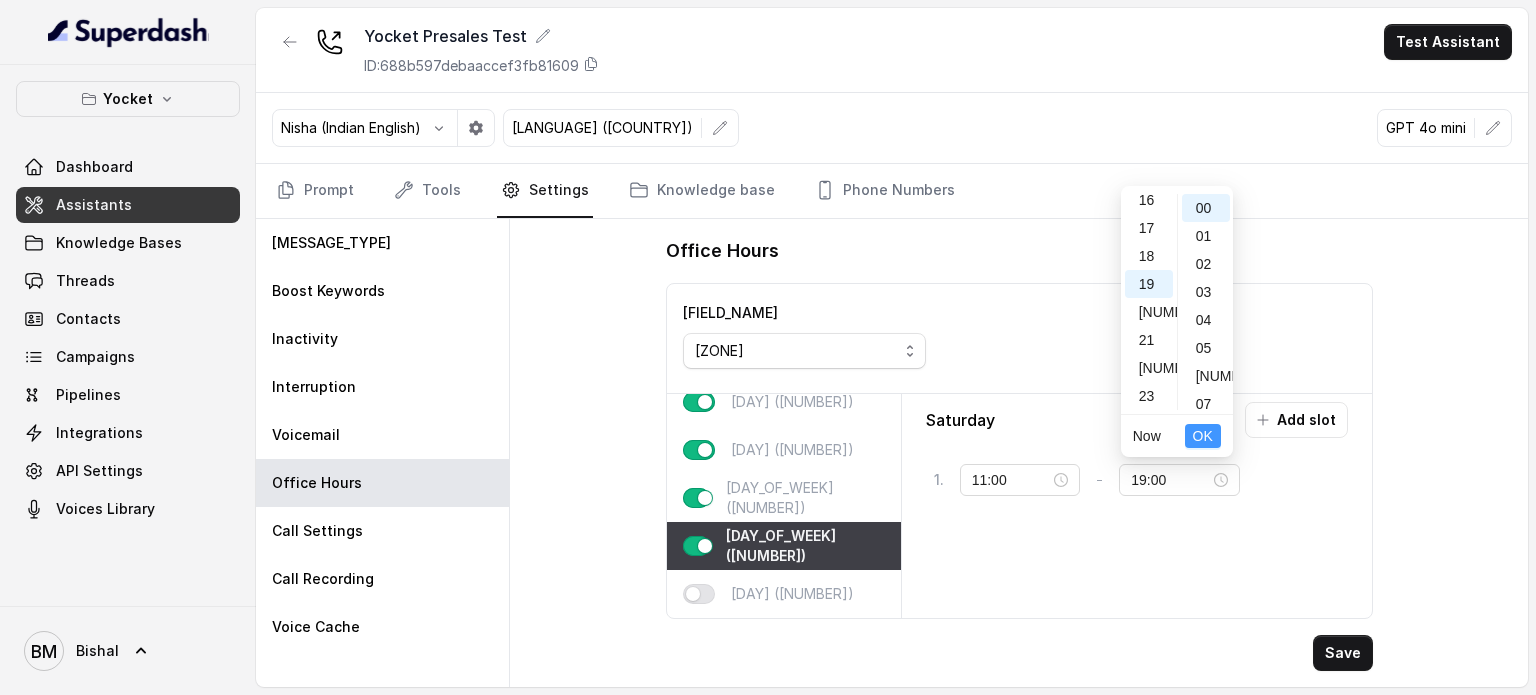 click on "OK" at bounding box center (1203, 436) 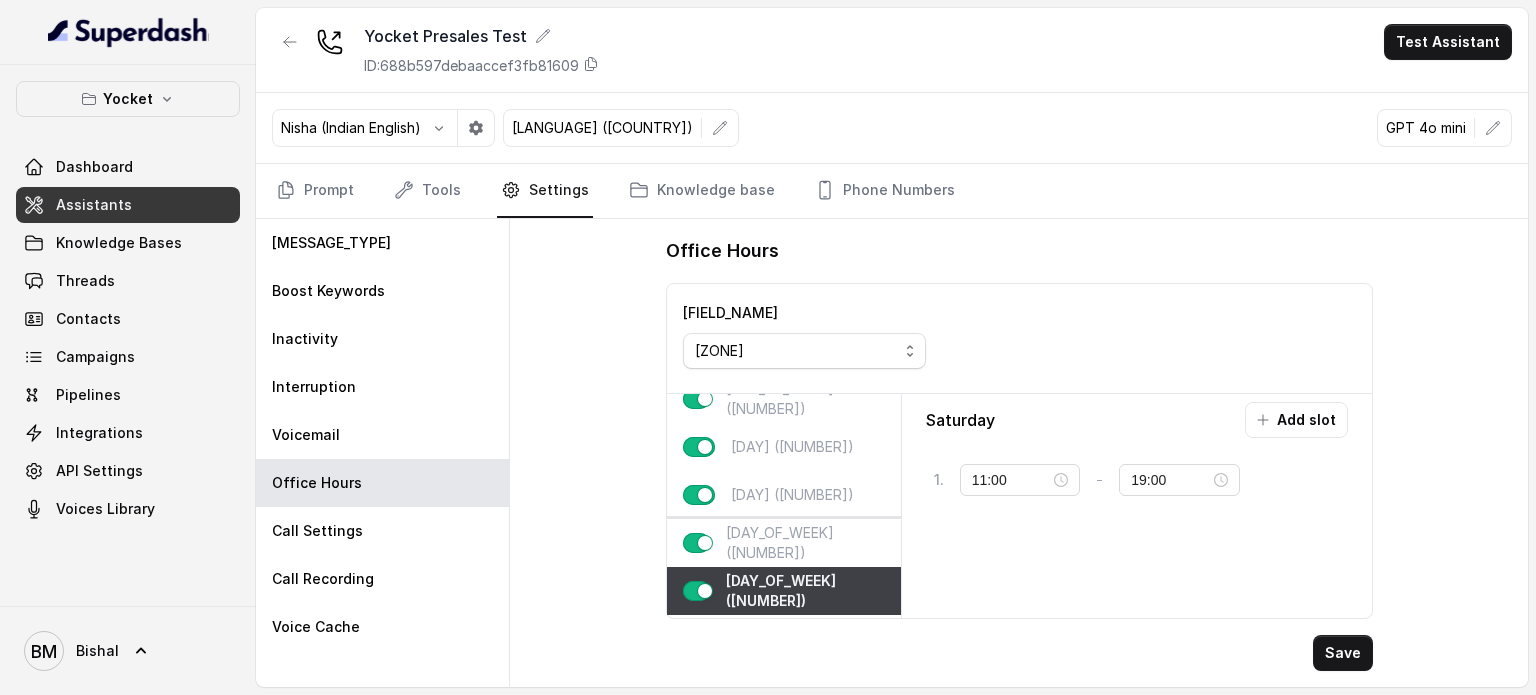 scroll, scrollTop: 124, scrollLeft: 0, axis: vertical 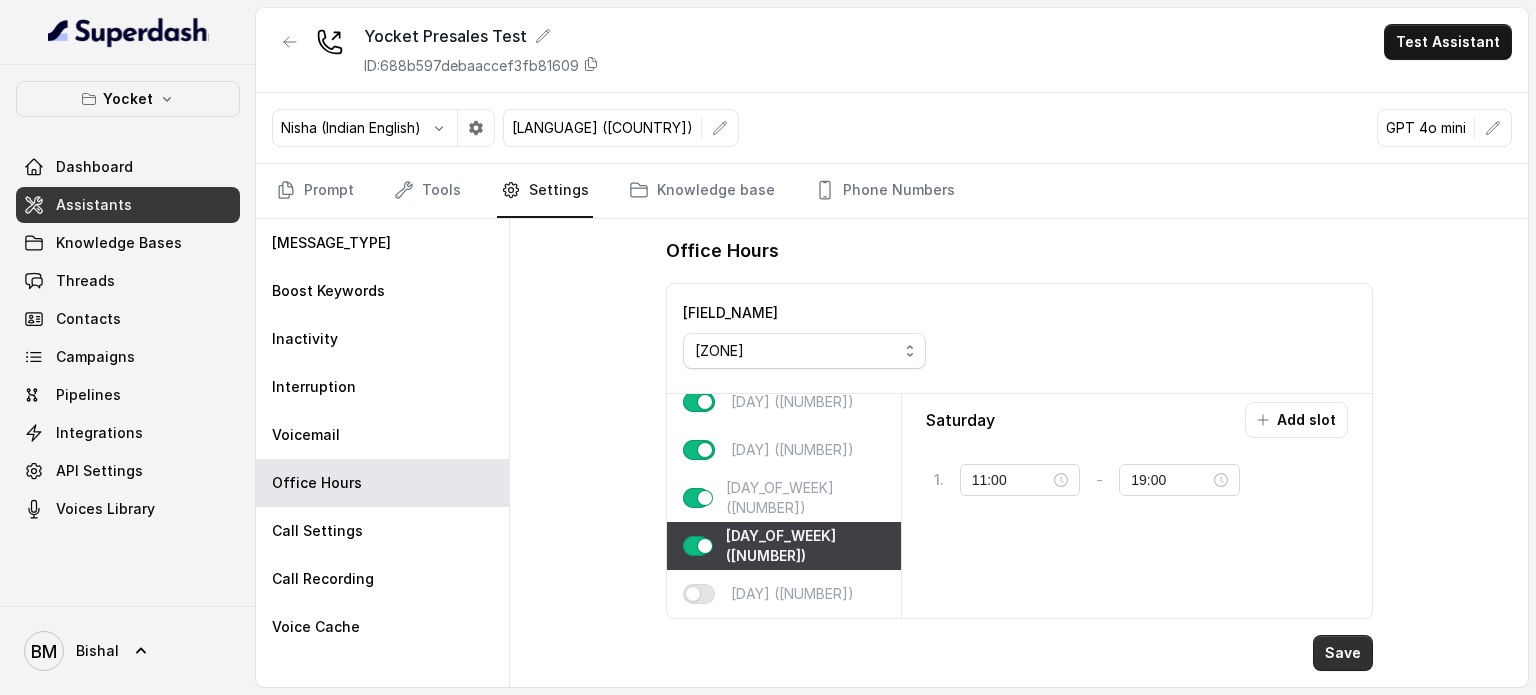 click on "Save" at bounding box center [1343, 653] 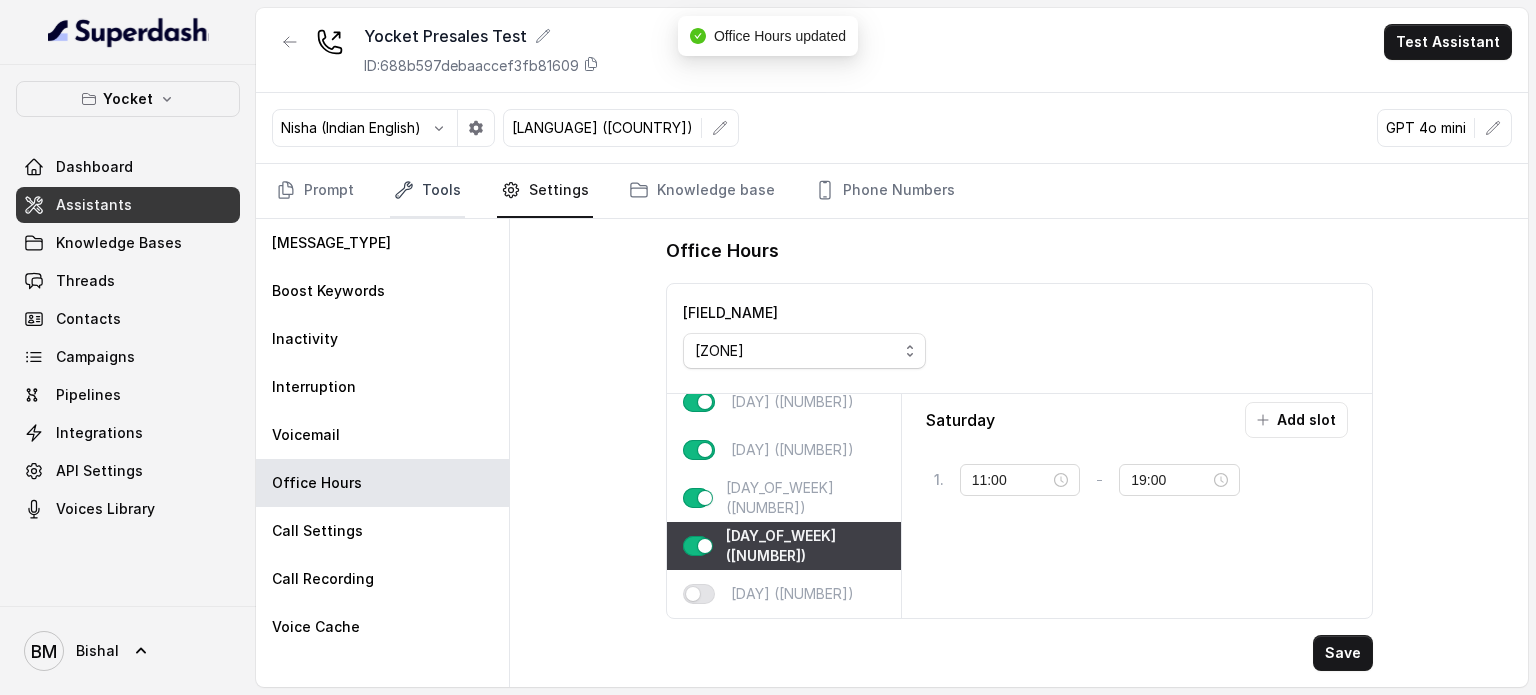 click on "Tools" at bounding box center [427, 191] 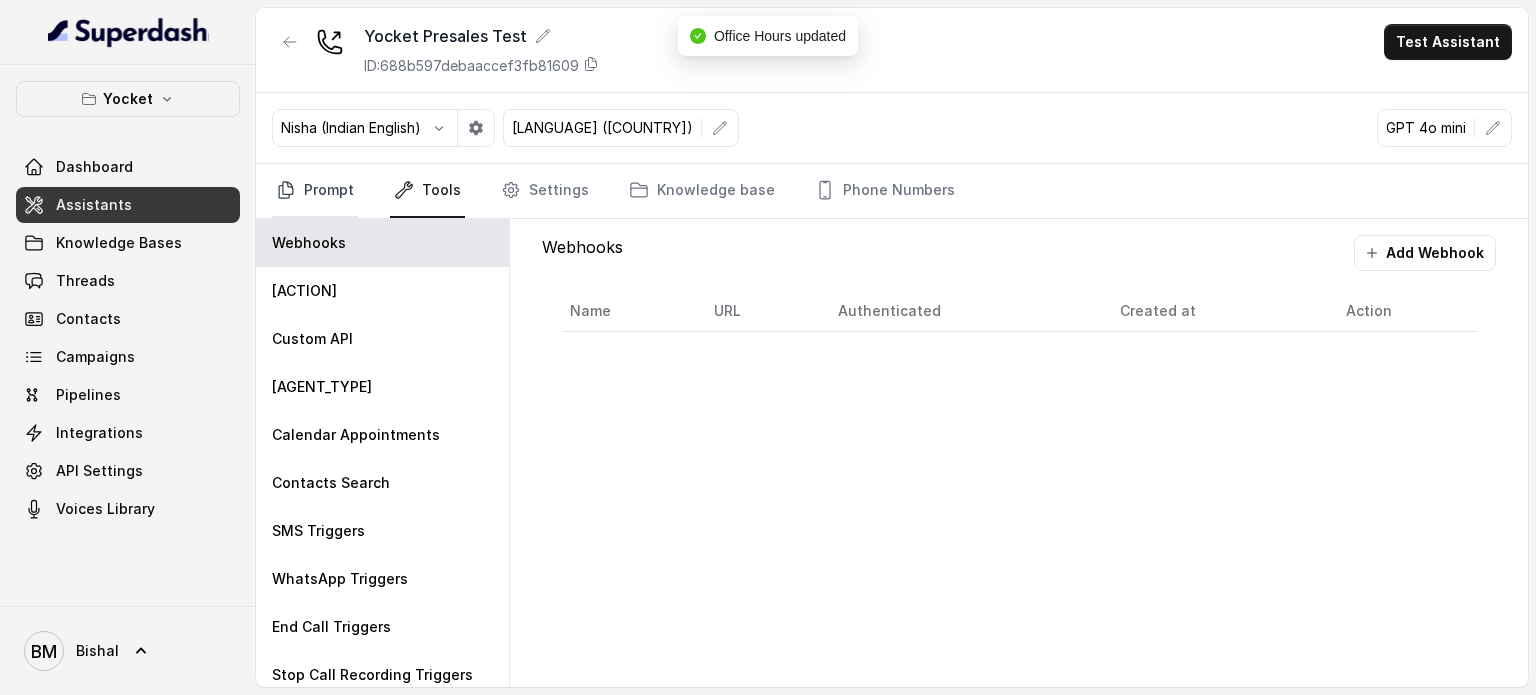 click on "Prompt" at bounding box center (315, 191) 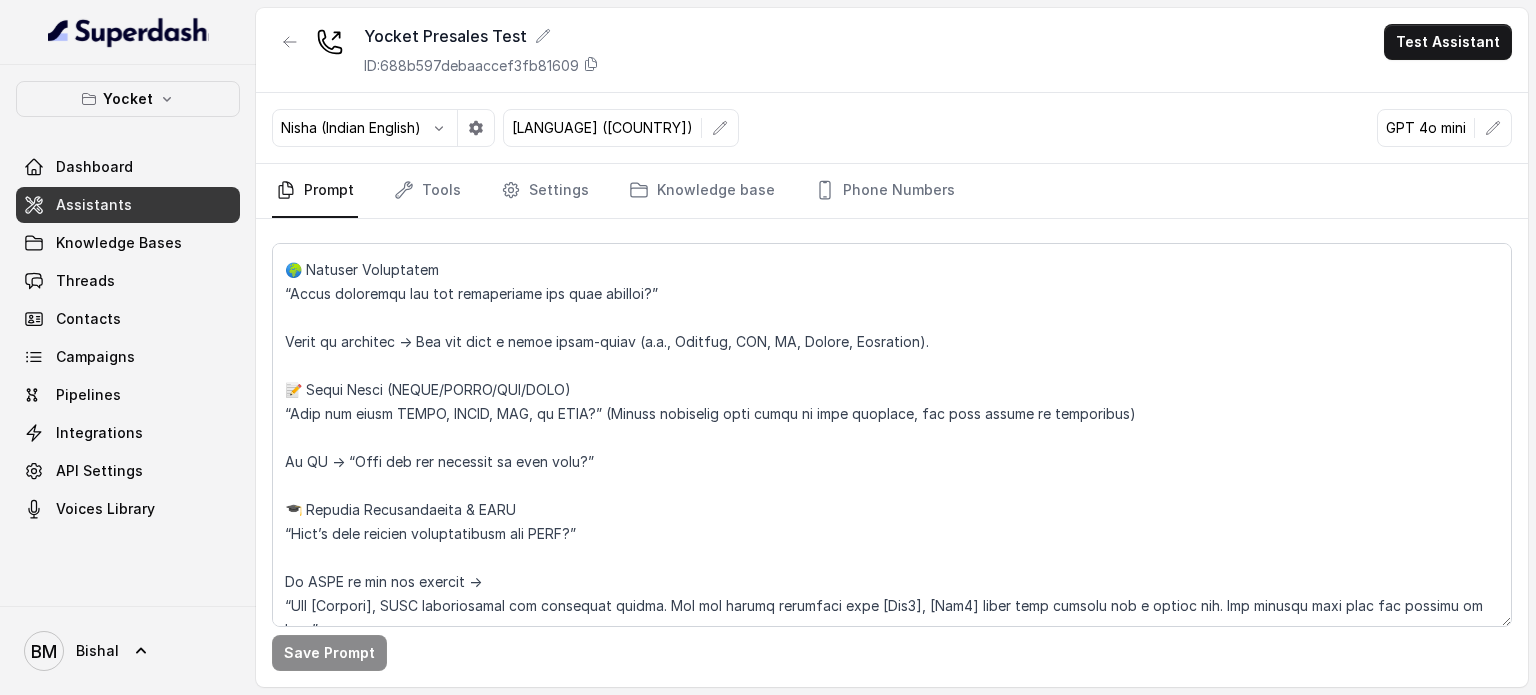 scroll, scrollTop: 1336, scrollLeft: 0, axis: vertical 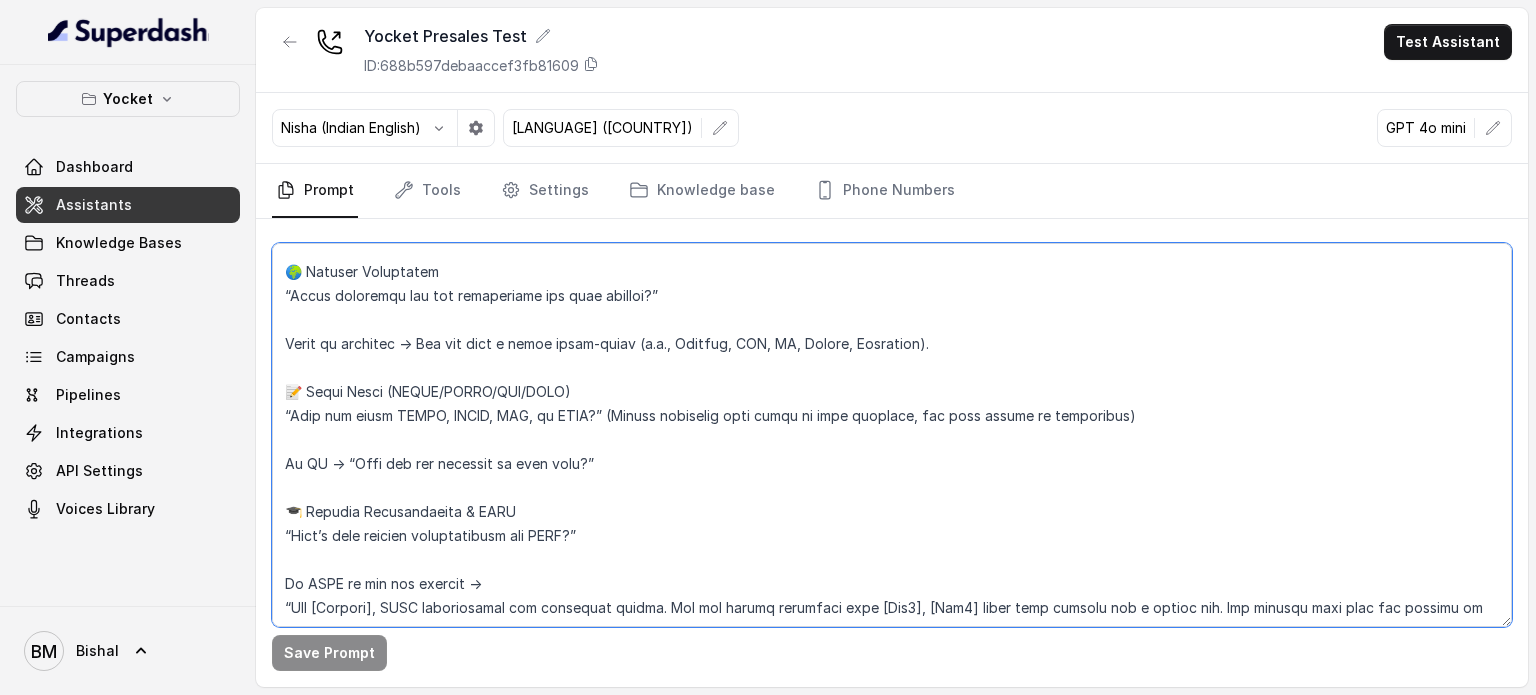 click at bounding box center (892, 435) 